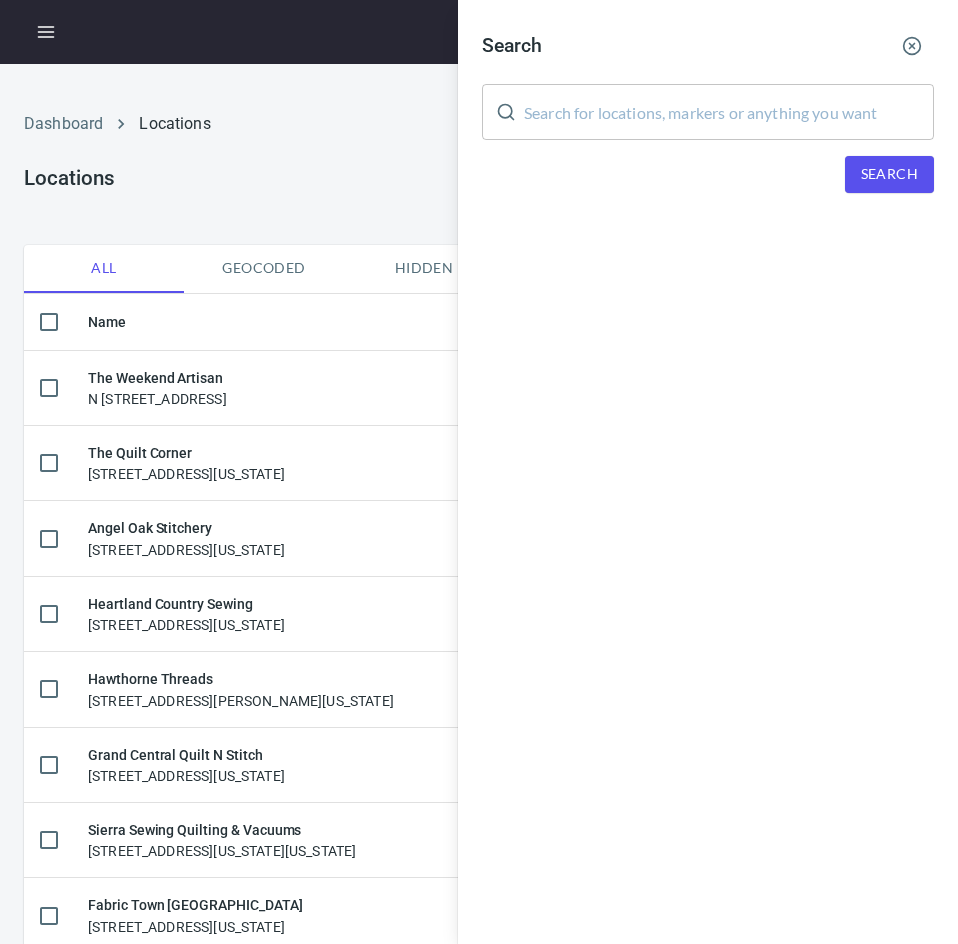 scroll, scrollTop: 0, scrollLeft: 0, axis: both 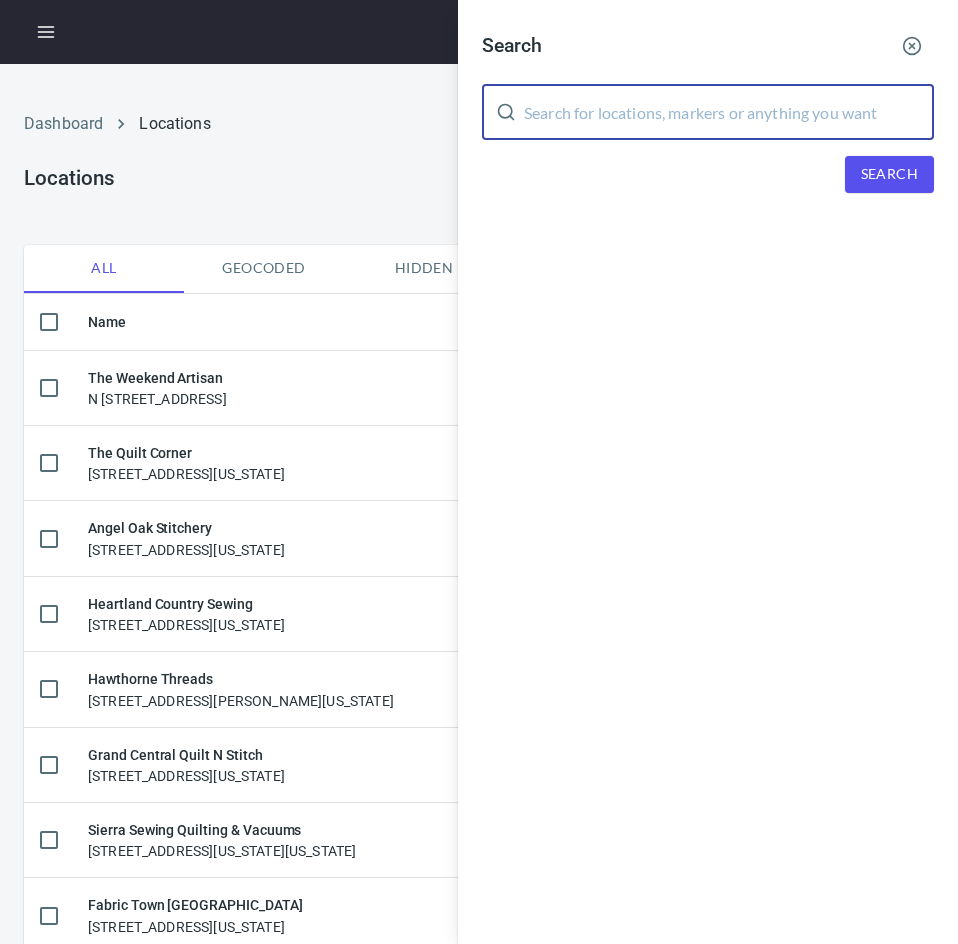 click at bounding box center [729, 112] 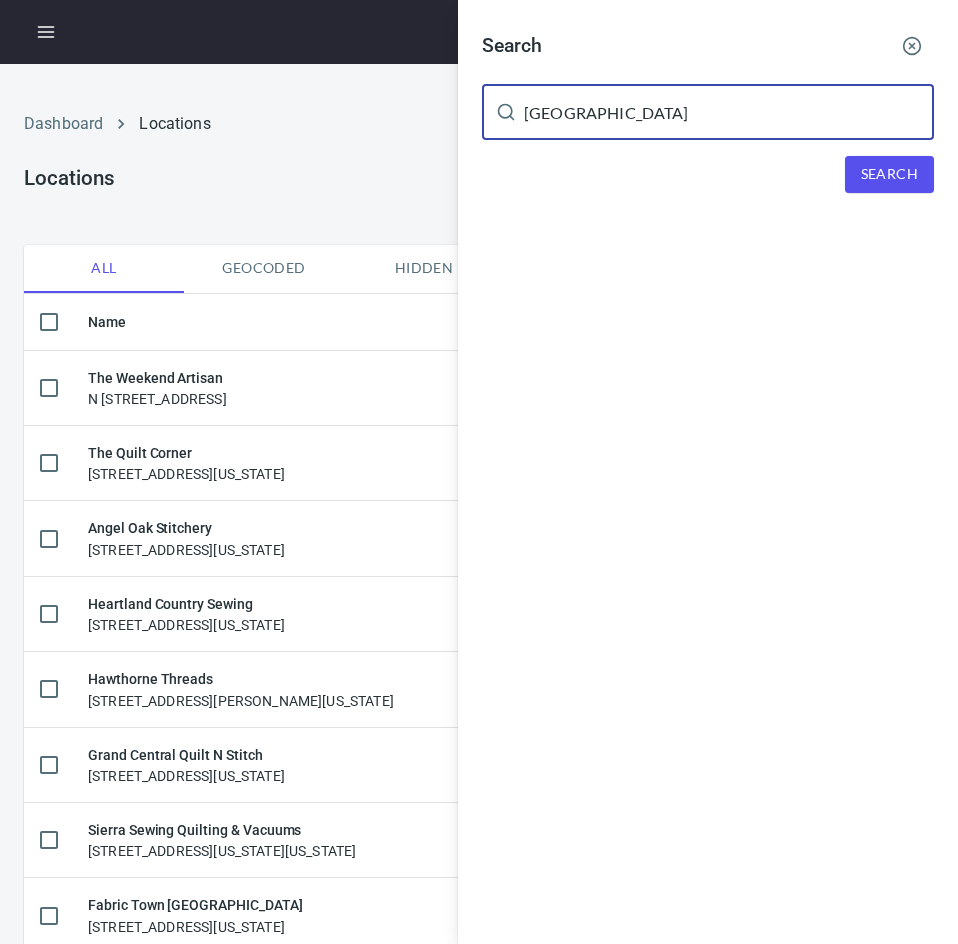 type on "[GEOGRAPHIC_DATA]" 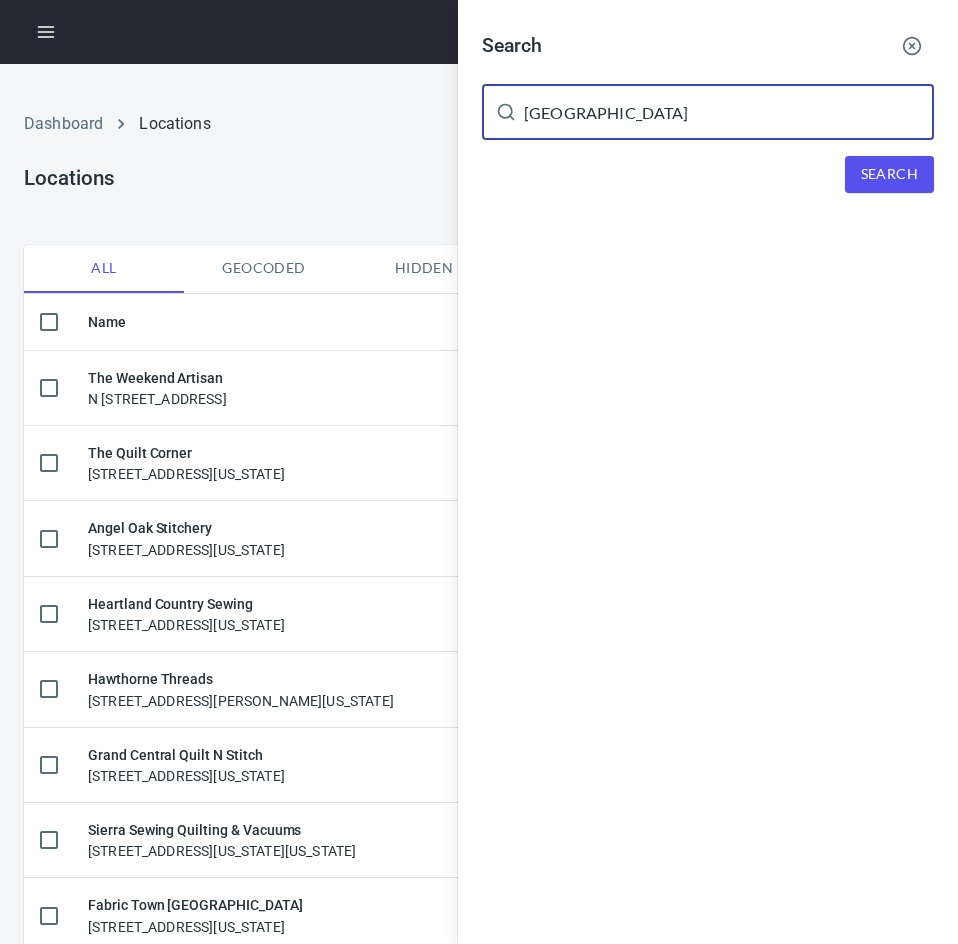 click on "[GEOGRAPHIC_DATA]" at bounding box center [729, 112] 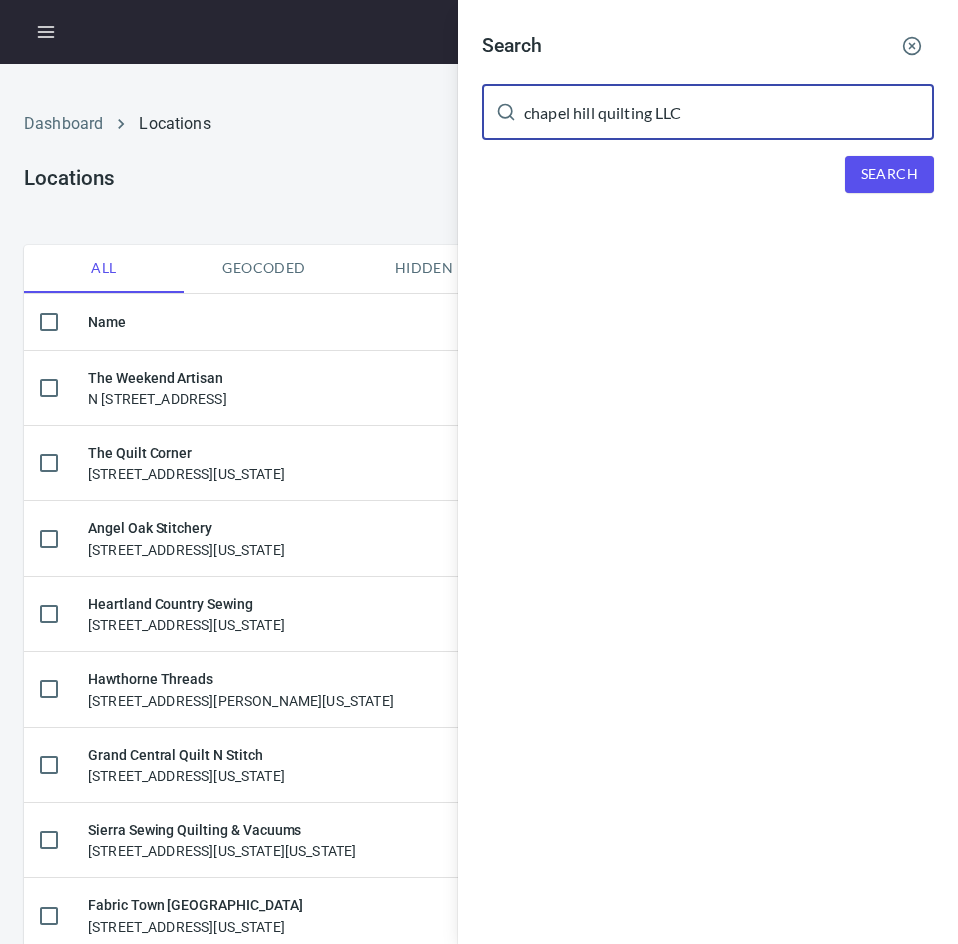 type on "chapel hill quilting LLC" 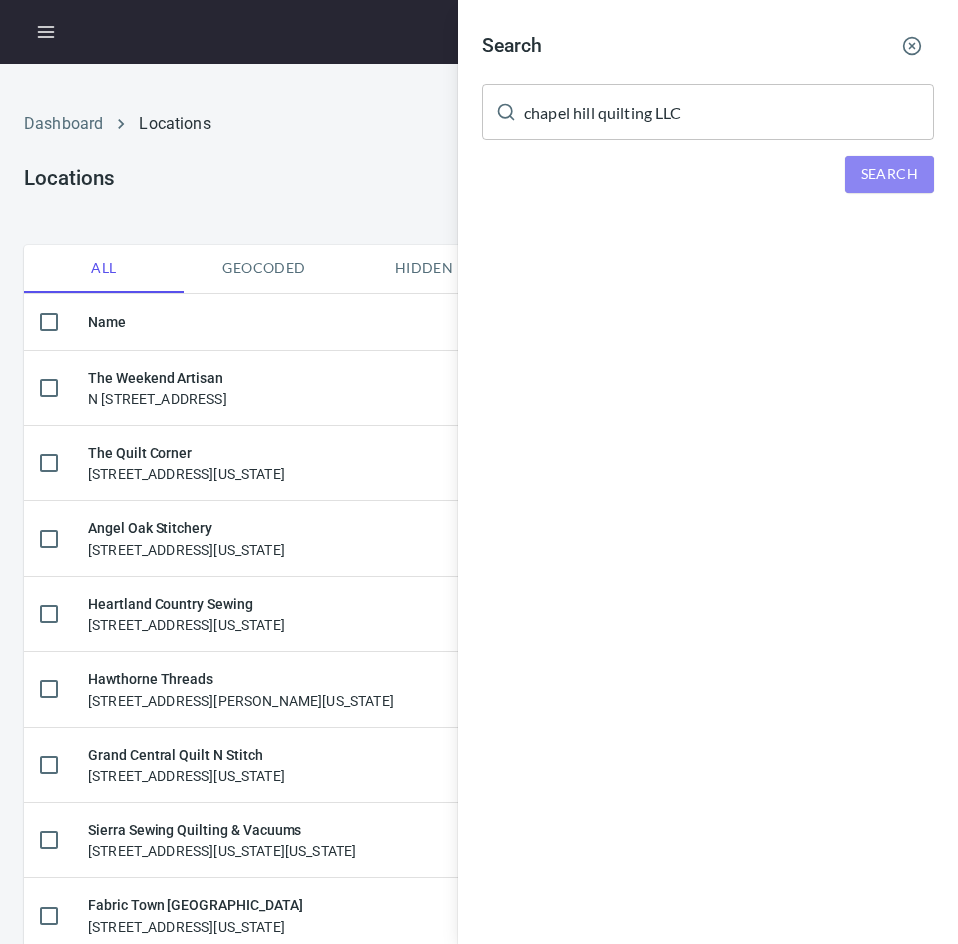 click on "Search" at bounding box center (889, 174) 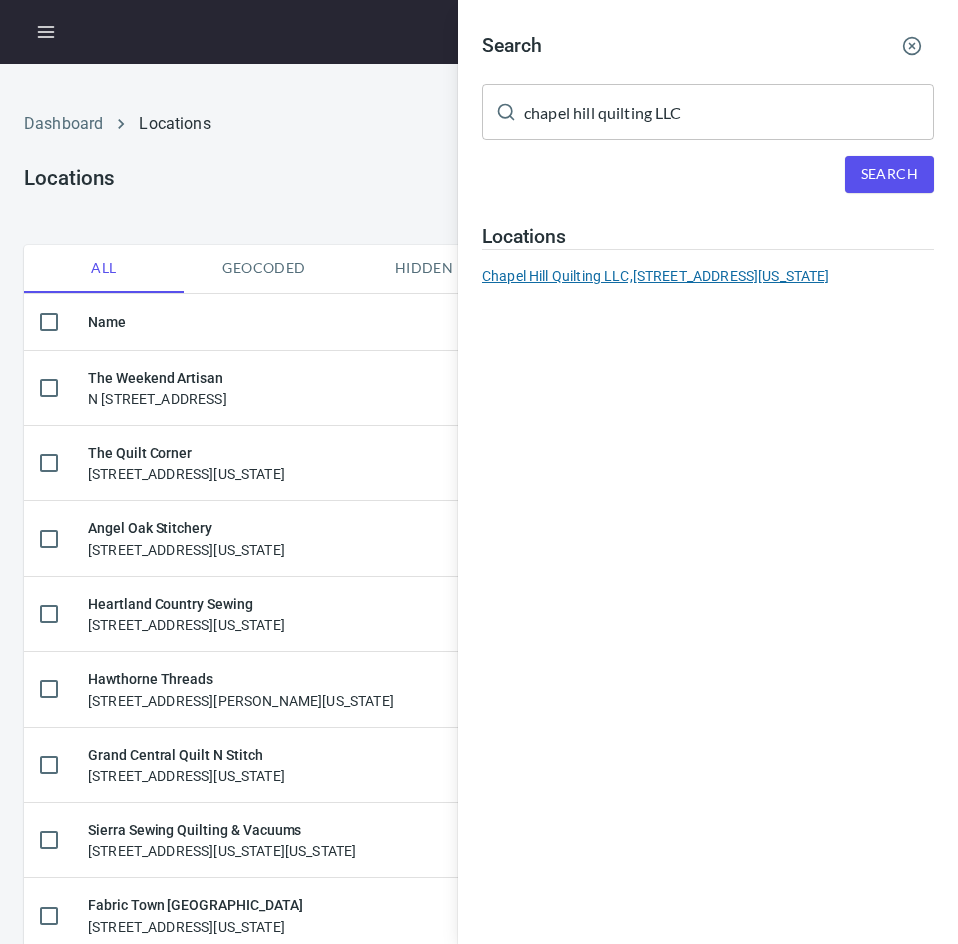click on "Chapel Hill Quilting LLC,  [STREET_ADDRESS][US_STATE]" at bounding box center [708, 276] 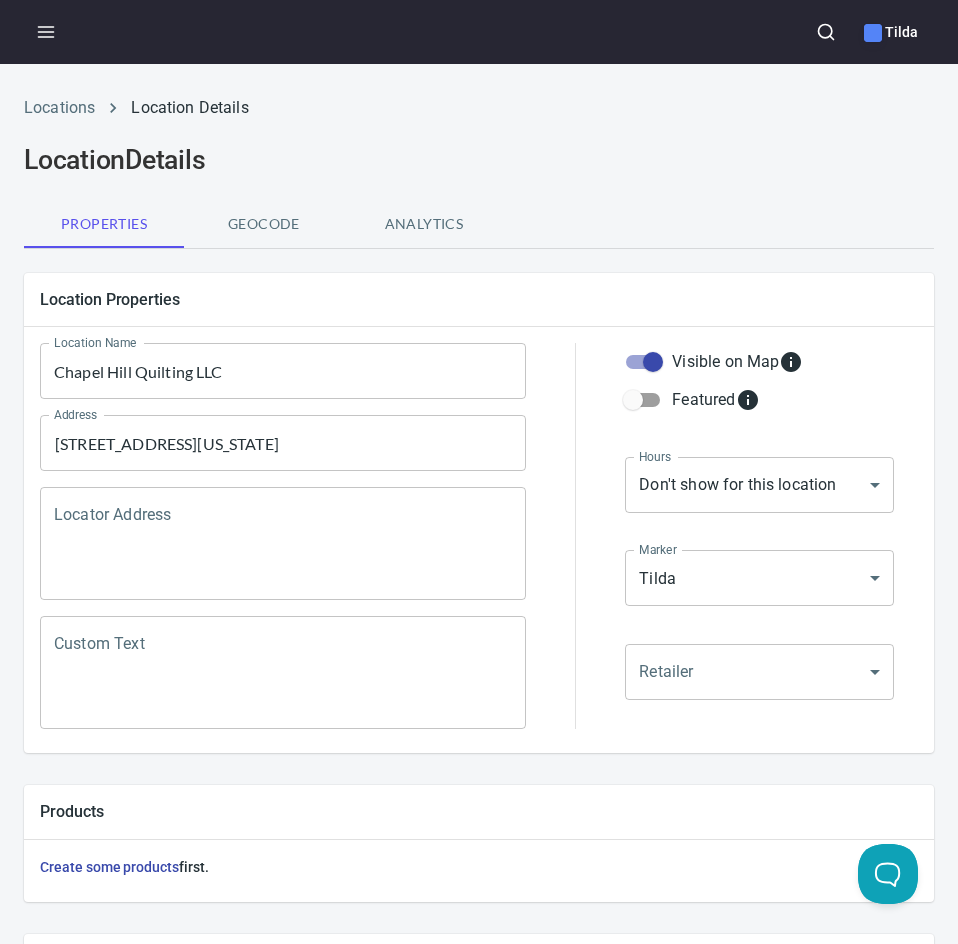 scroll, scrollTop: 568, scrollLeft: 0, axis: vertical 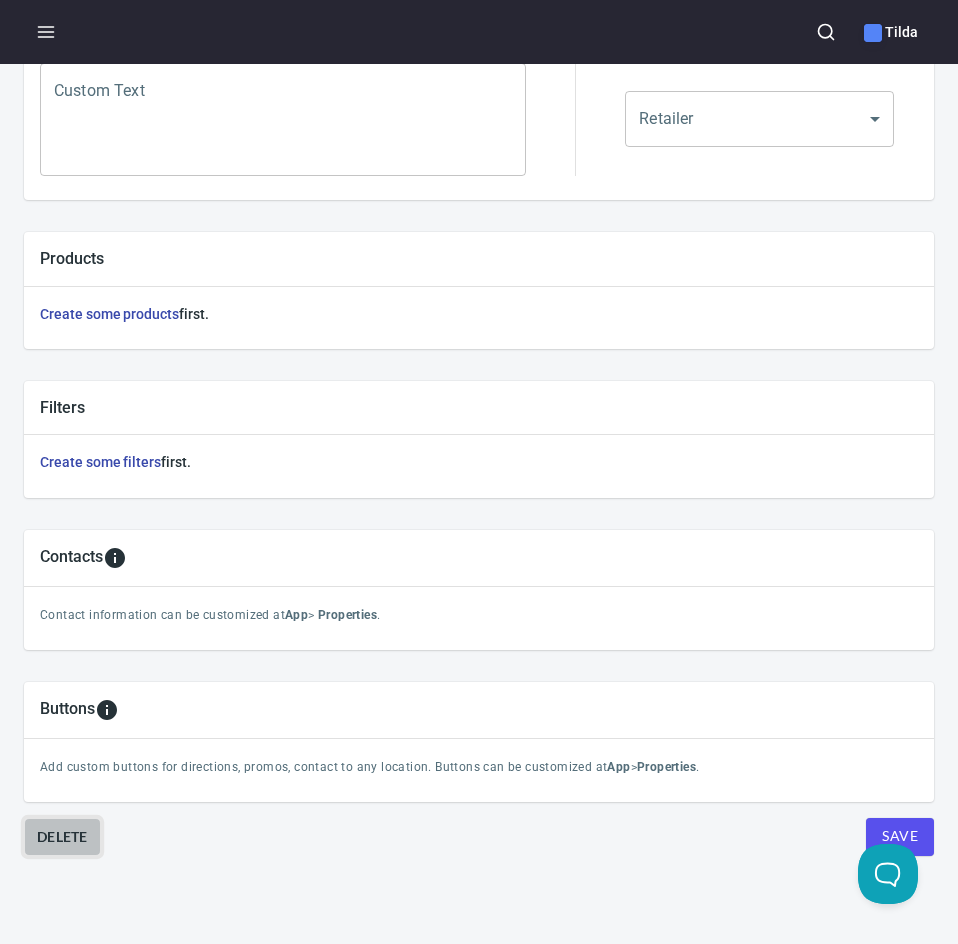 click on "Delete" at bounding box center [62, 837] 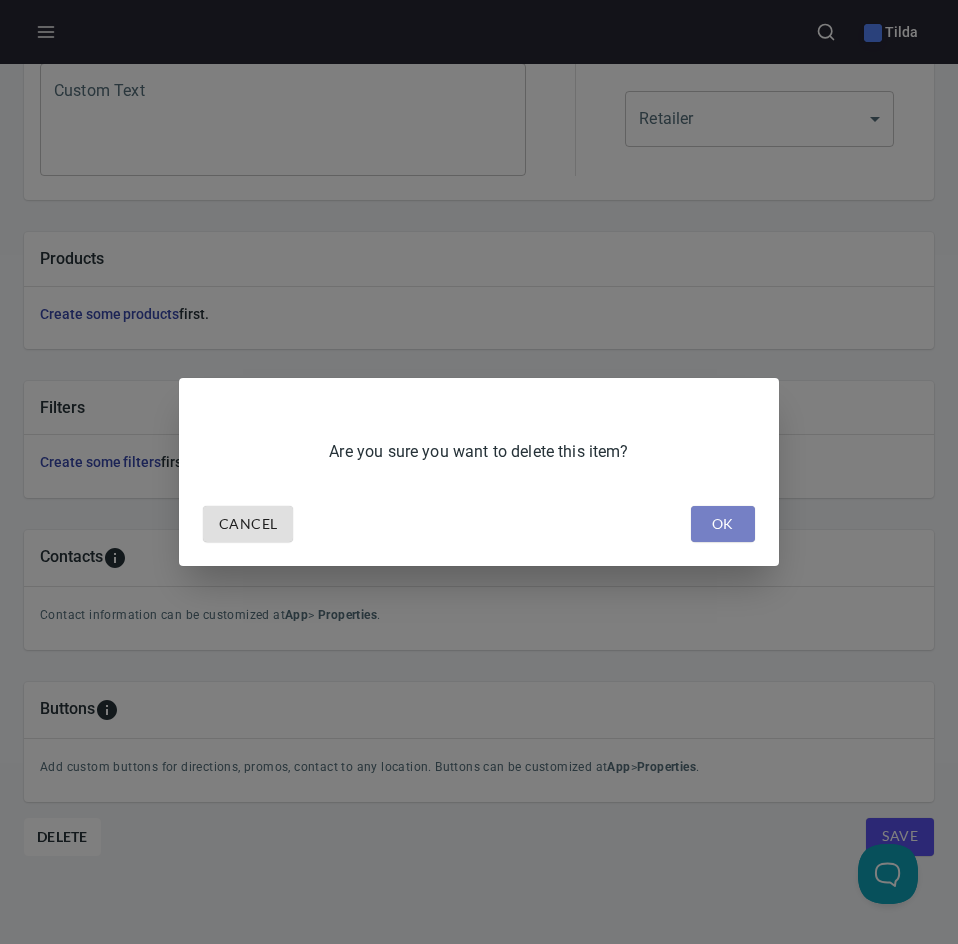 click on "OK" at bounding box center [723, 524] 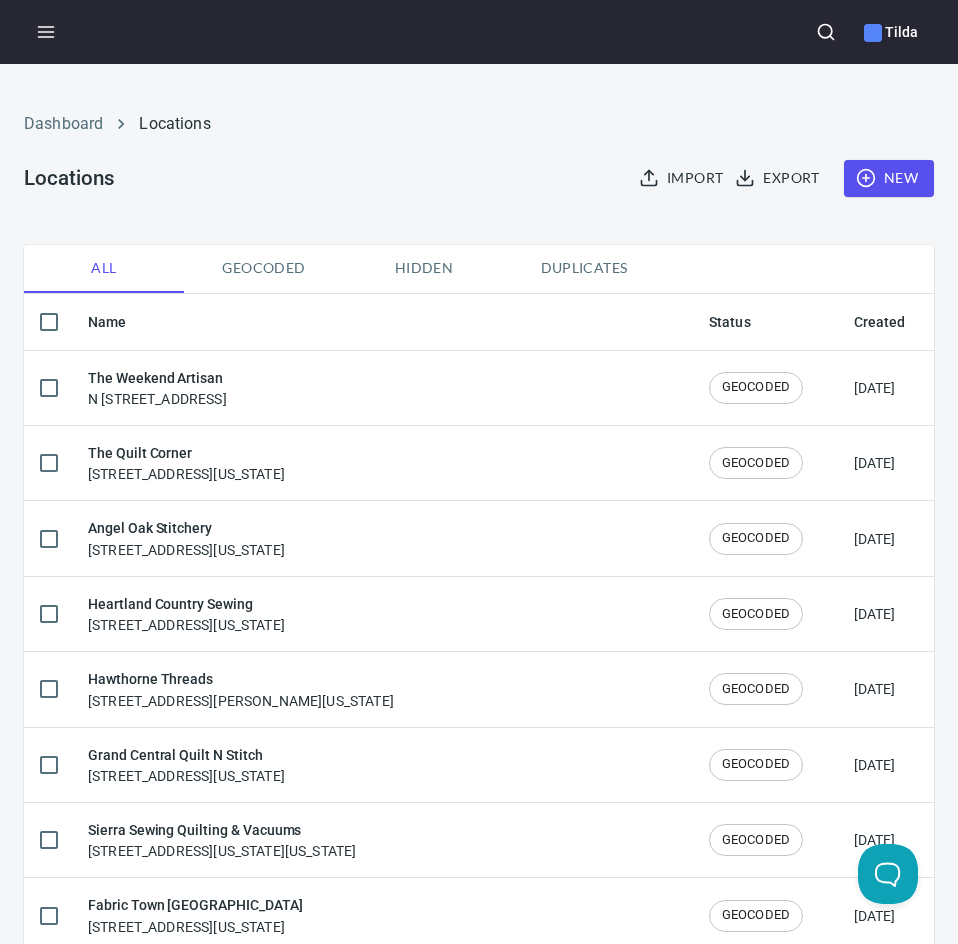 click 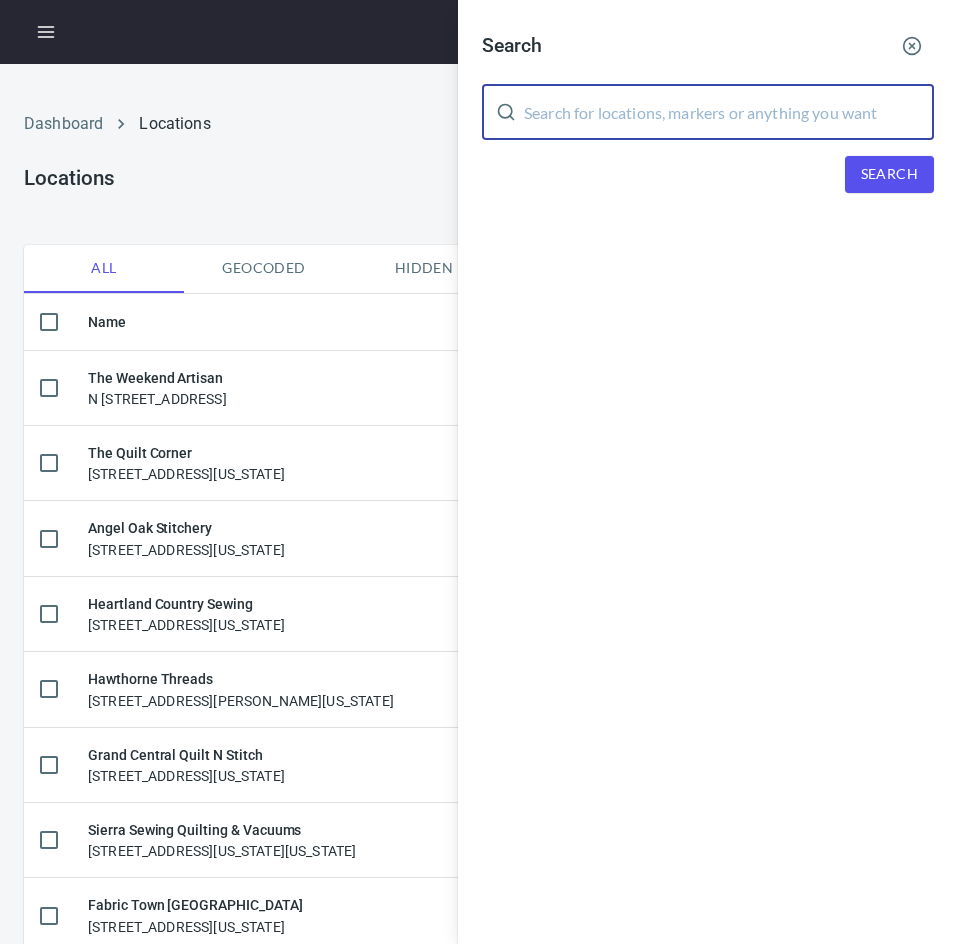 drag, startPoint x: 779, startPoint y: 103, endPoint x: 793, endPoint y: 118, distance: 20.518284 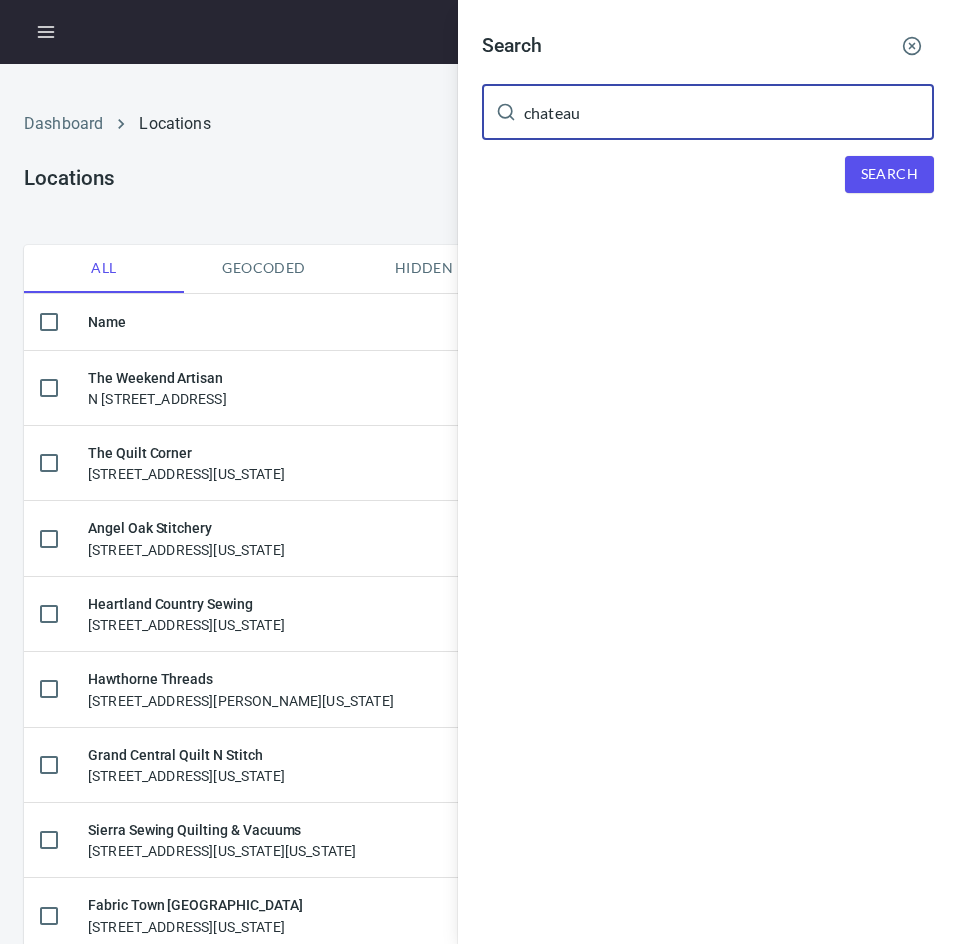 type on "chateau" 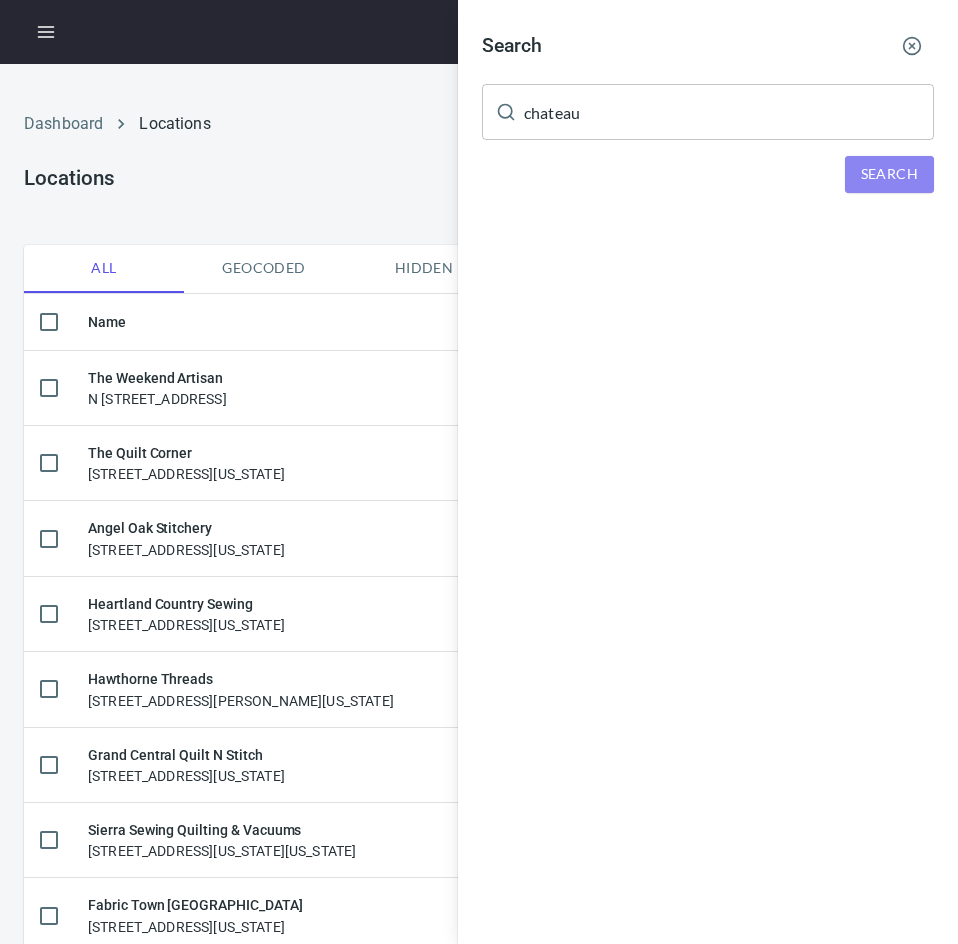 click on "Search" at bounding box center [889, 174] 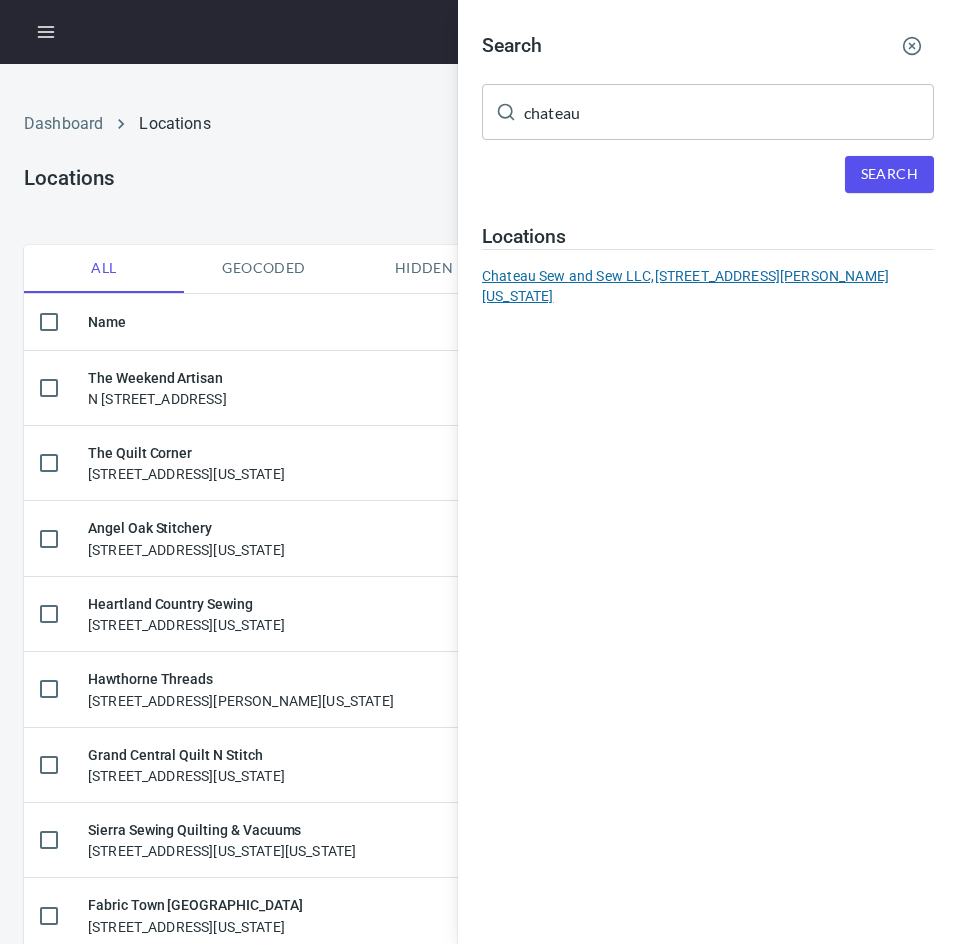 click on "Chateau Sew and Sew LLC,  [STREET_ADDRESS][PERSON_NAME][US_STATE]" at bounding box center (708, 286) 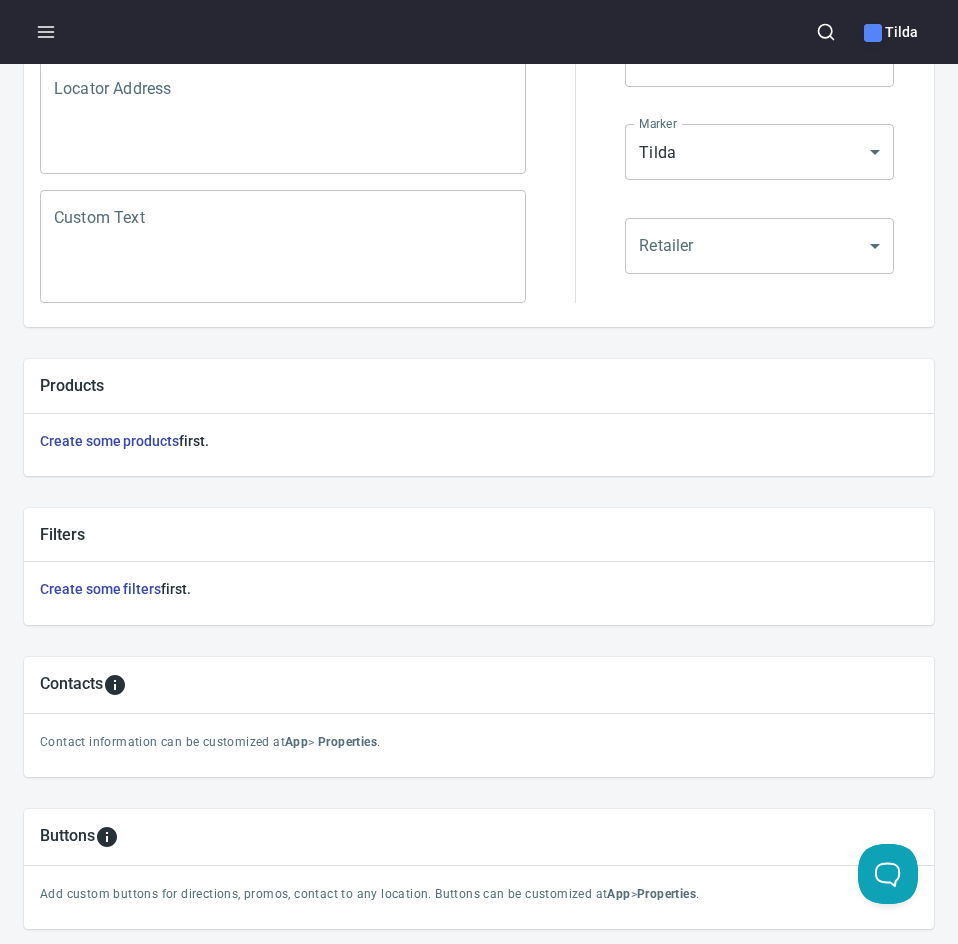 scroll, scrollTop: 568, scrollLeft: 0, axis: vertical 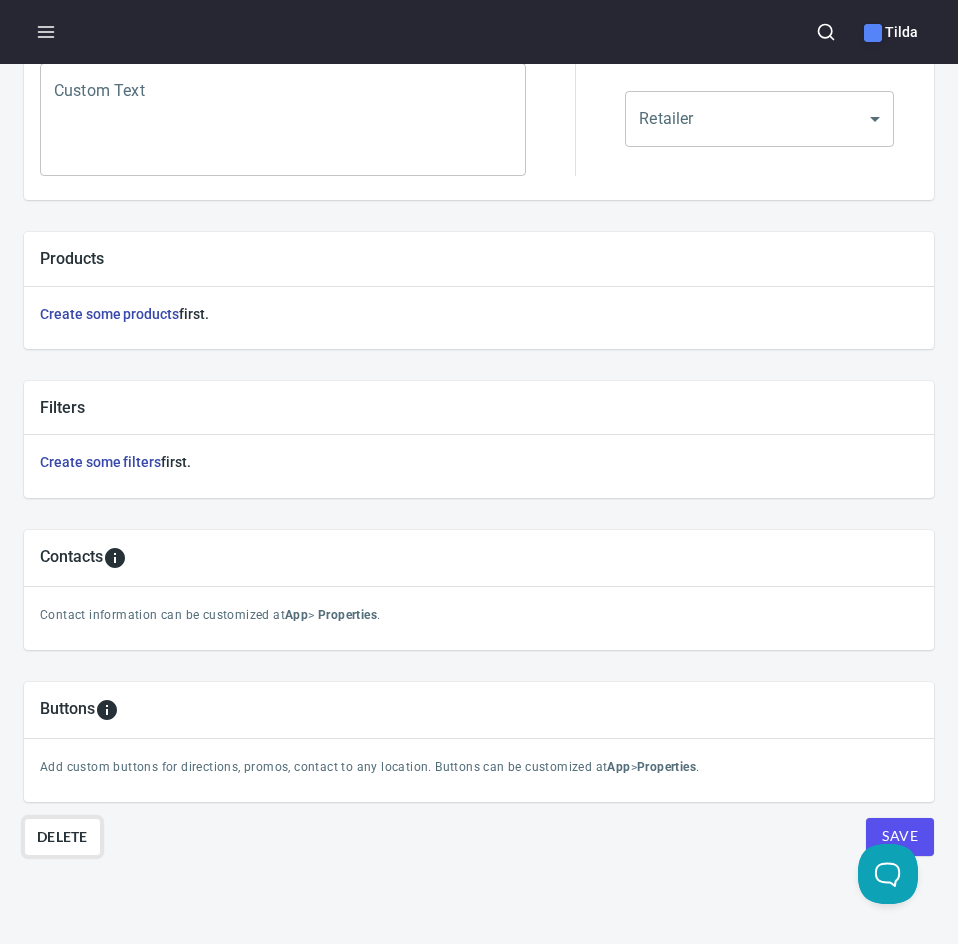 click on "Delete" at bounding box center (62, 837) 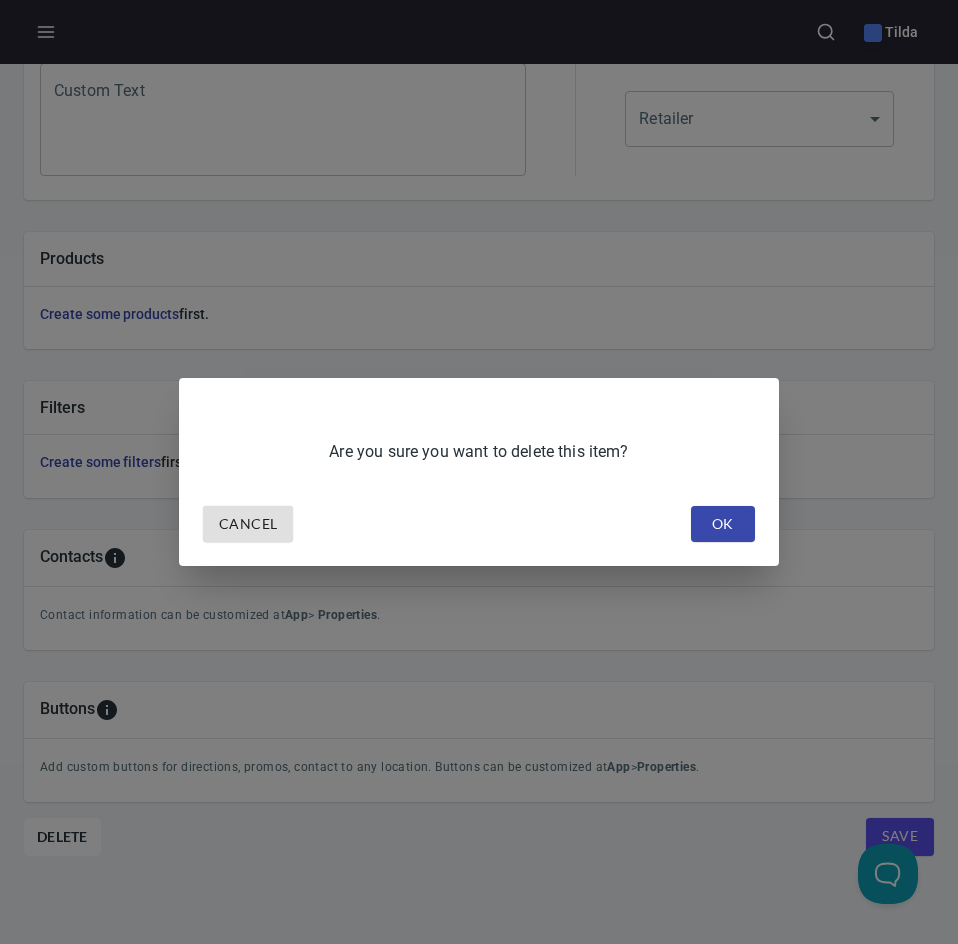 click on "OK" at bounding box center [723, 524] 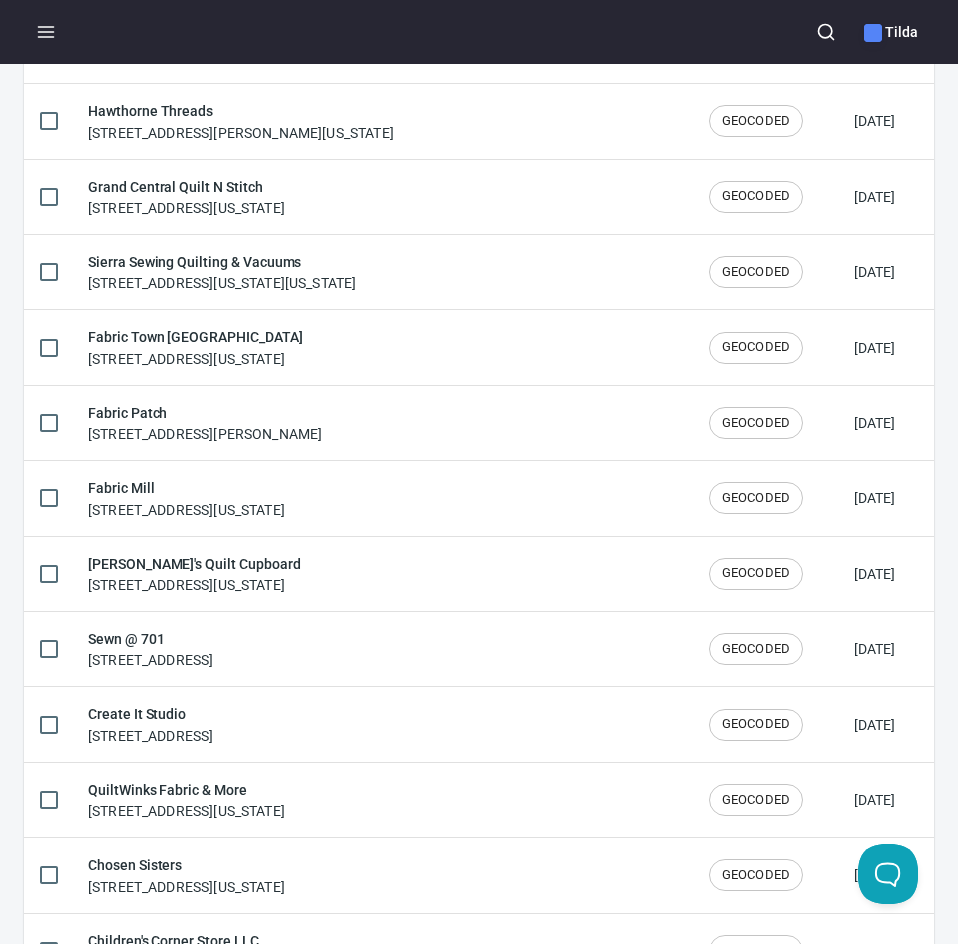 scroll, scrollTop: 0, scrollLeft: 0, axis: both 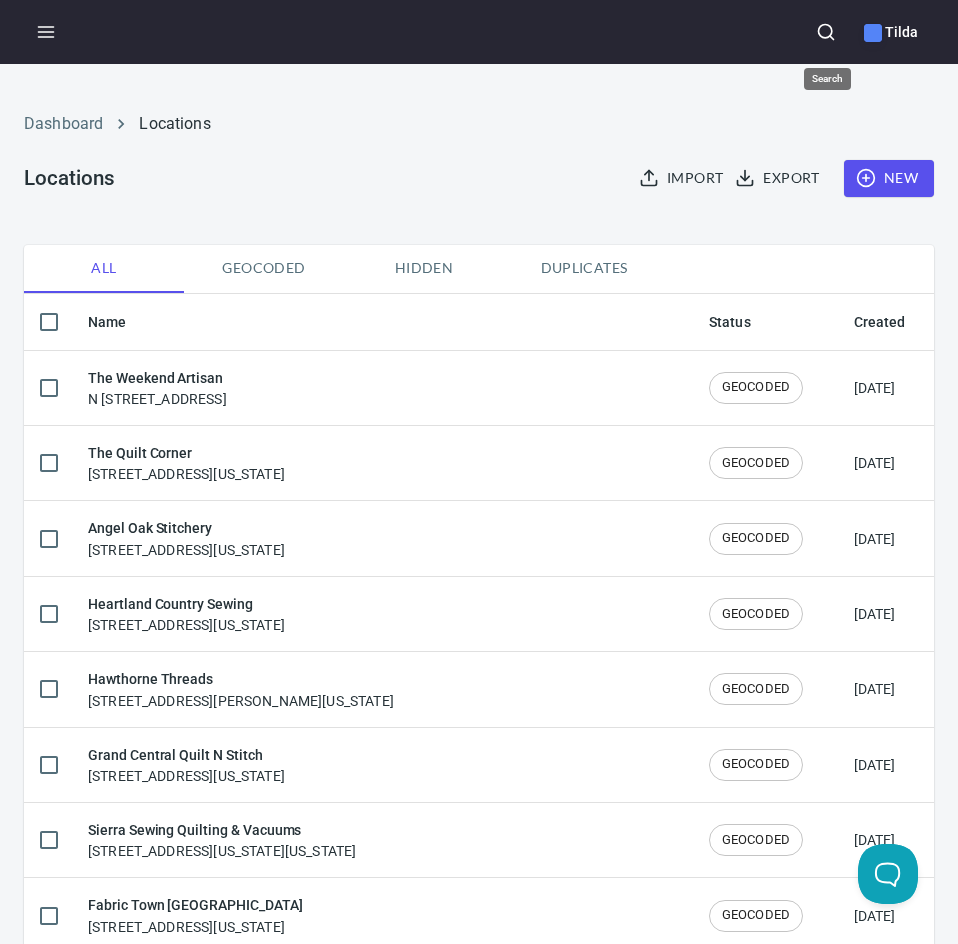 click 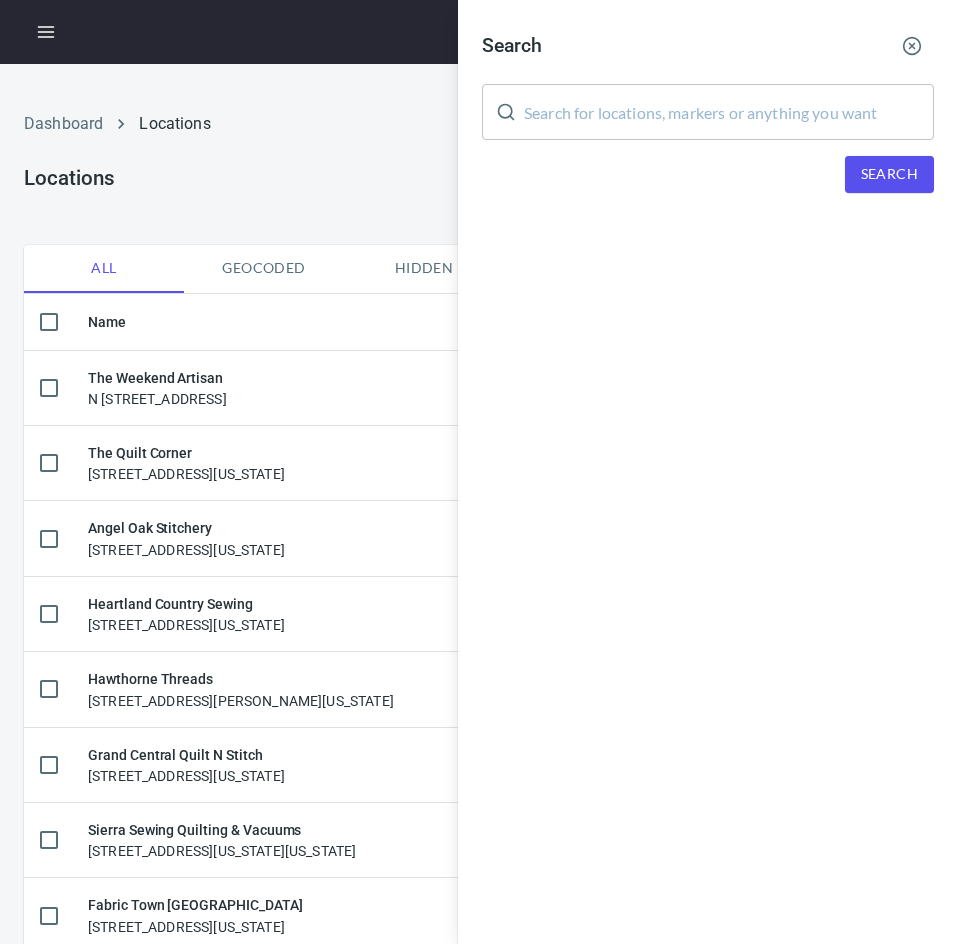 click at bounding box center [729, 112] 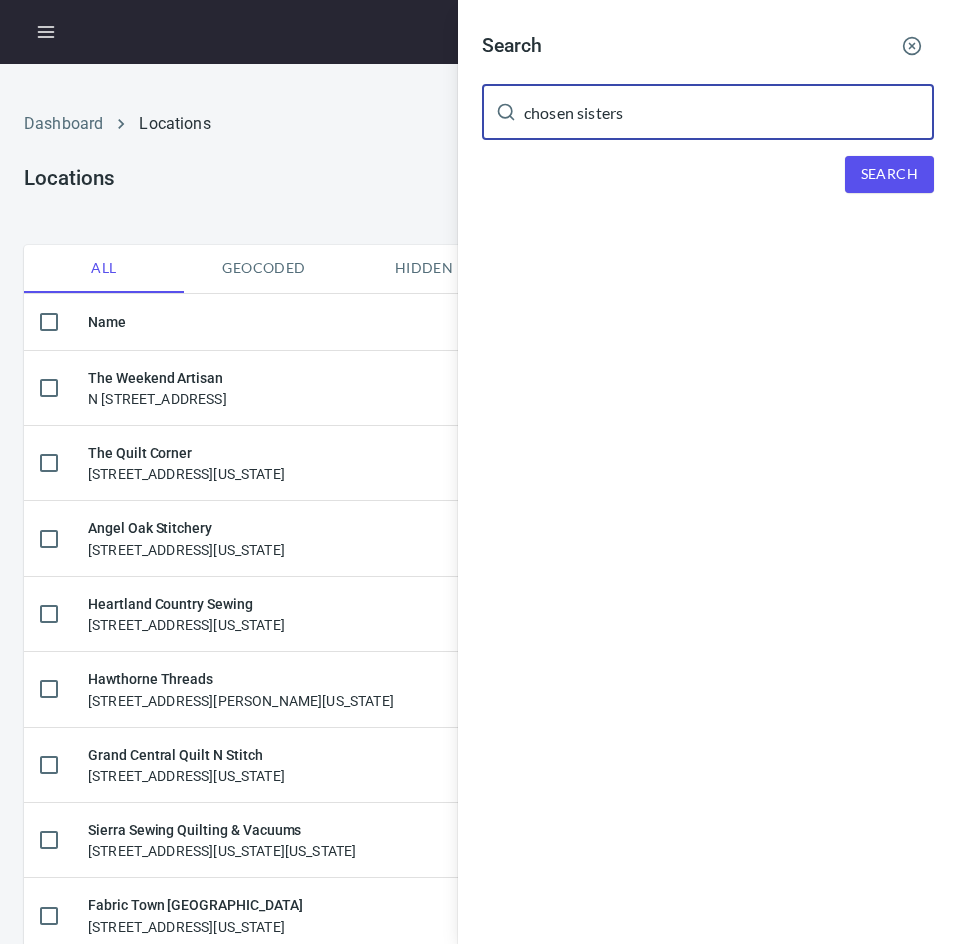 type on "chosen sisters" 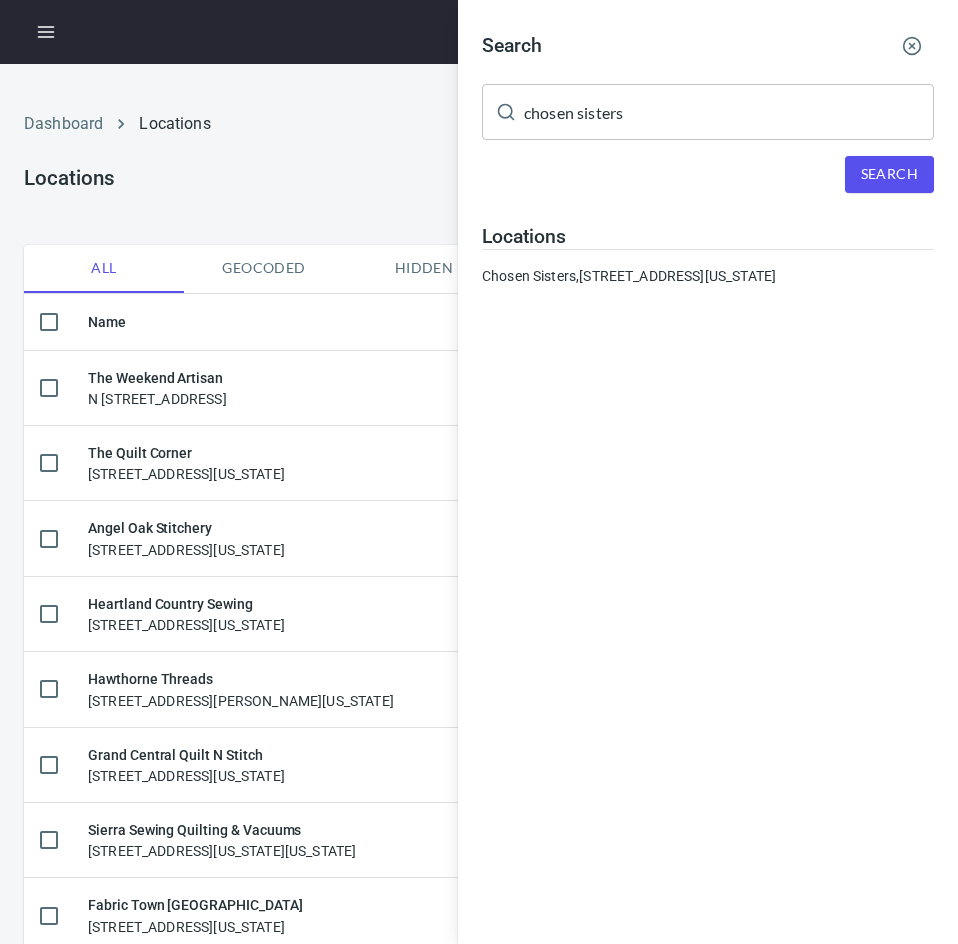 click on "Search chosen sisters ​ Search Locations Chosen Sisters,  [STREET_ADDRESS][US_STATE]" at bounding box center (708, 163) 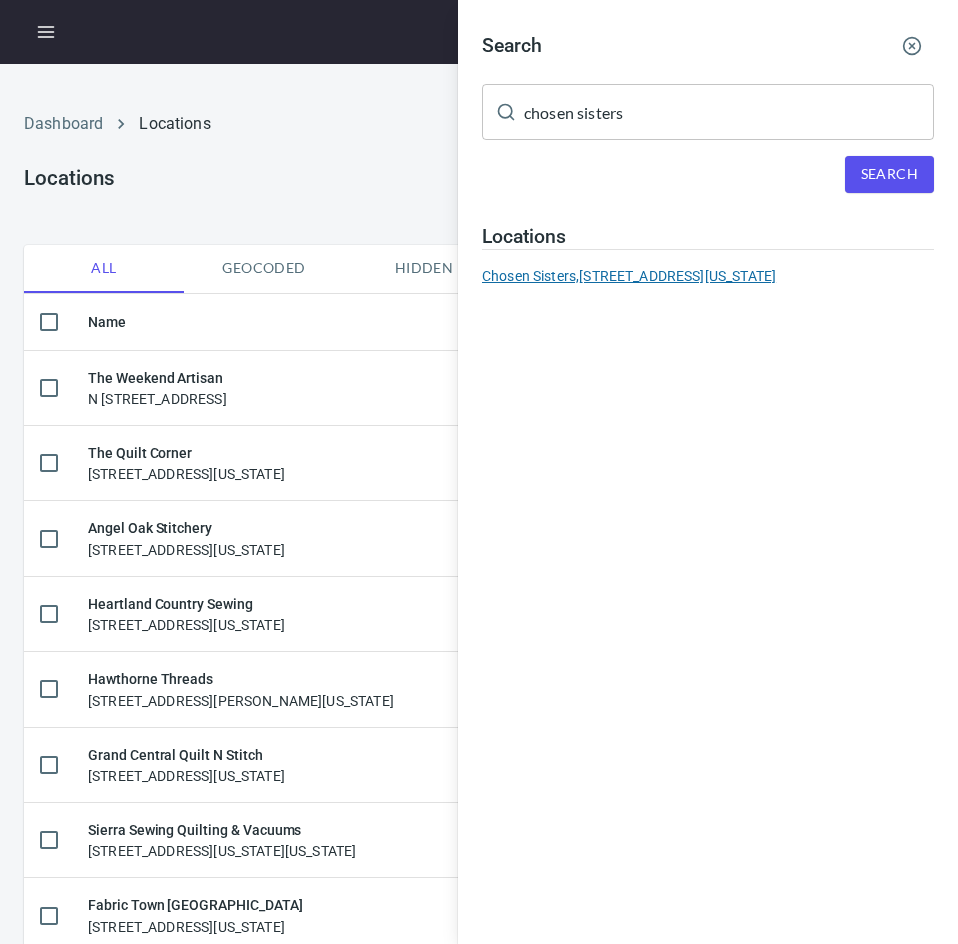 click on "Chosen Sisters,  [STREET_ADDRESS][US_STATE]" at bounding box center [708, 276] 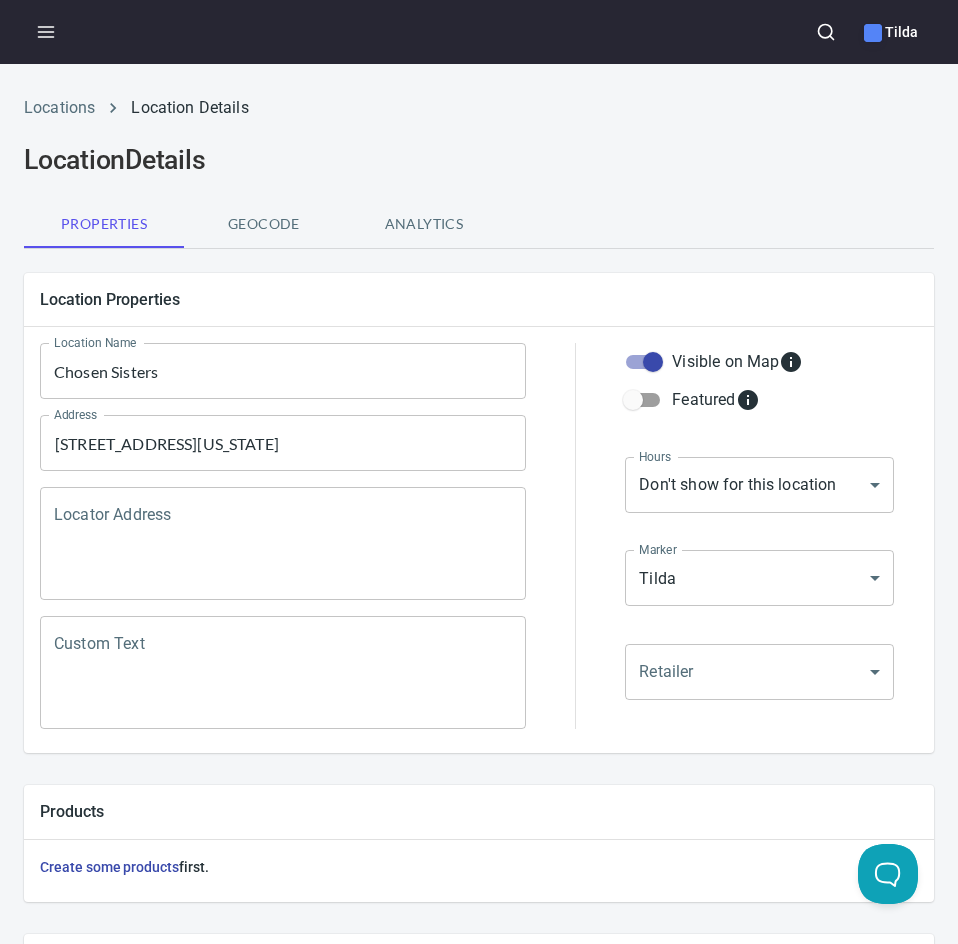 scroll, scrollTop: 568, scrollLeft: 0, axis: vertical 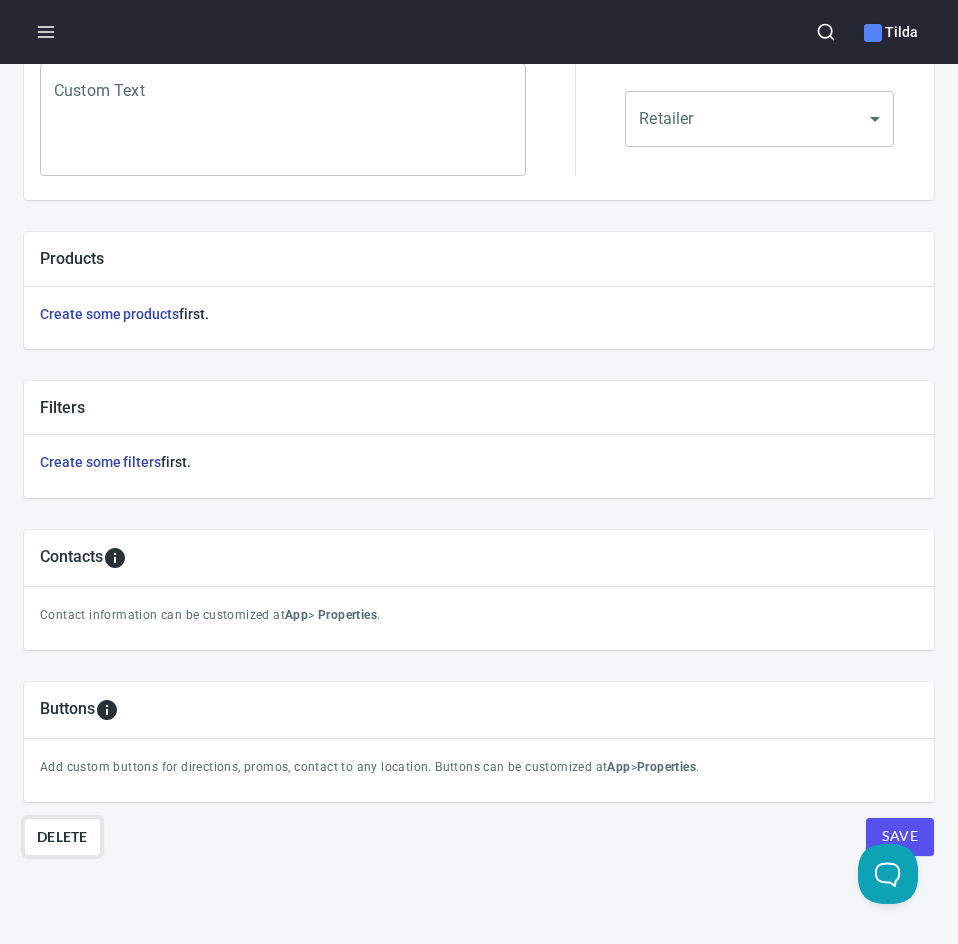 click on "Delete" at bounding box center [62, 837] 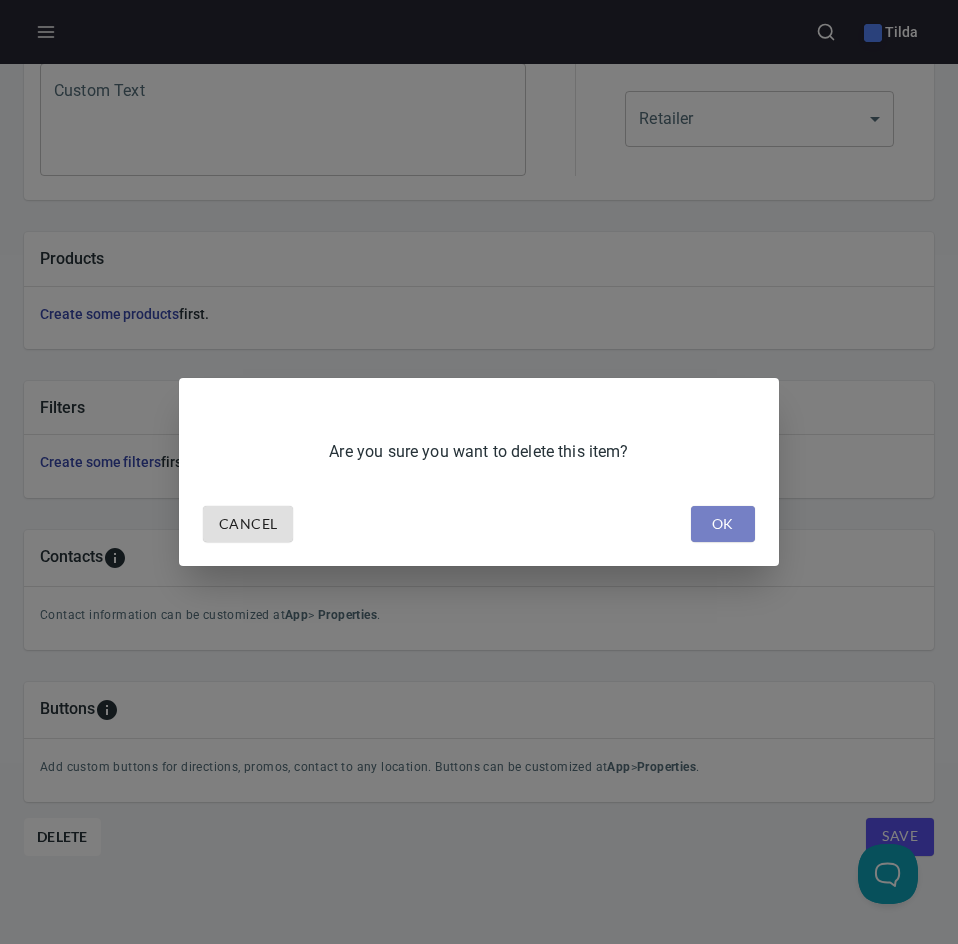 click on "OK" at bounding box center (723, 524) 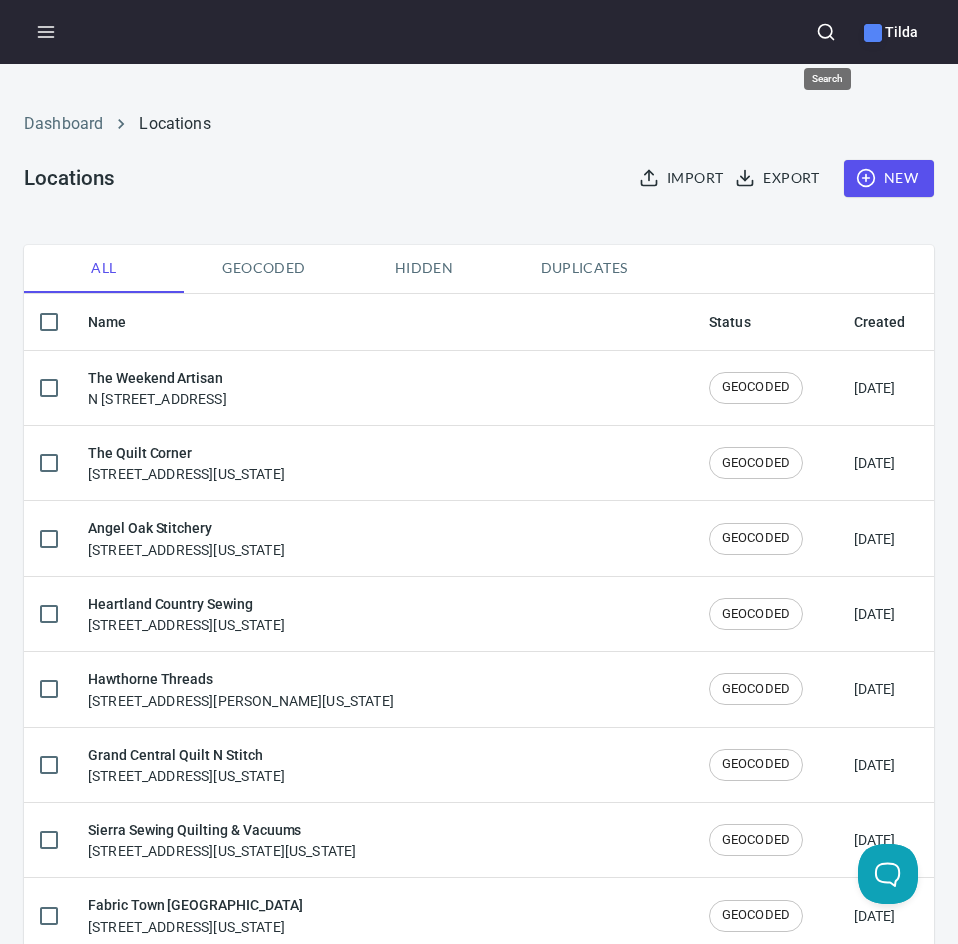 click 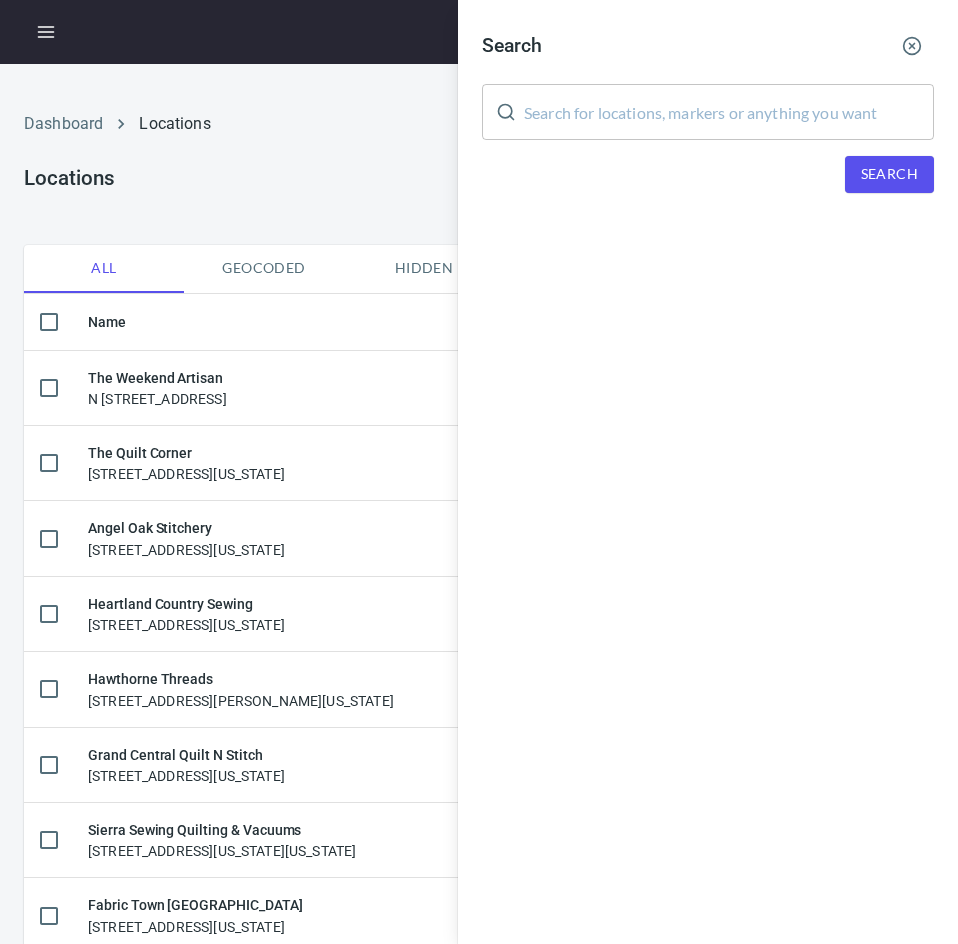 click at bounding box center [729, 112] 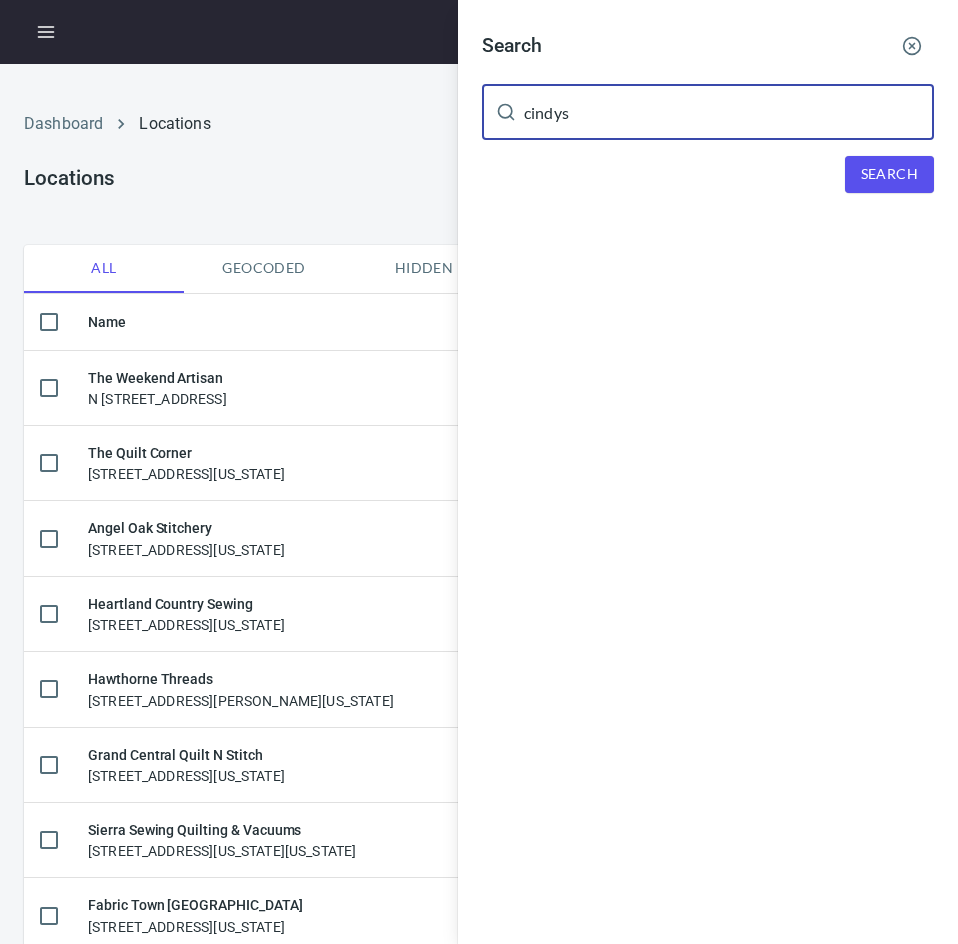 type on "cindys" 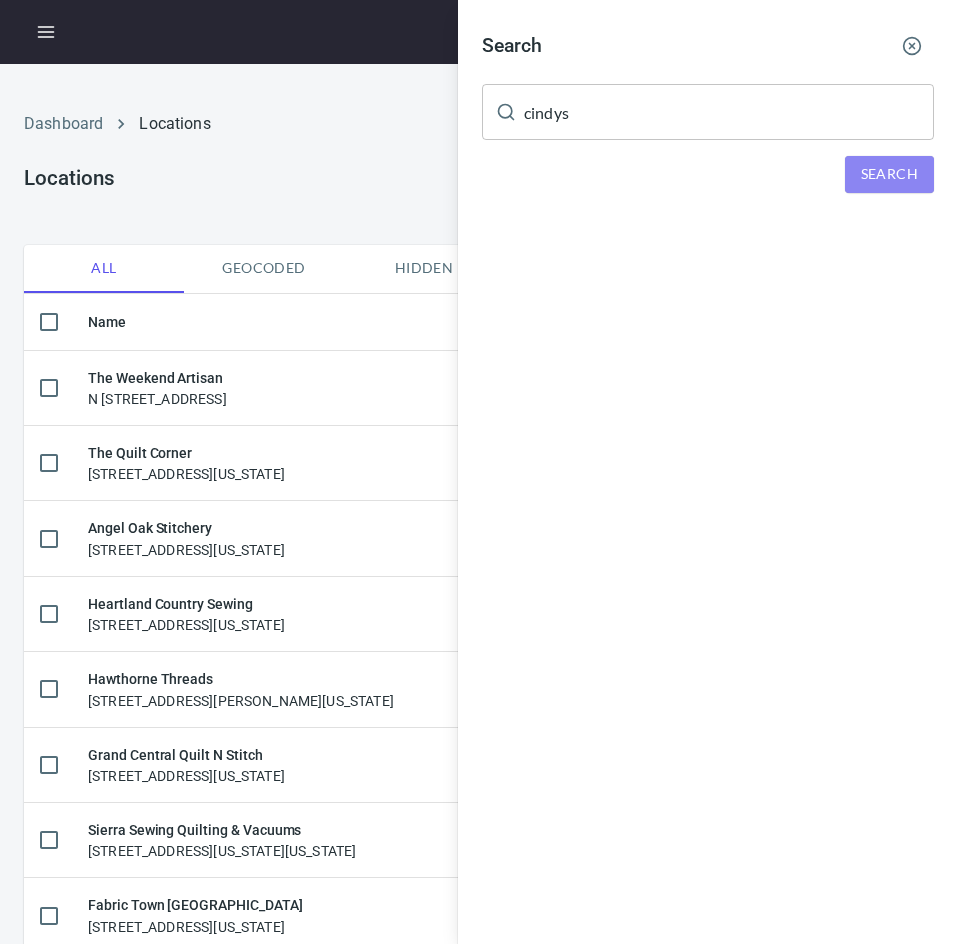 click on "Search" at bounding box center (889, 174) 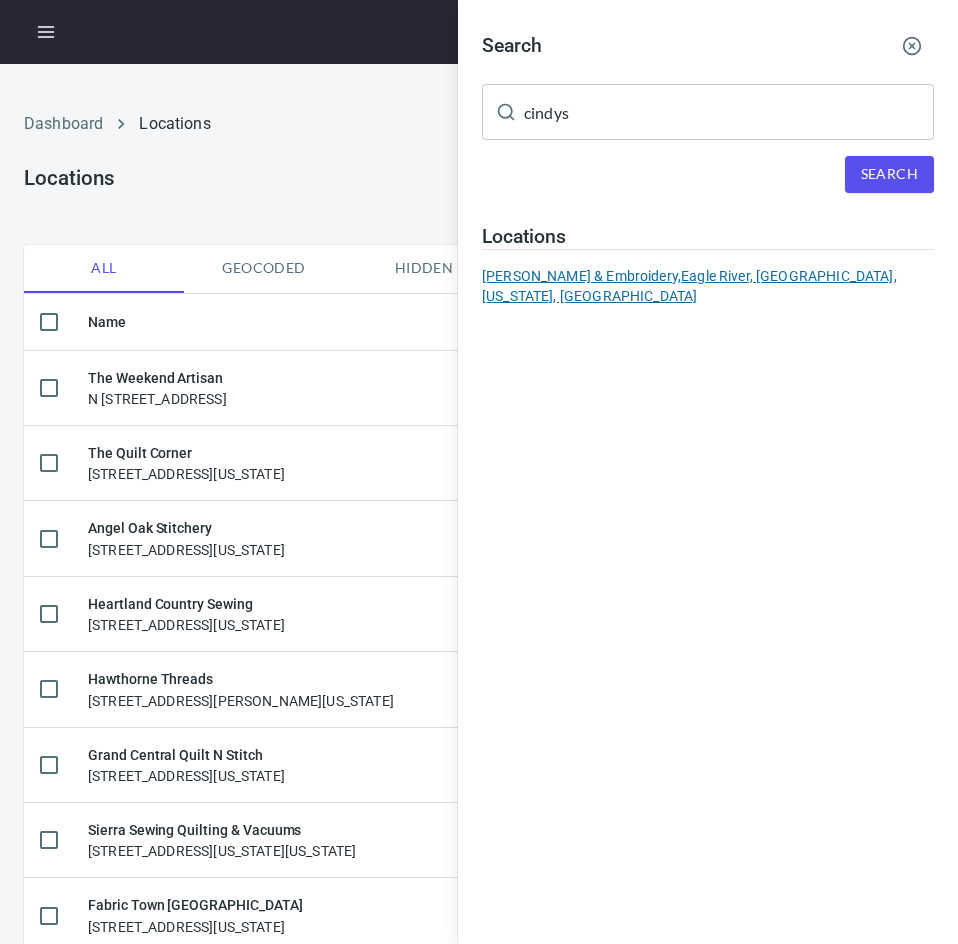 click on "[PERSON_NAME] & Embroidery,  [GEOGRAPHIC_DATA], [GEOGRAPHIC_DATA], [US_STATE], [GEOGRAPHIC_DATA]" at bounding box center [708, 286] 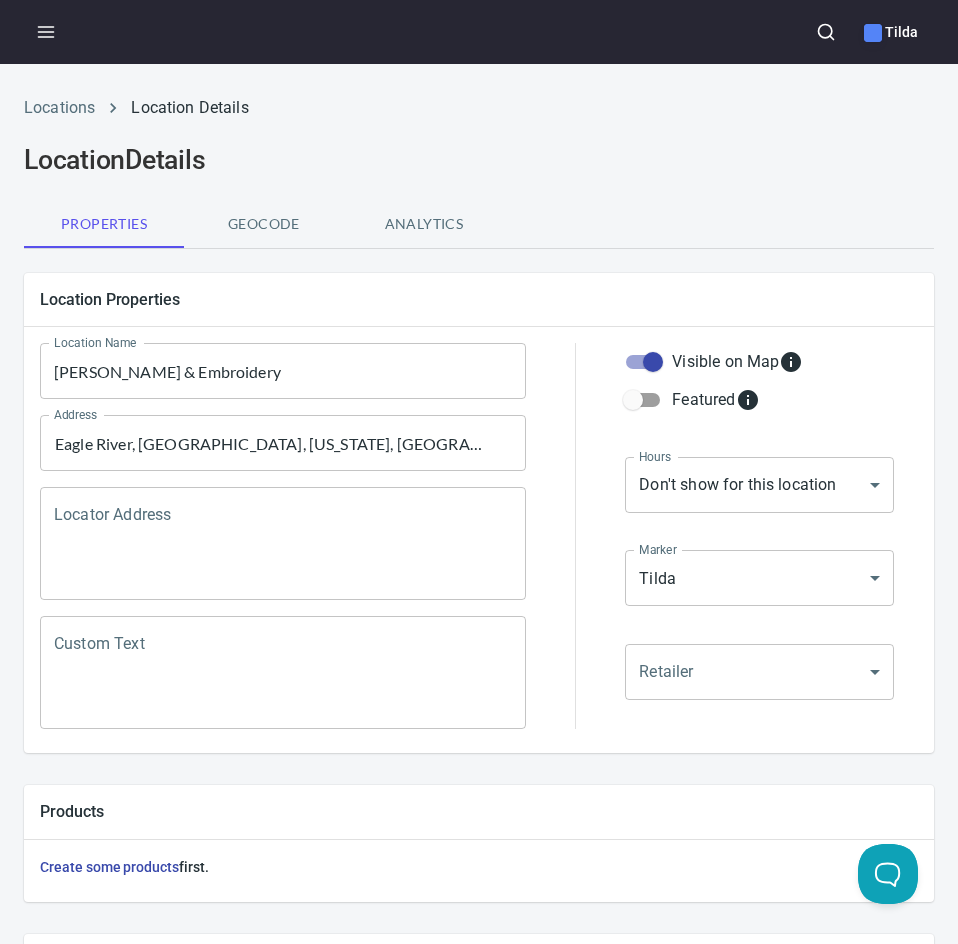scroll, scrollTop: 568, scrollLeft: 0, axis: vertical 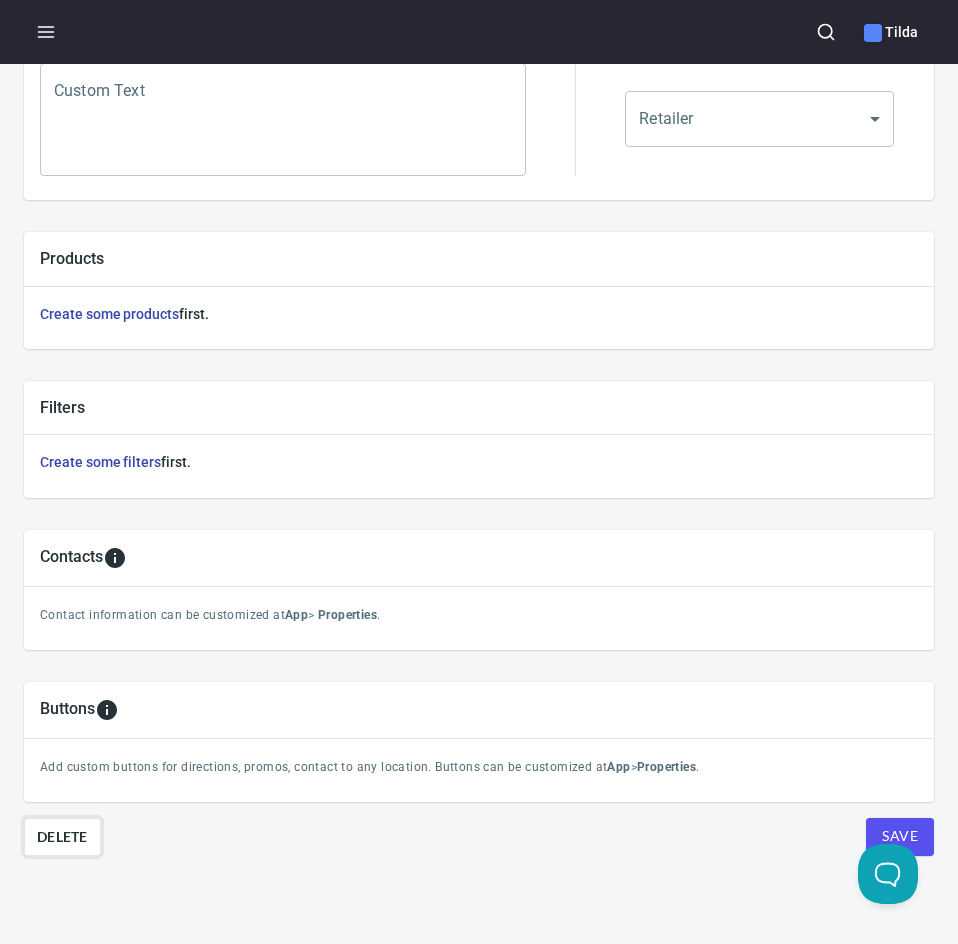 click on "Delete" at bounding box center [62, 837] 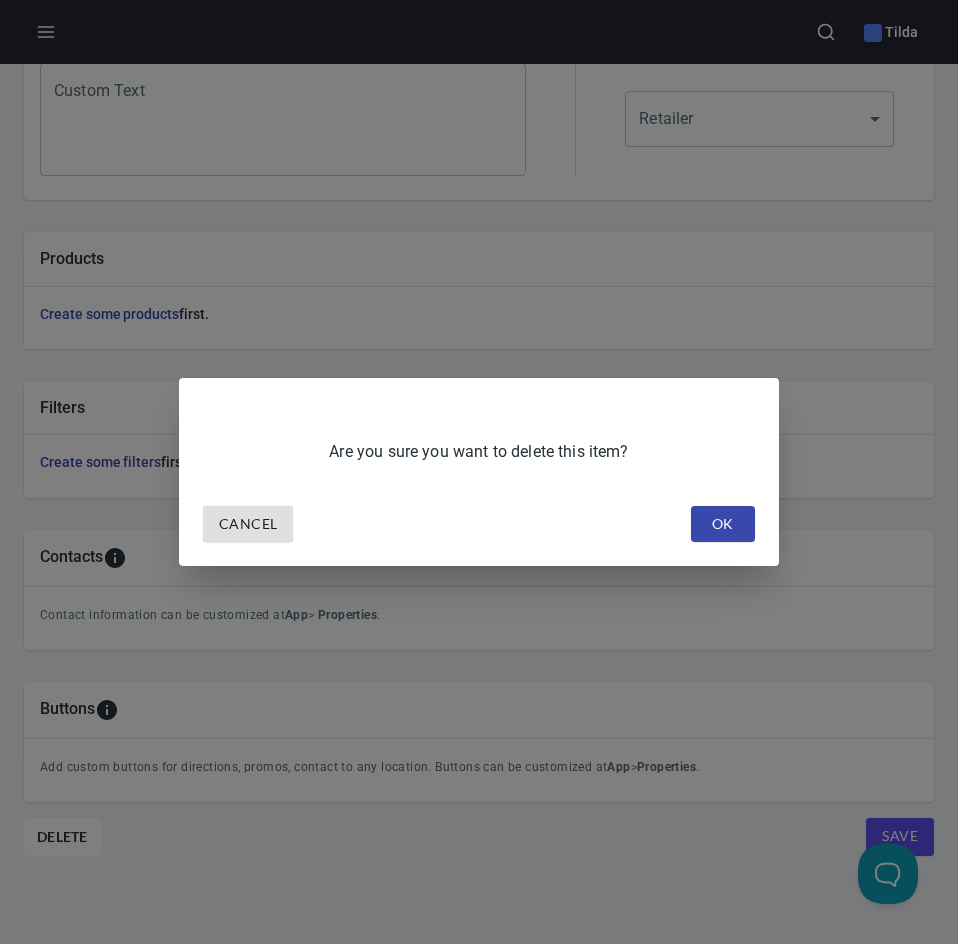 click on "OK" at bounding box center [723, 524] 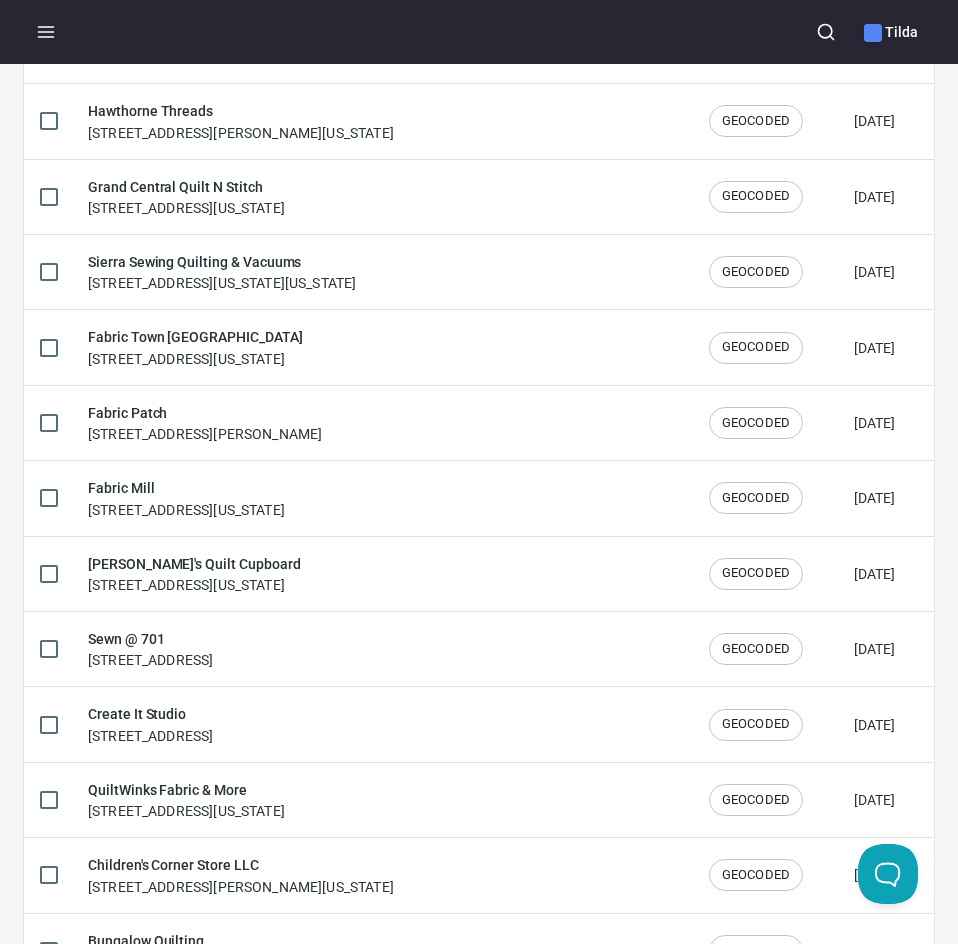 scroll, scrollTop: 0, scrollLeft: 0, axis: both 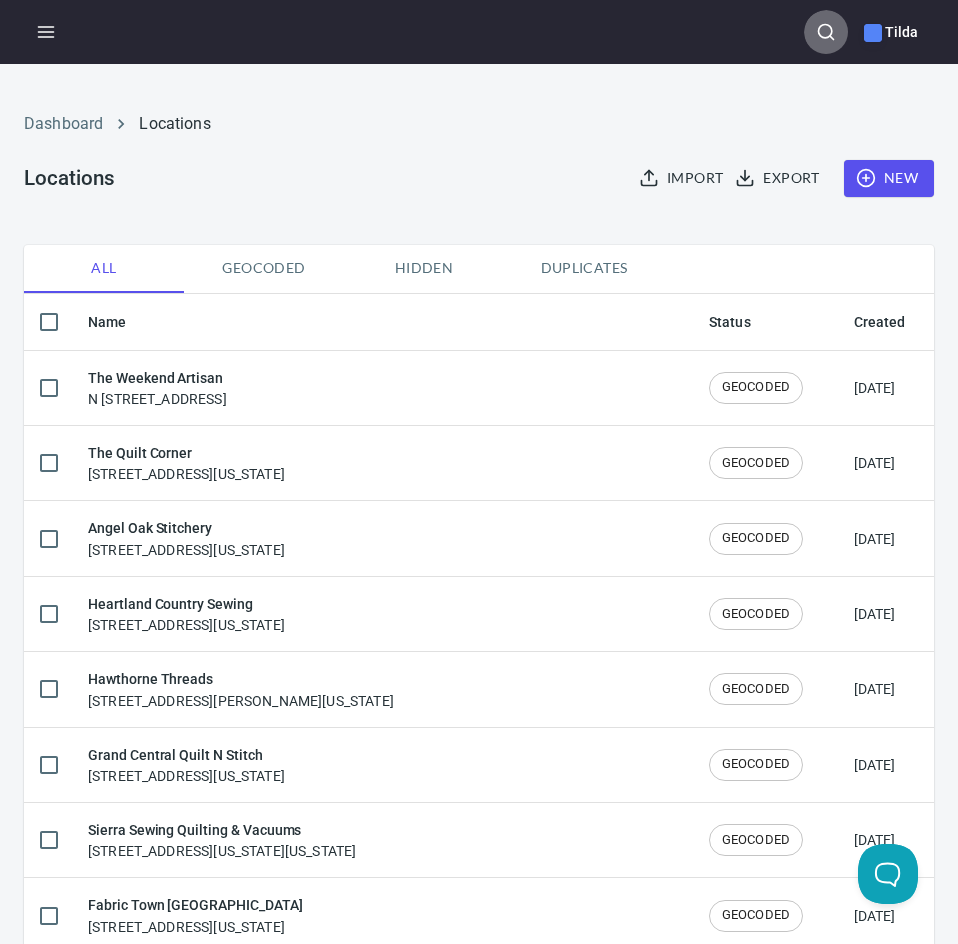 click 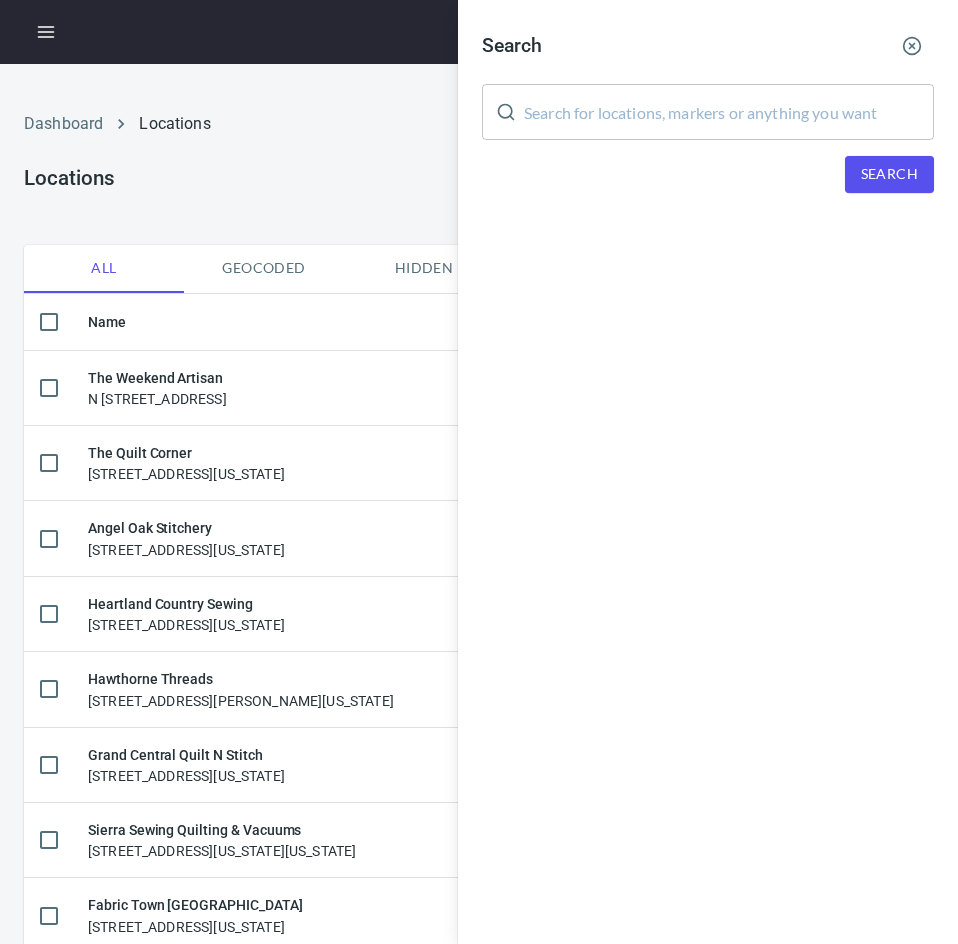 click at bounding box center [729, 112] 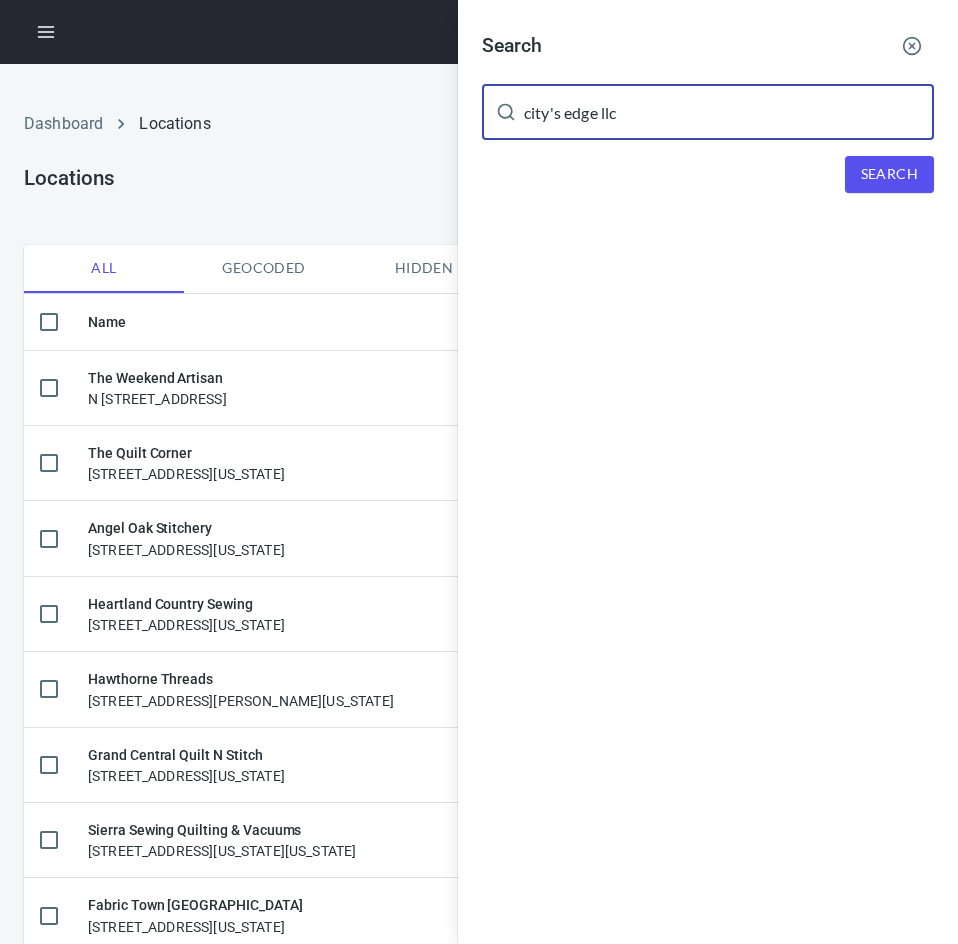 click on "Search" at bounding box center (889, 174) 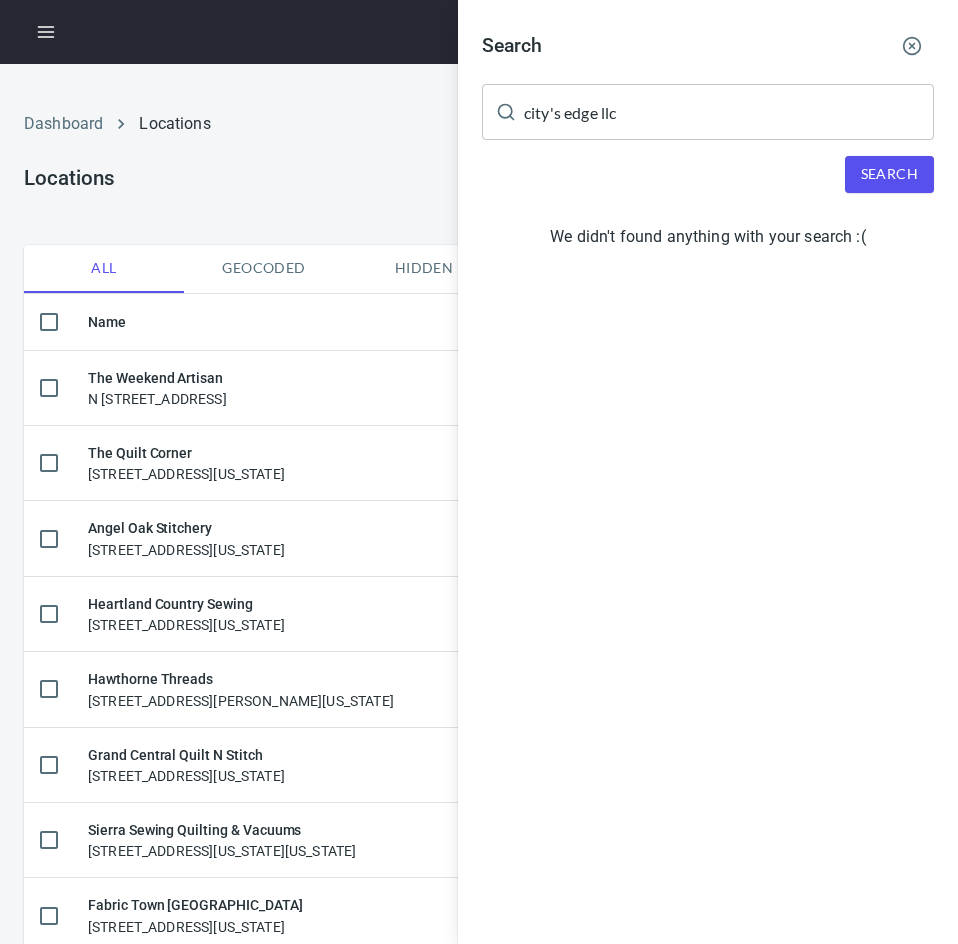 click on "city's edge llc" at bounding box center (729, 112) 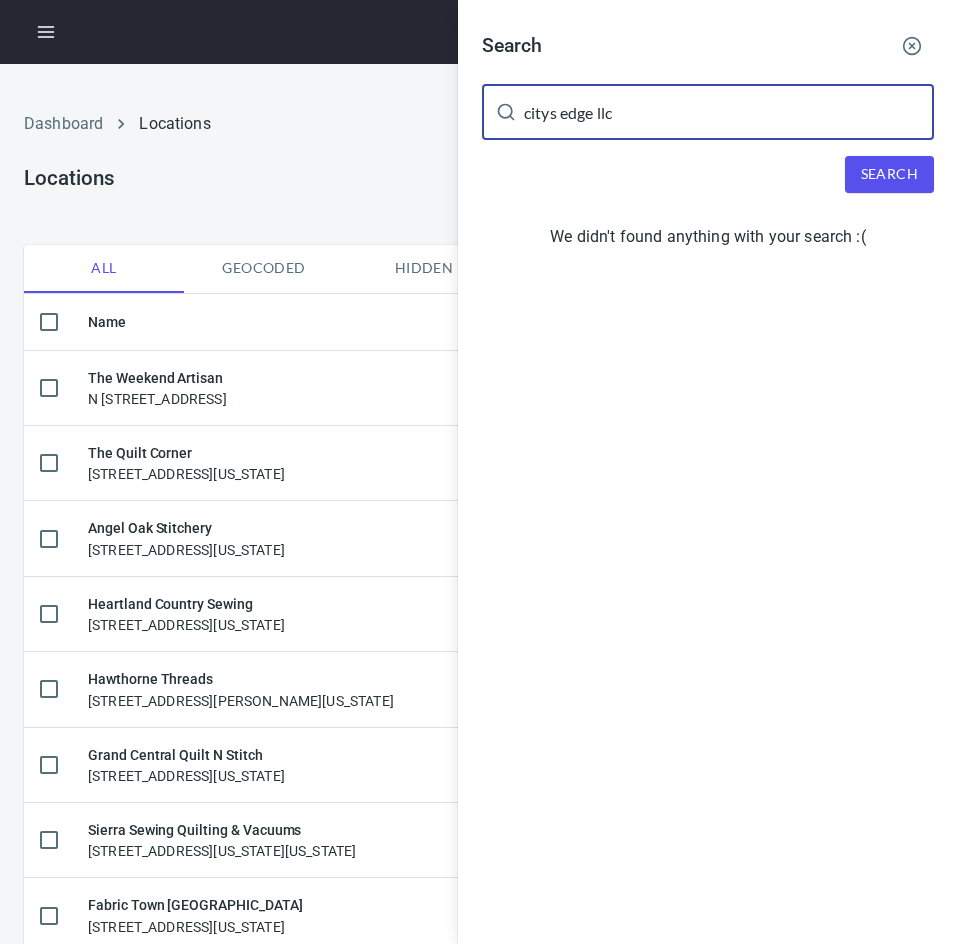 type on "citys edge llc" 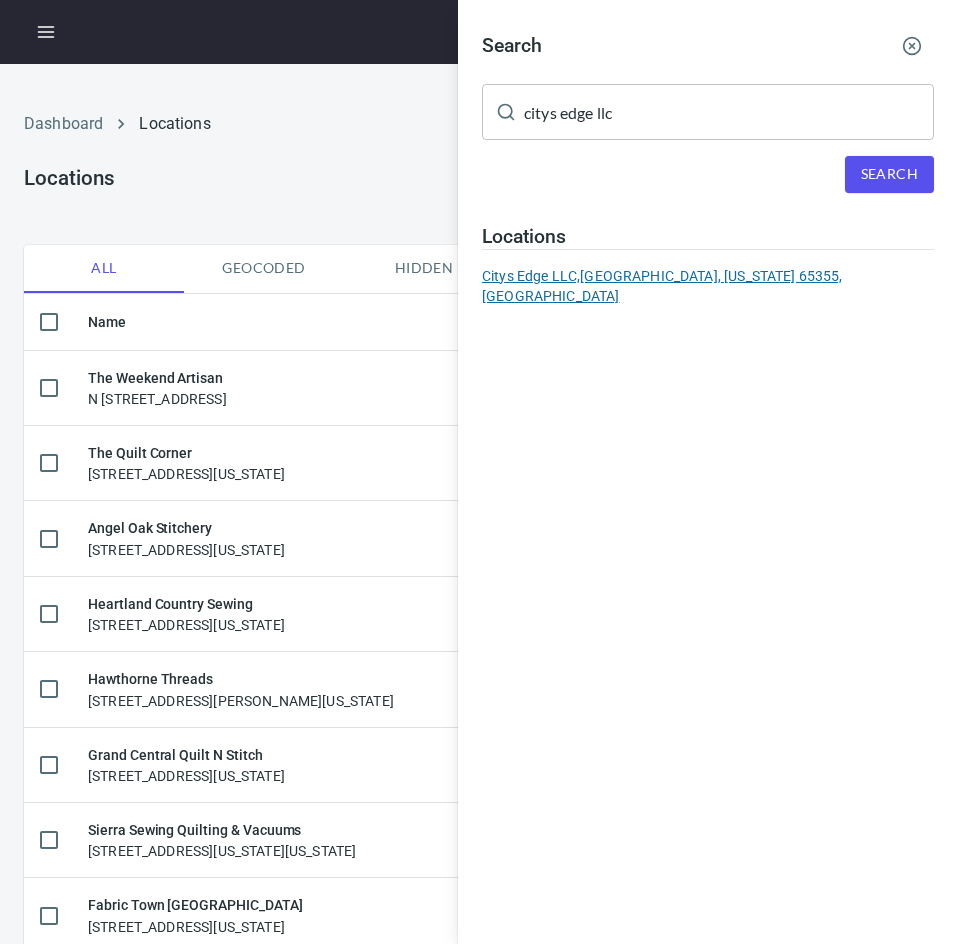 click on "Citys Edge LLC,  [GEOGRAPHIC_DATA][US_STATE], [GEOGRAPHIC_DATA]" at bounding box center (708, 286) 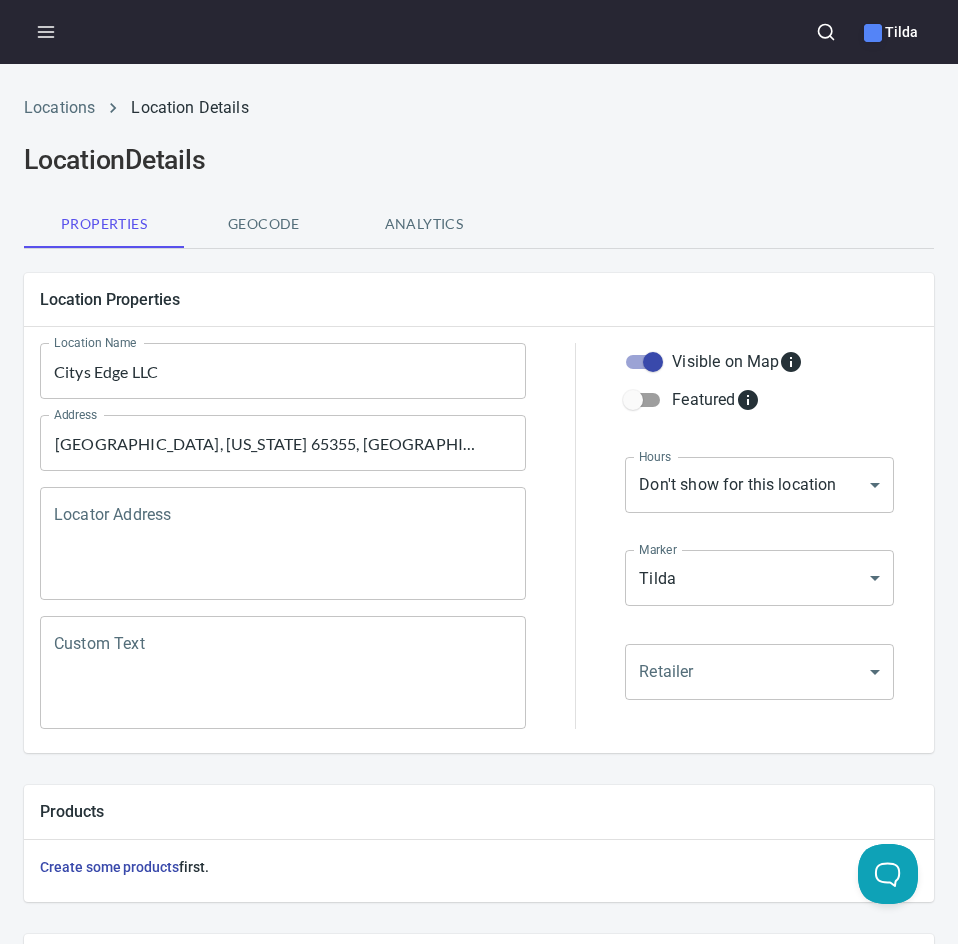 click on "Citys Edge LLC" at bounding box center (283, 371) 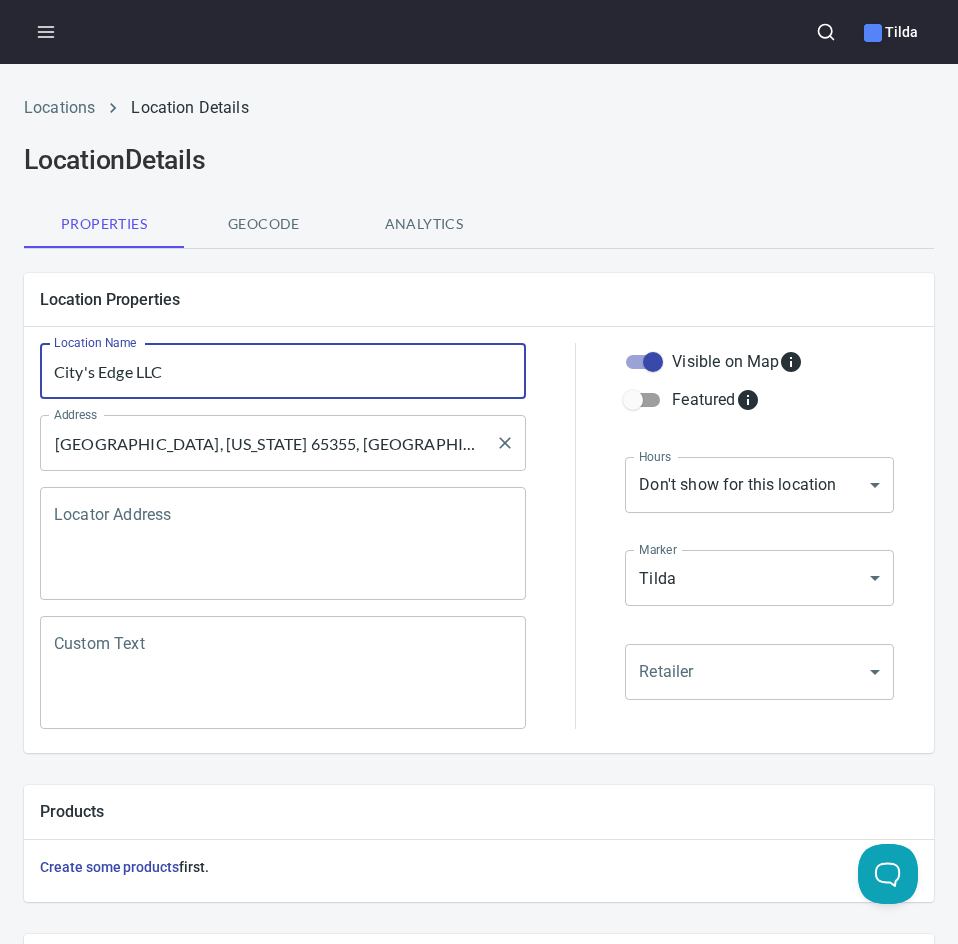 type on "City's Edge LLC" 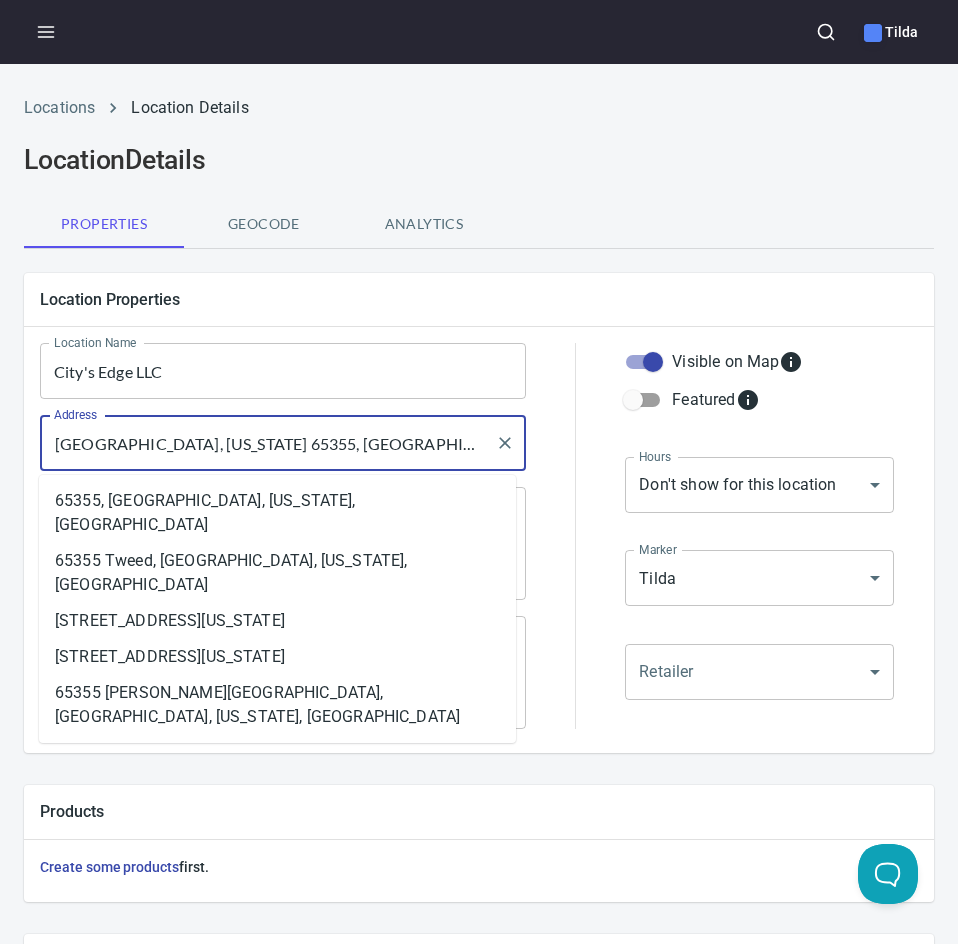 paste on "[STREET_ADDRESS]" 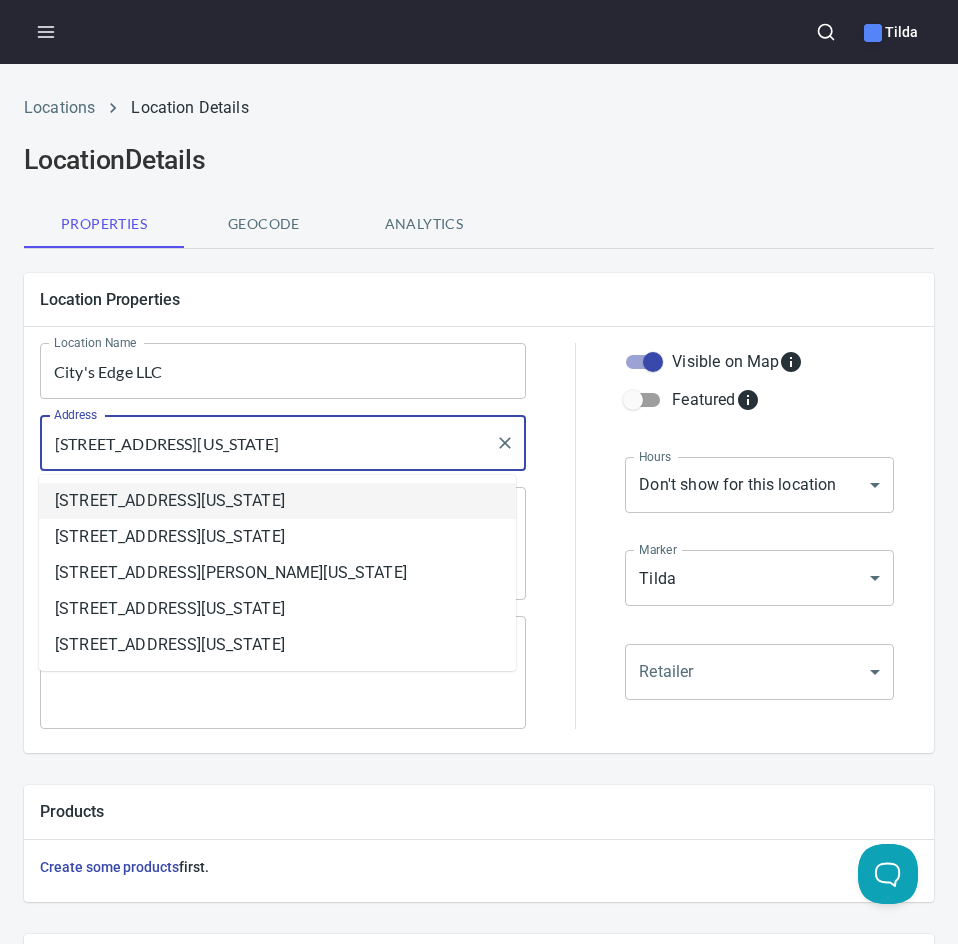 drag, startPoint x: 458, startPoint y: 447, endPoint x: 342, endPoint y: 452, distance: 116.10771 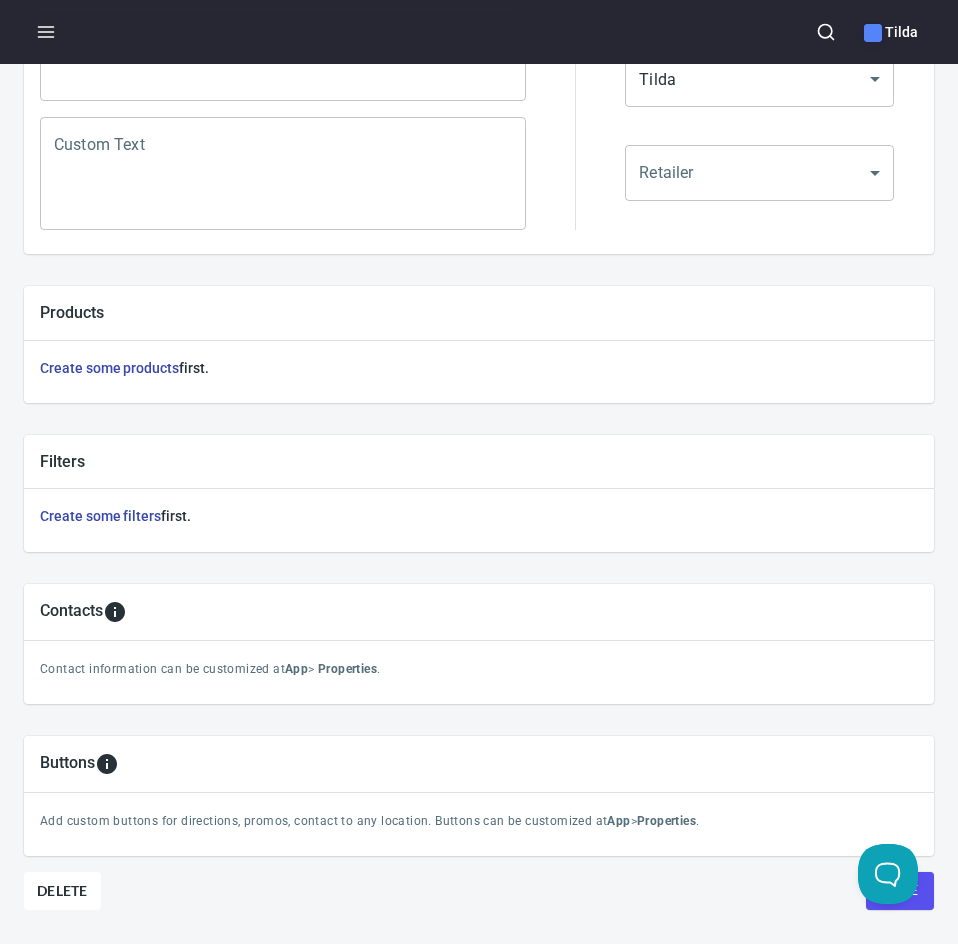 scroll, scrollTop: 568, scrollLeft: 0, axis: vertical 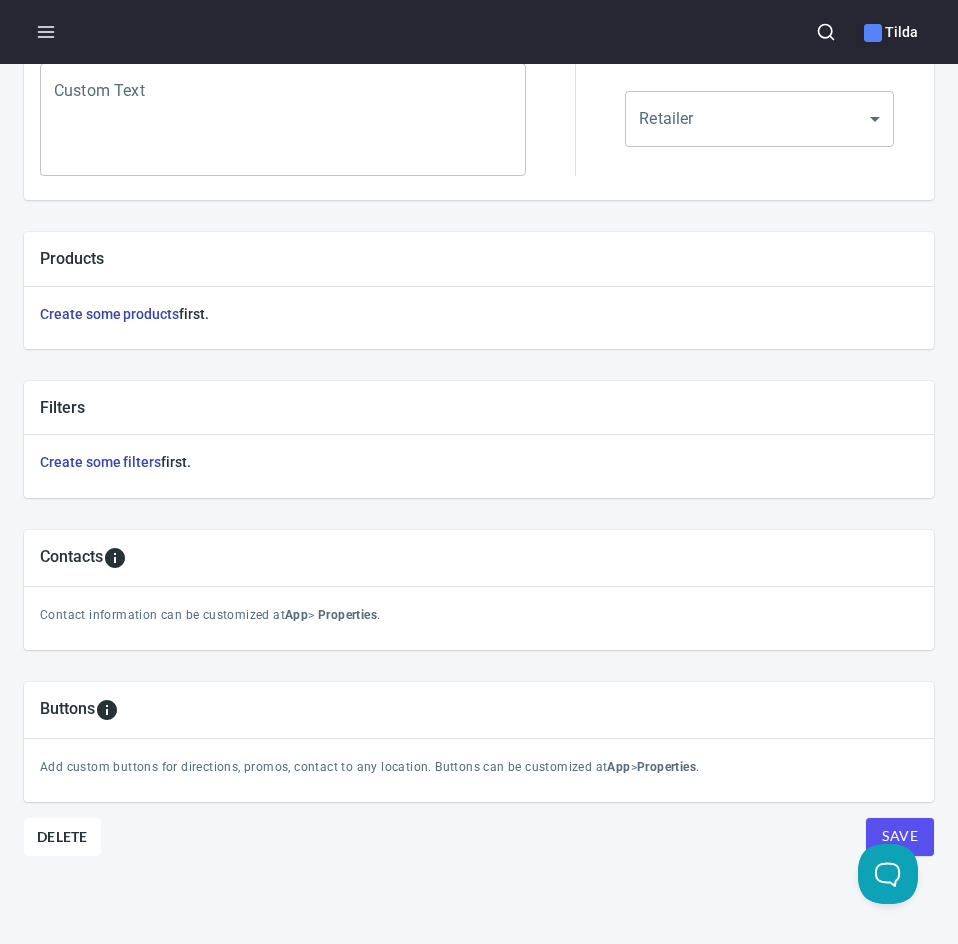 type on "[STREET_ADDRESS]" 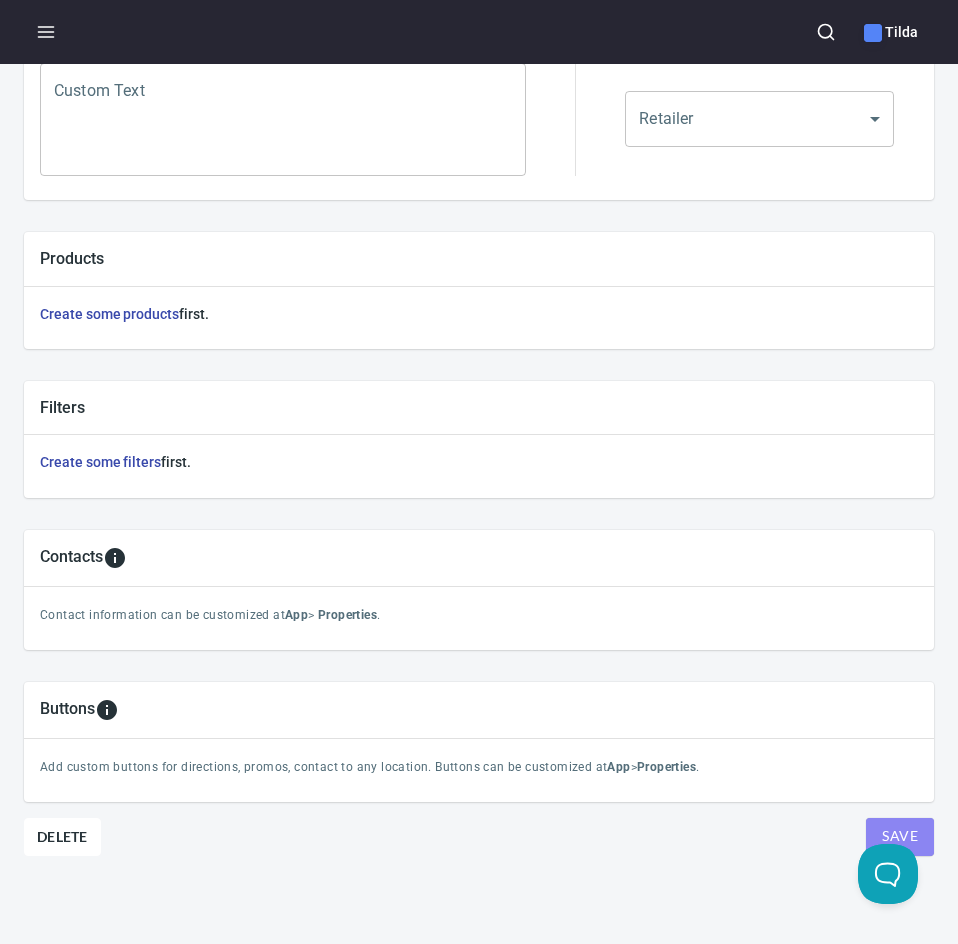 click on "Save" at bounding box center [900, 836] 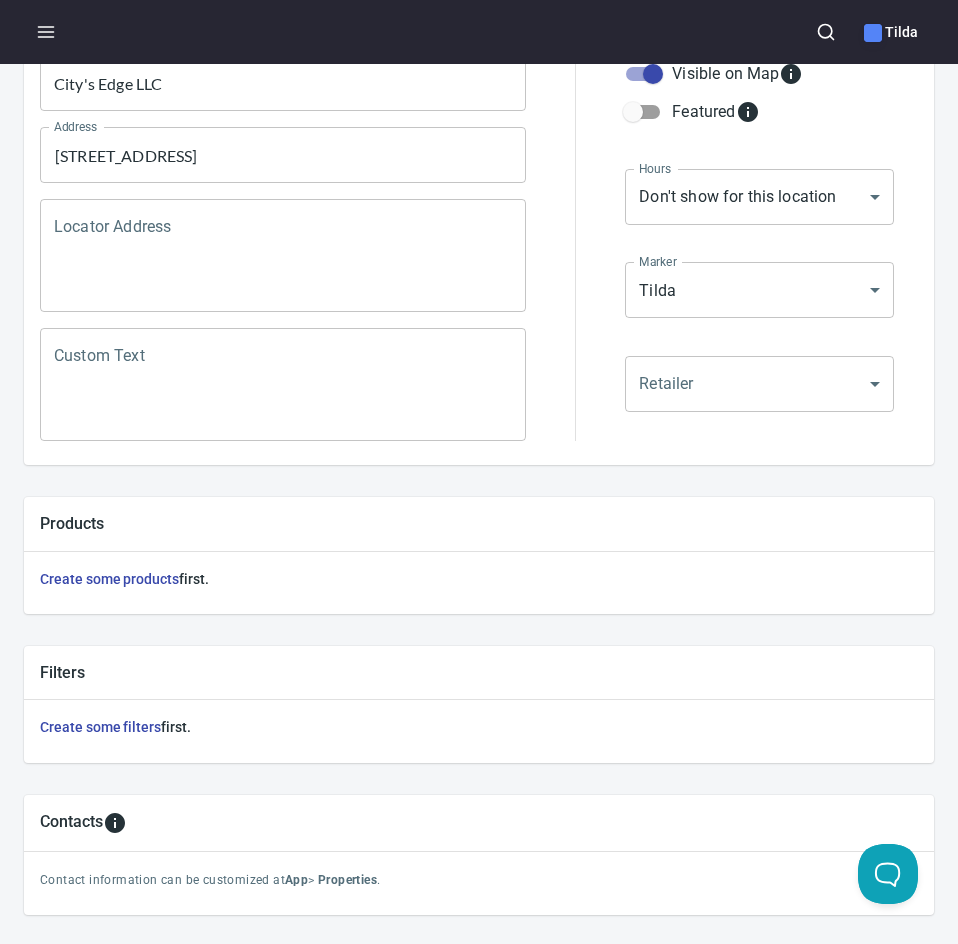 scroll, scrollTop: 568, scrollLeft: 0, axis: vertical 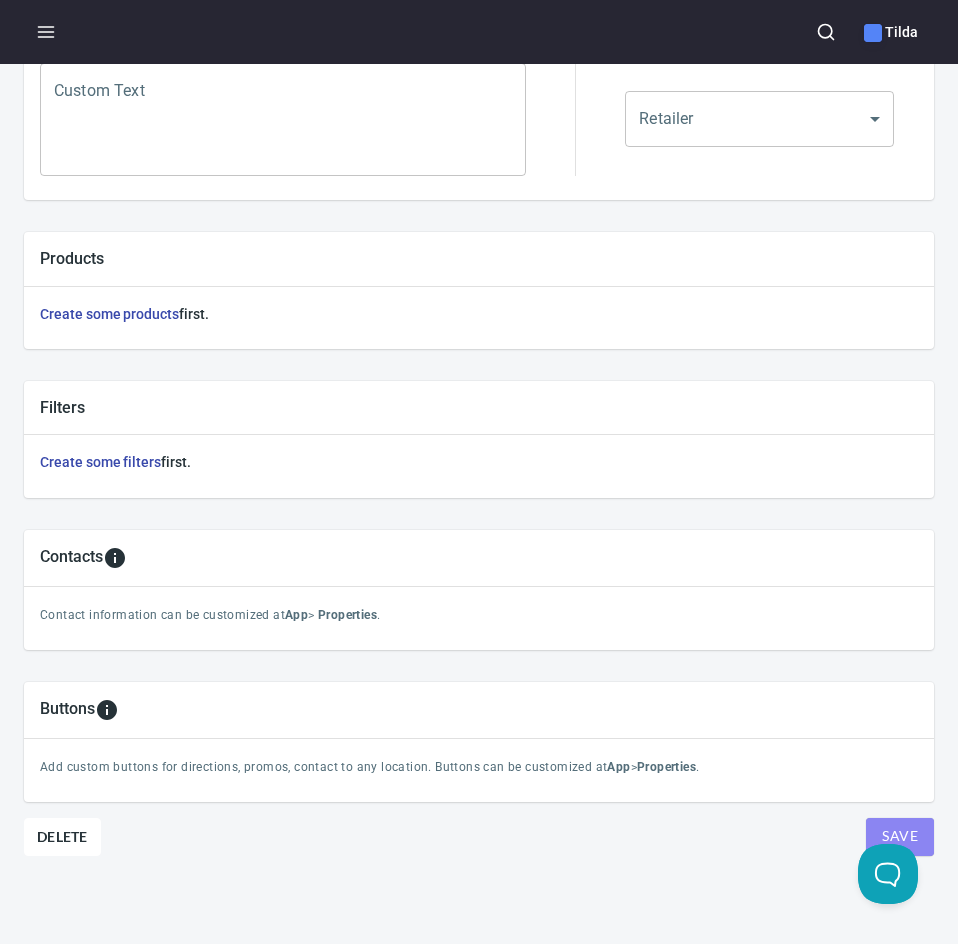 click on "Save" at bounding box center (900, 837) 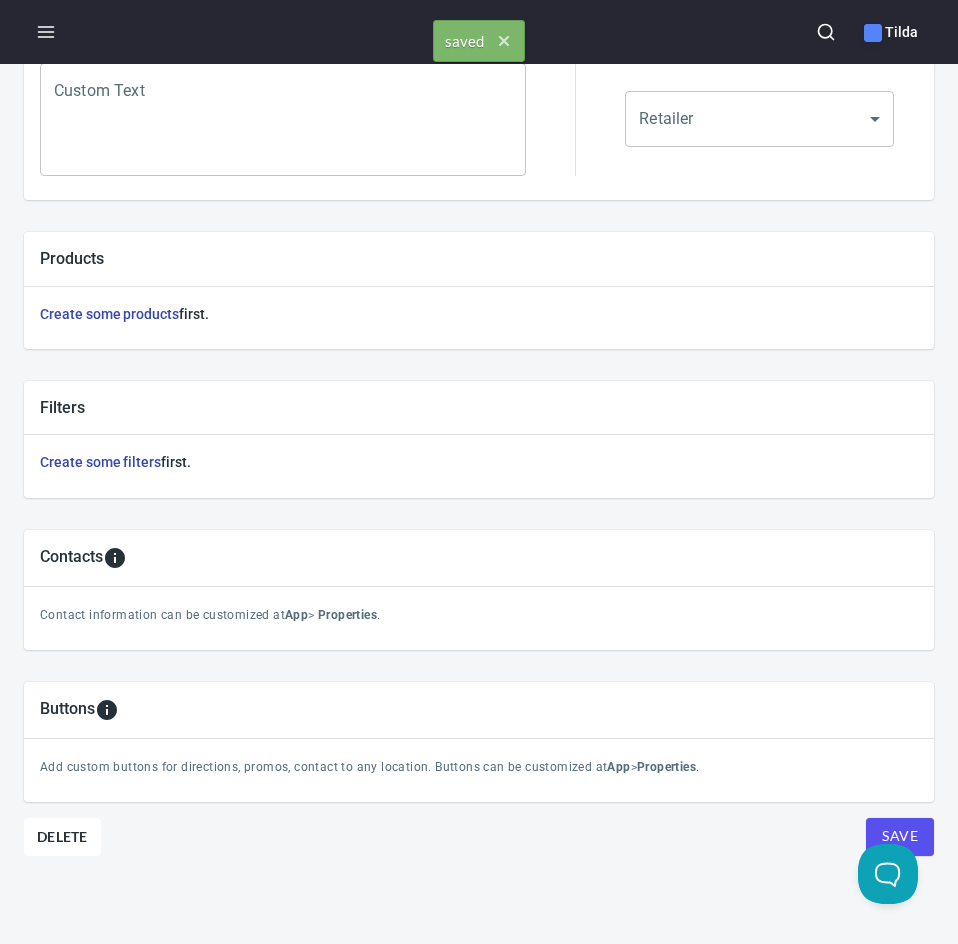 scroll, scrollTop: 0, scrollLeft: 0, axis: both 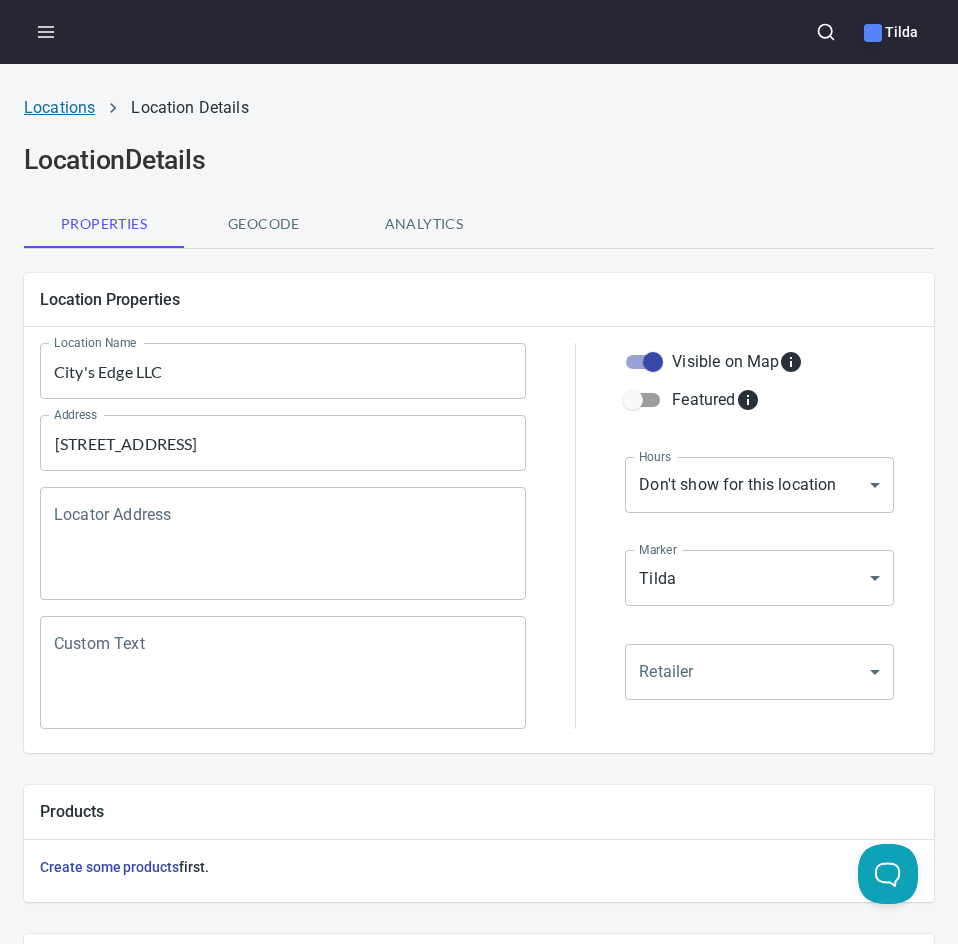 click on "Locations" at bounding box center [59, 107] 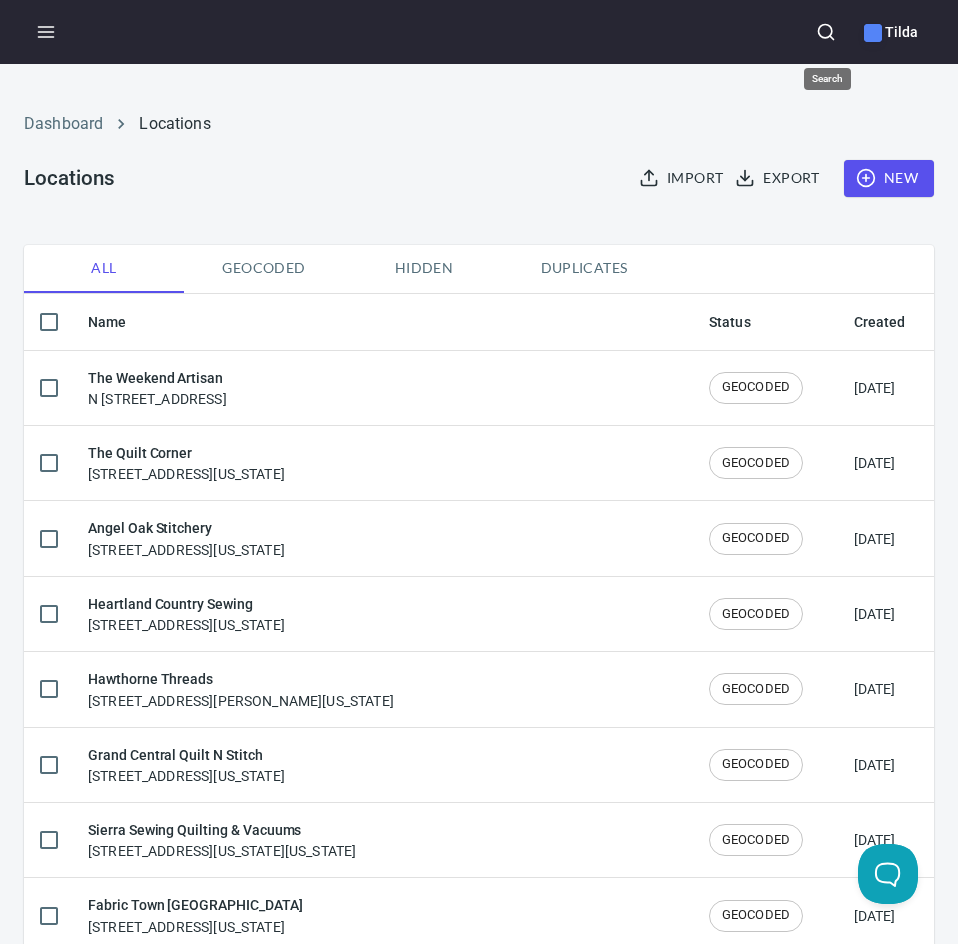 click 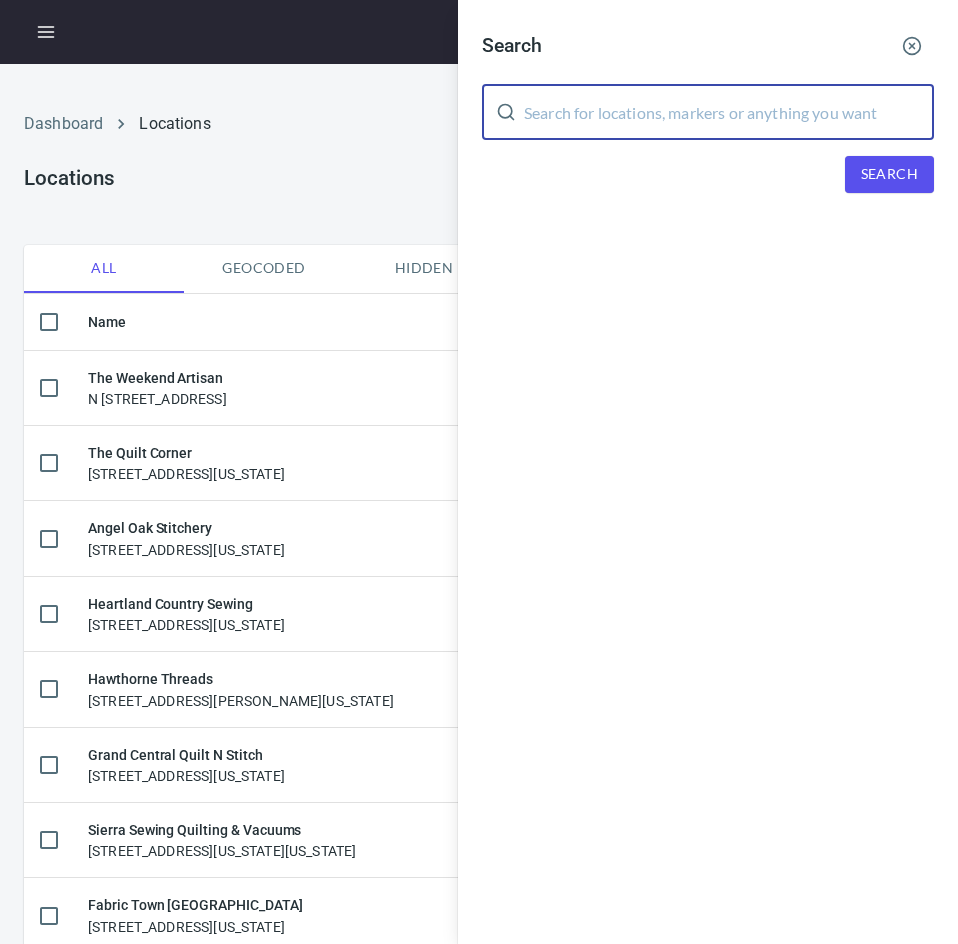 click at bounding box center [729, 112] 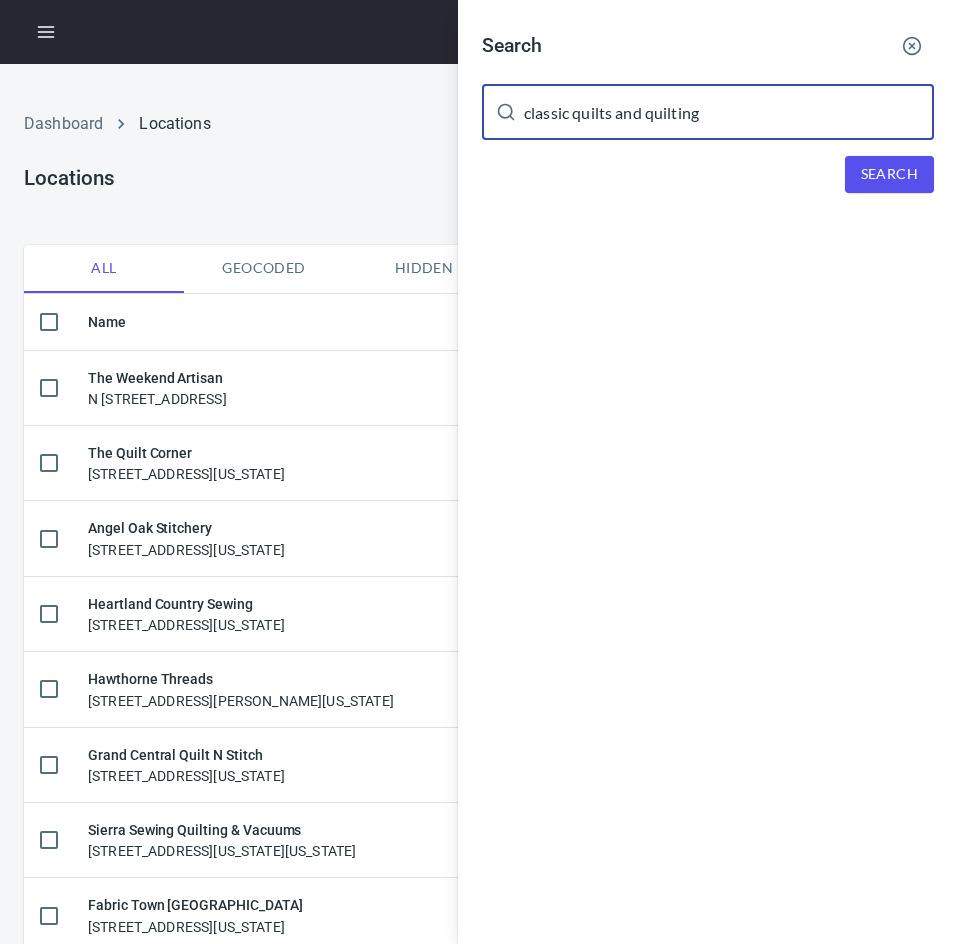 type on "classic quilts and quilting" 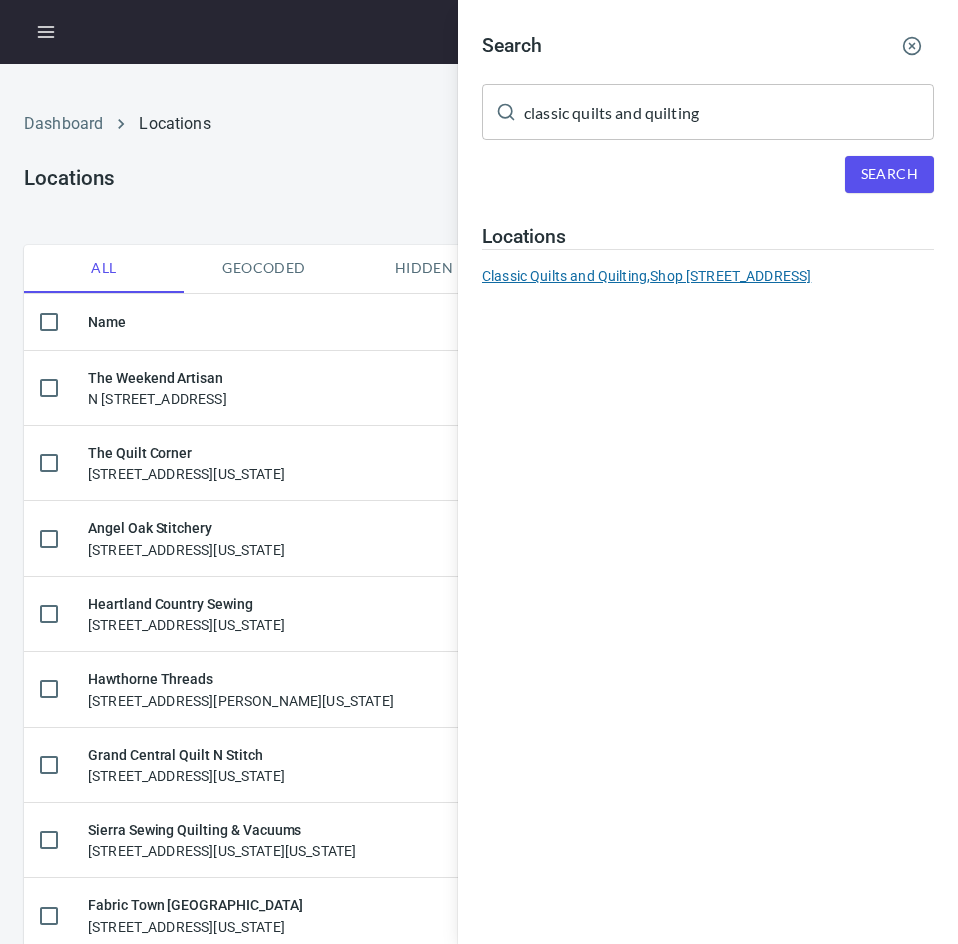 click on "Classic Quilts and Quilting,  Shop [STREET_ADDRESS]" at bounding box center [708, 276] 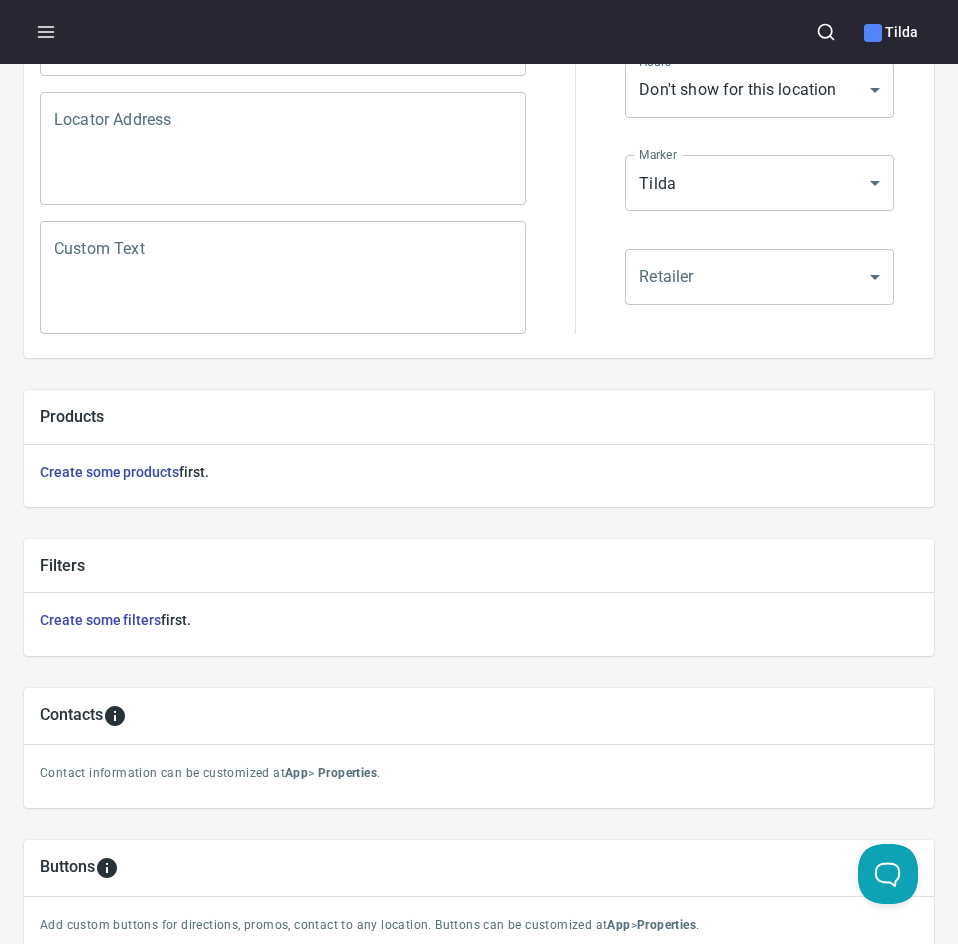 scroll, scrollTop: 568, scrollLeft: 0, axis: vertical 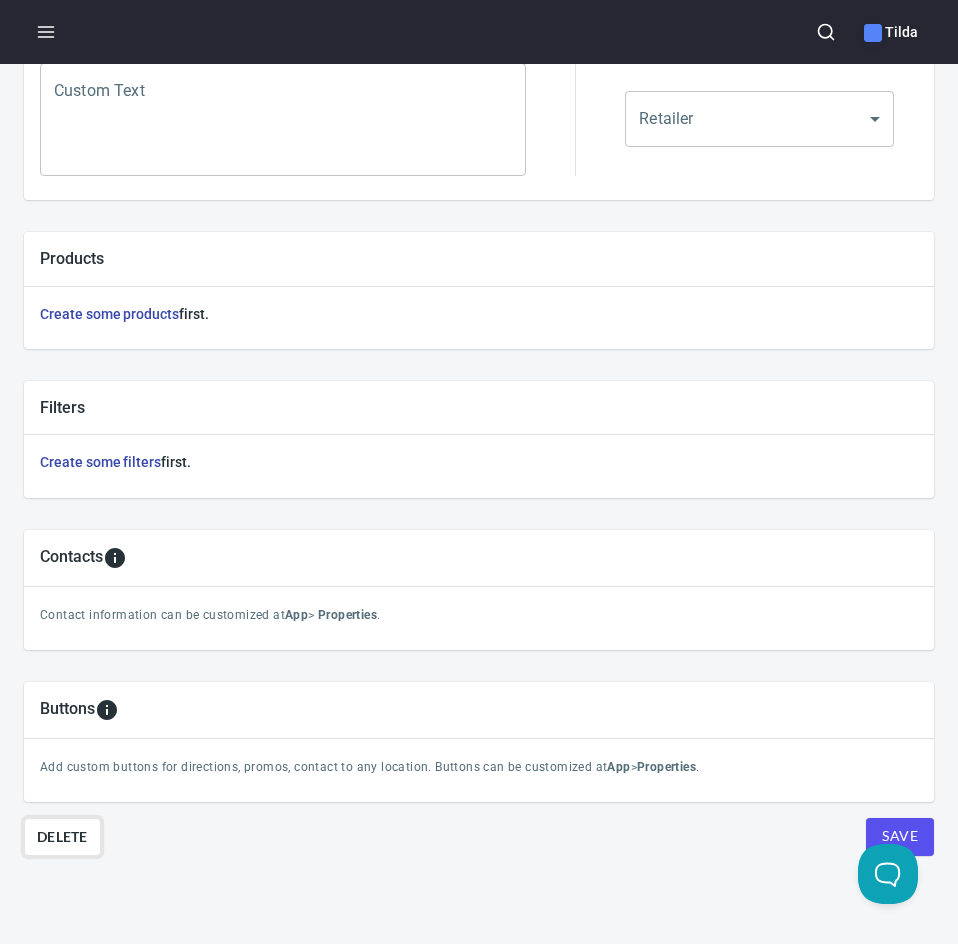 click on "Delete" at bounding box center [62, 837] 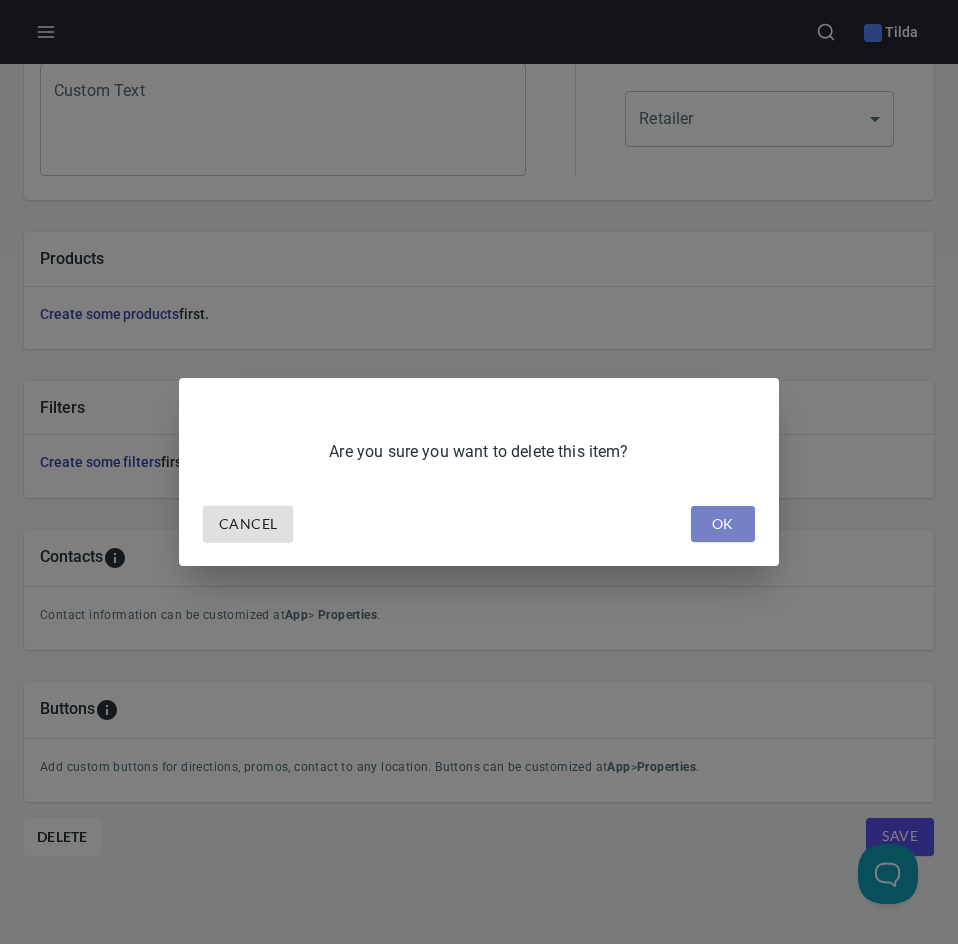 click on "OK" at bounding box center (723, 524) 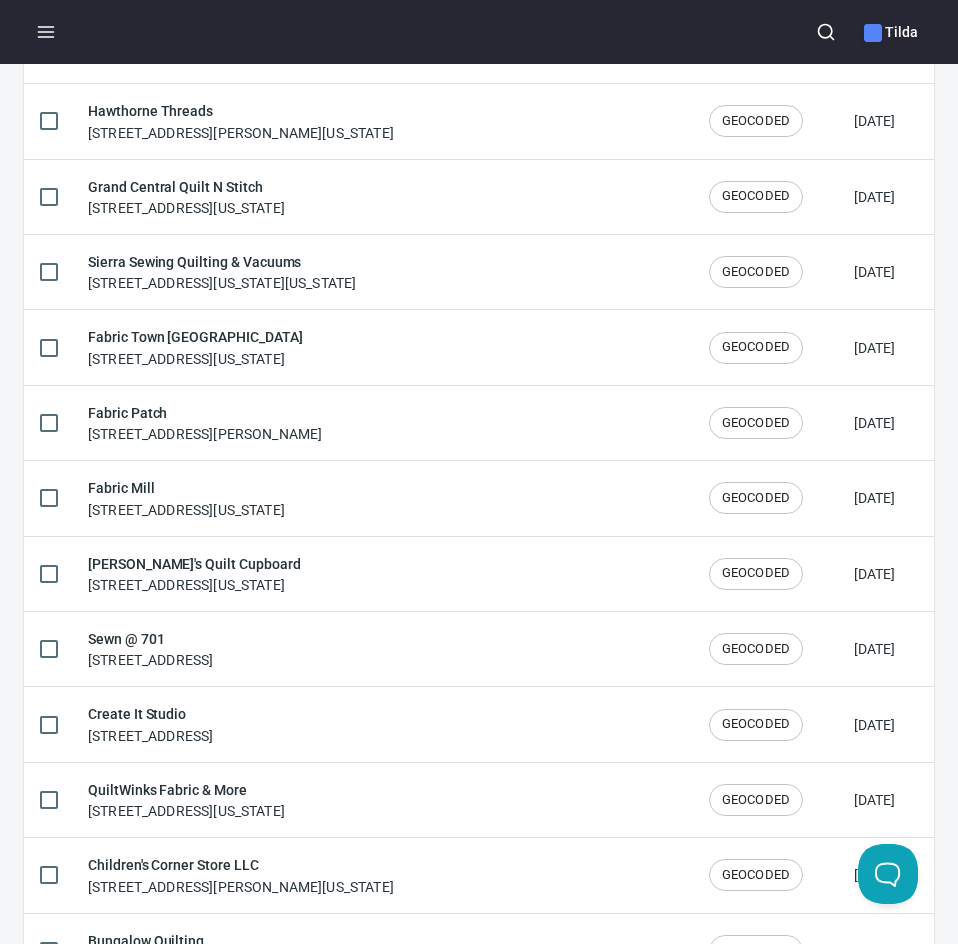 scroll, scrollTop: 0, scrollLeft: 0, axis: both 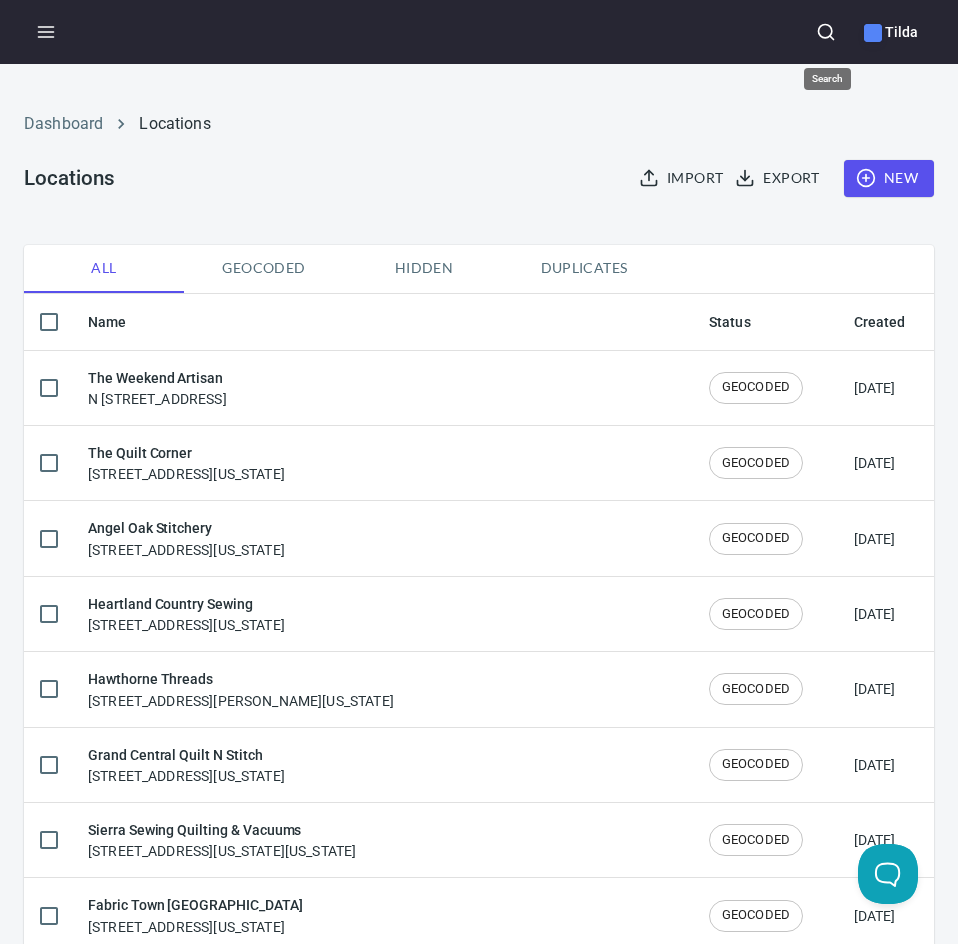 click 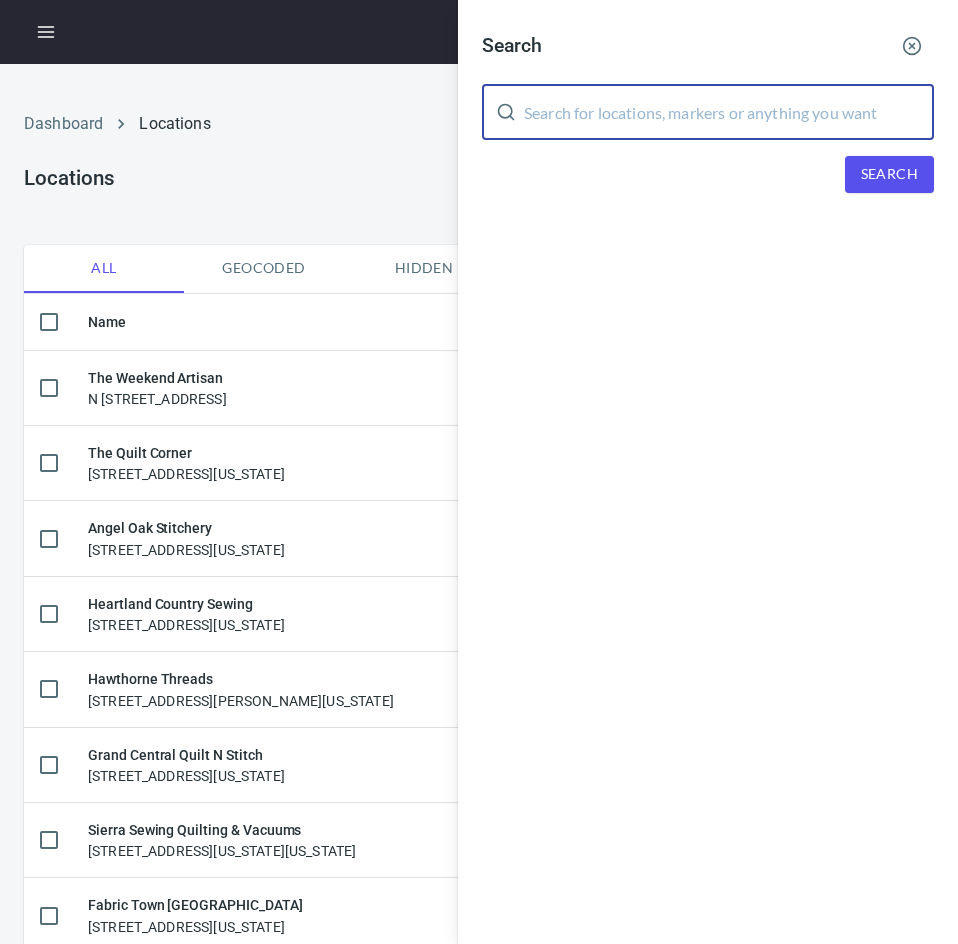 click at bounding box center (729, 112) 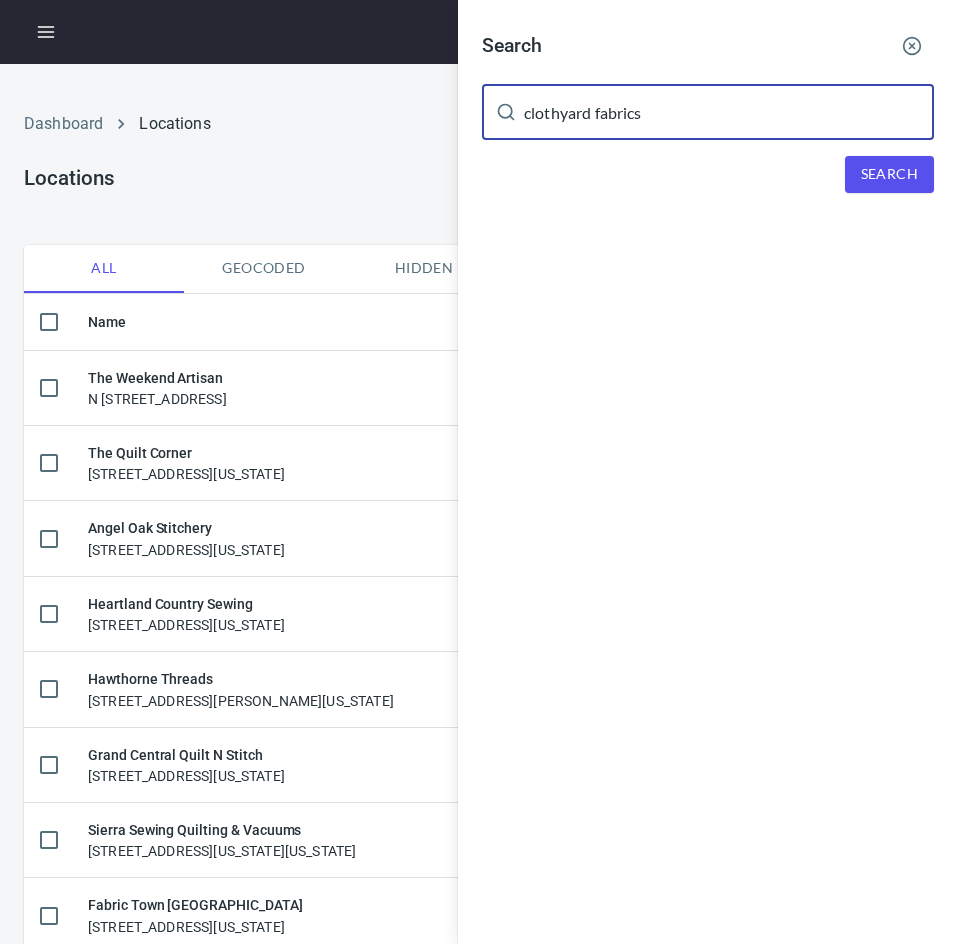 type on "clothyard fabrics" 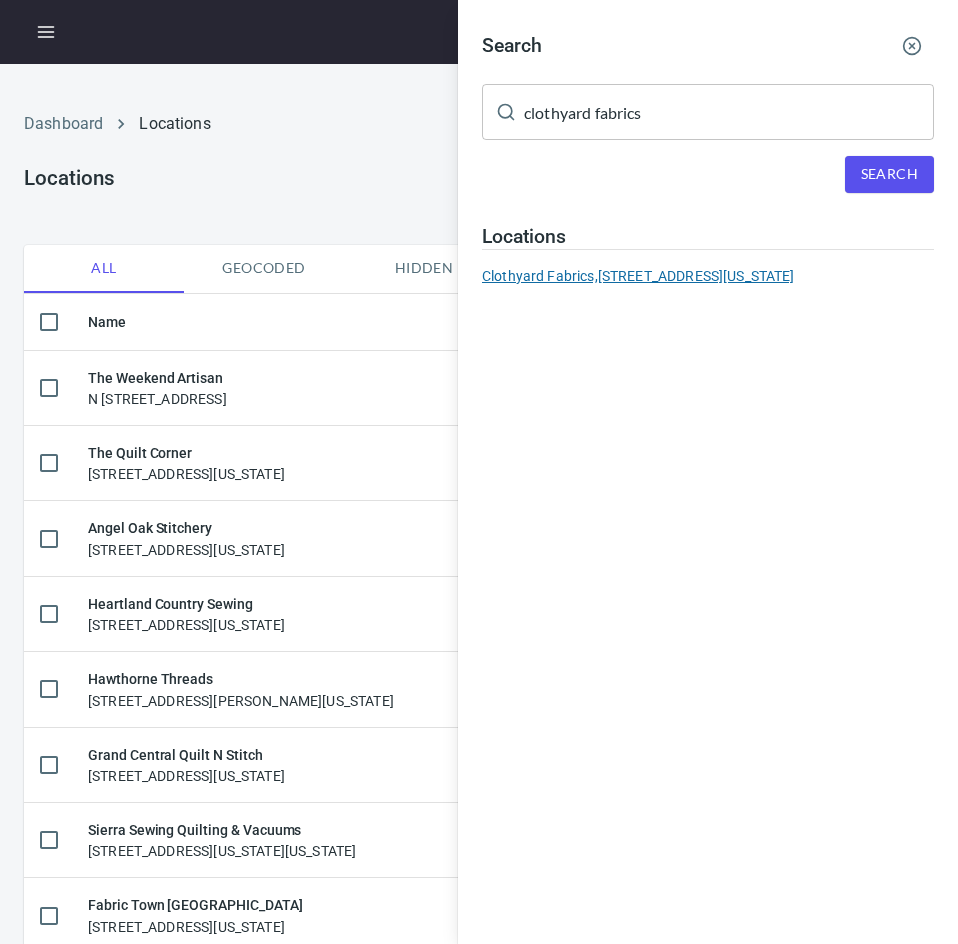 click on "Clothyard Fabrics,  [STREET_ADDRESS][US_STATE]" at bounding box center (708, 276) 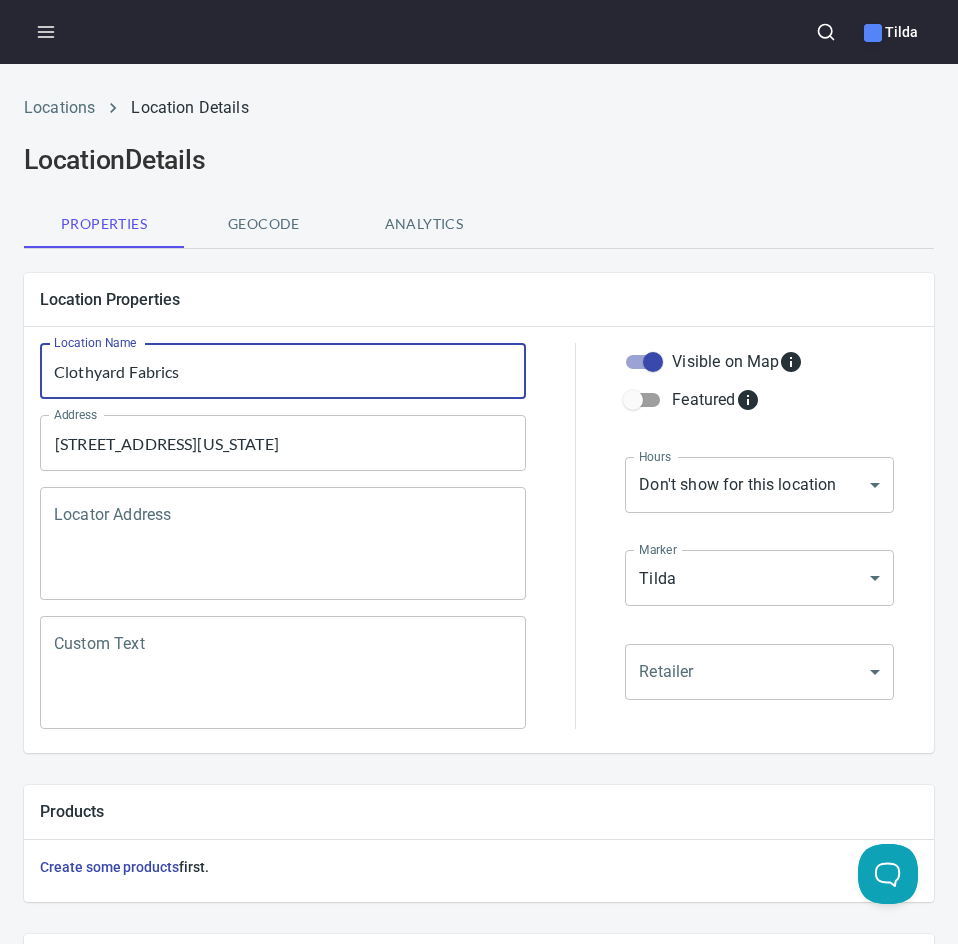 click on "Clothyard Fabrics" at bounding box center [283, 371] 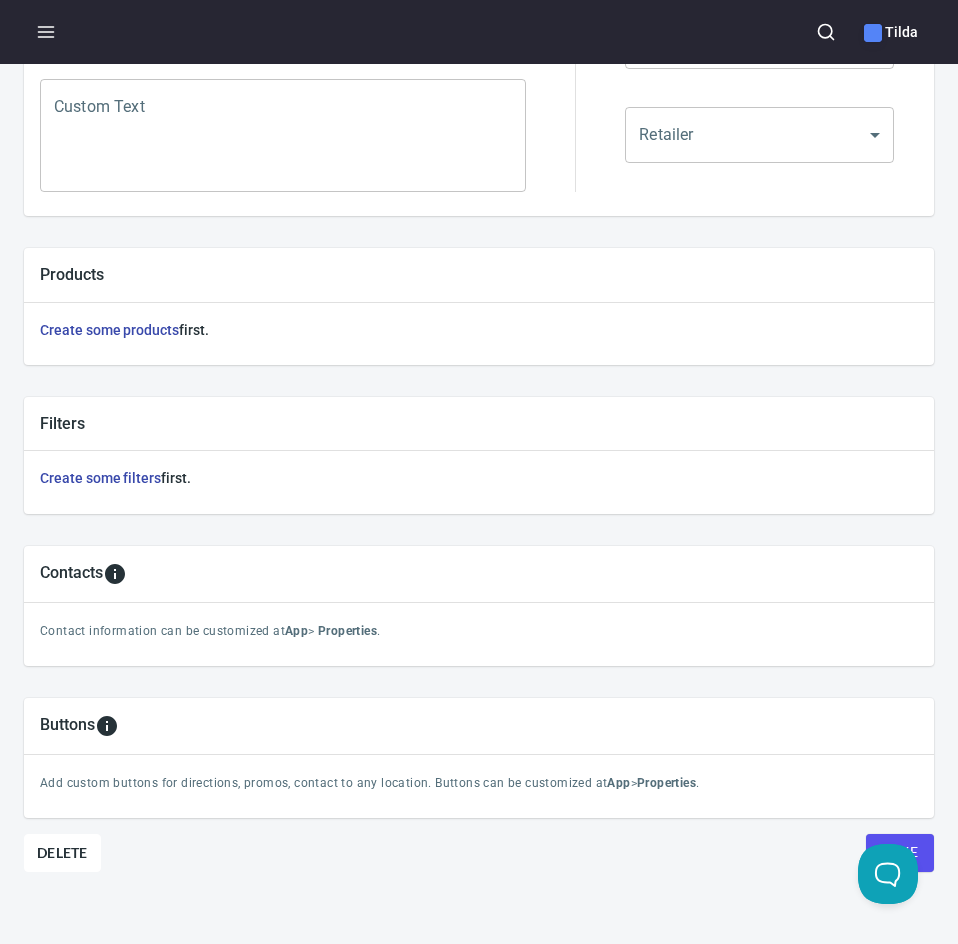 scroll, scrollTop: 568, scrollLeft: 0, axis: vertical 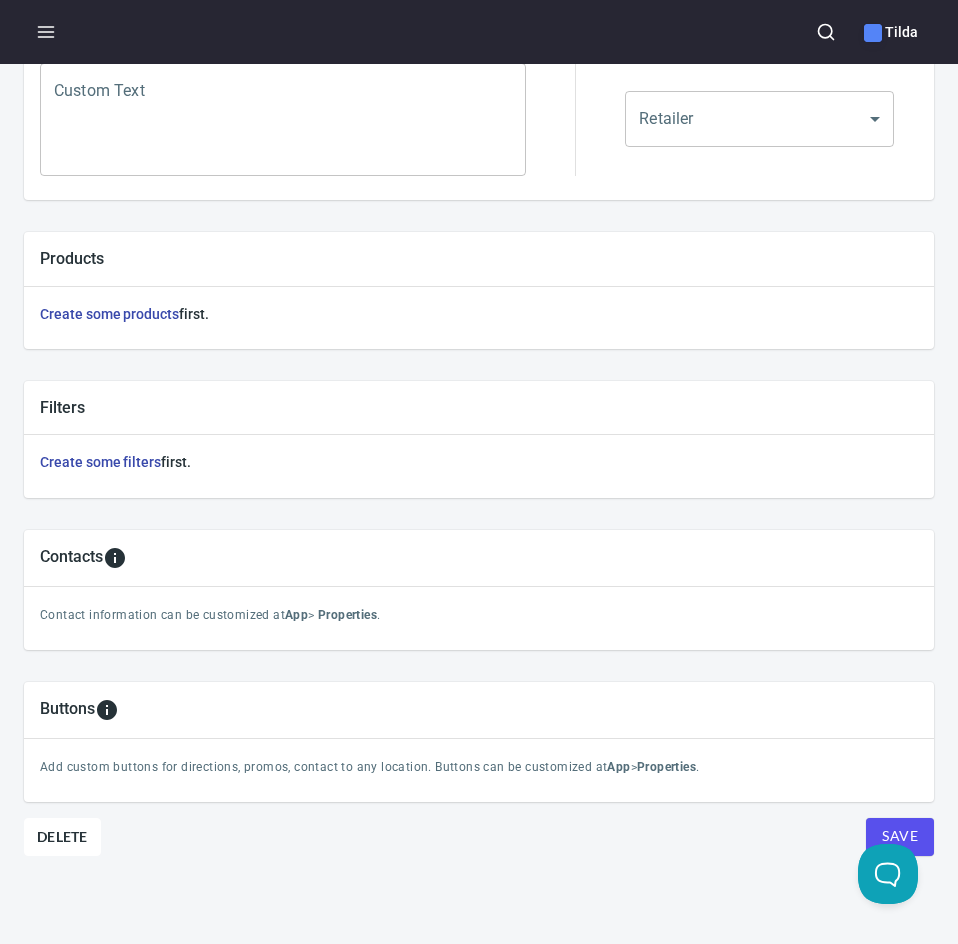 type on "[GEOGRAPHIC_DATA] Fabrics" 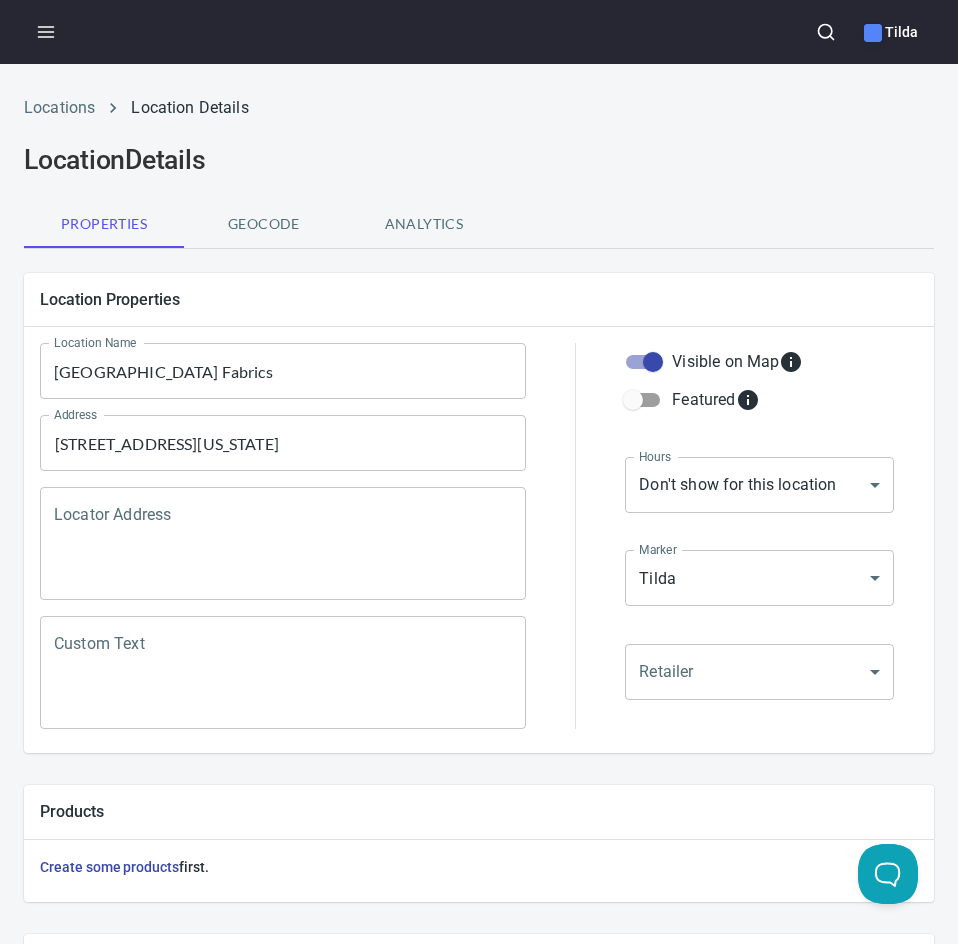 click 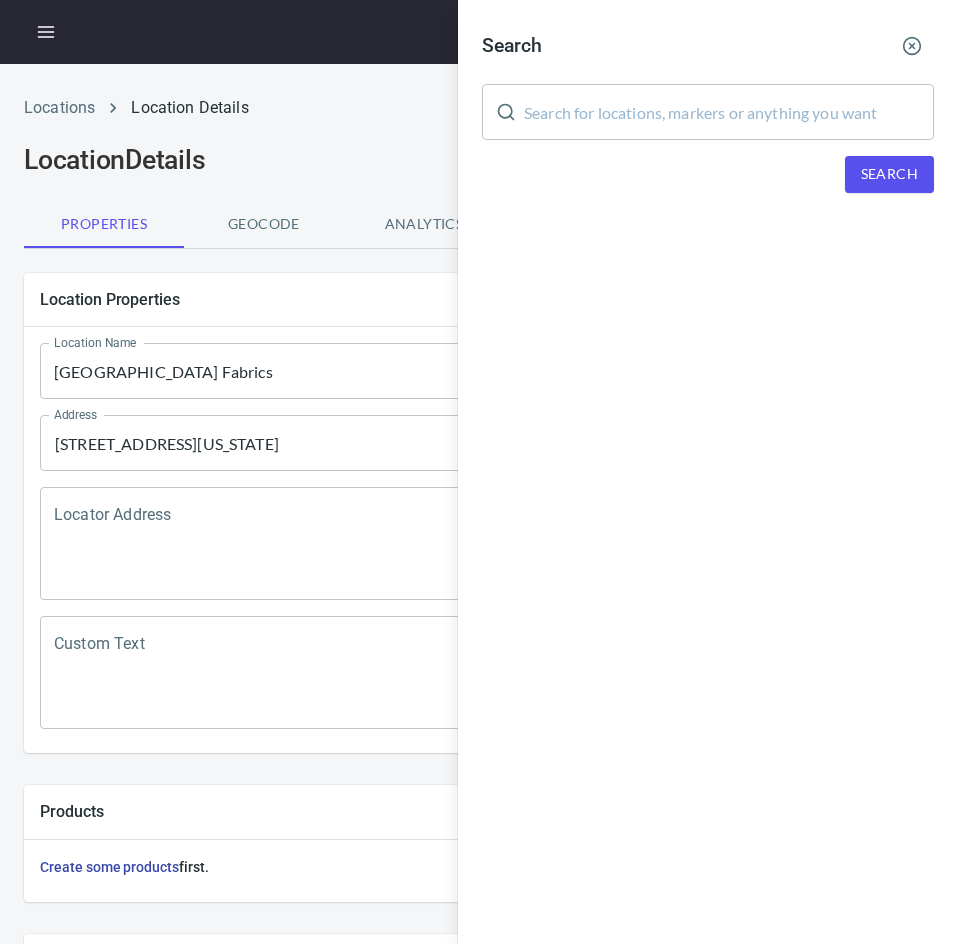 click at bounding box center [729, 112] 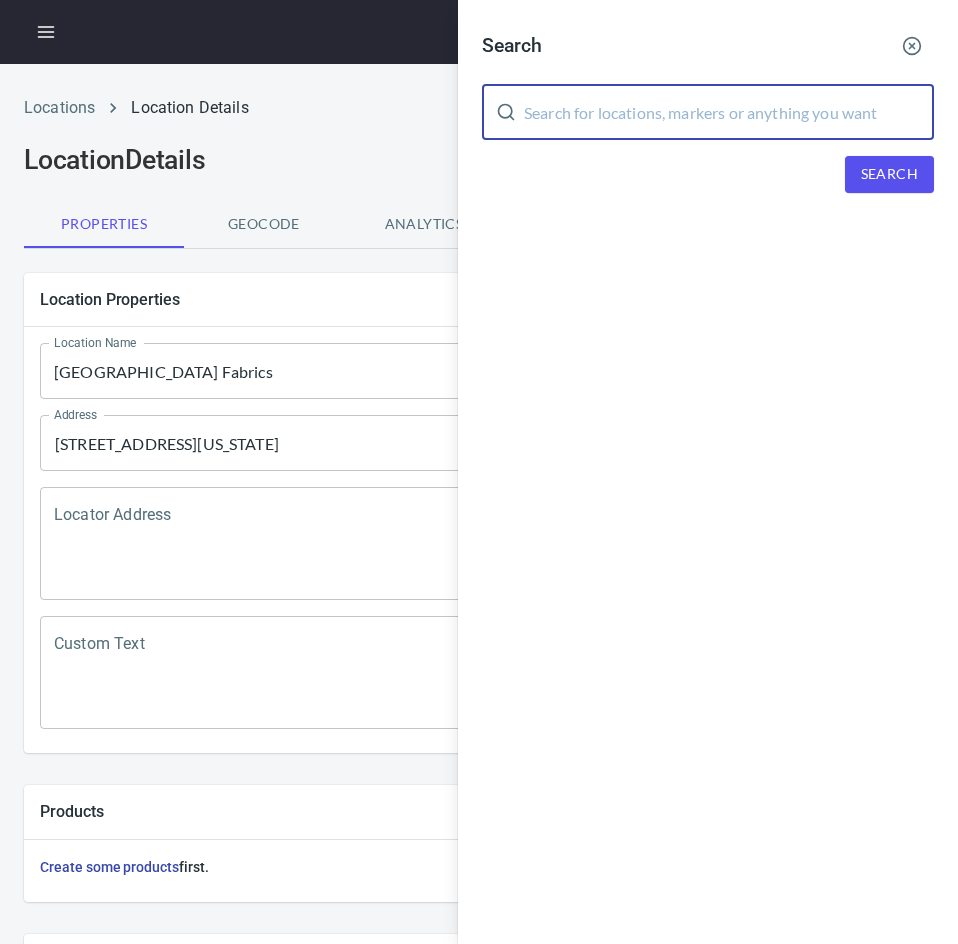 paste on "CLOVER COTTAGE" 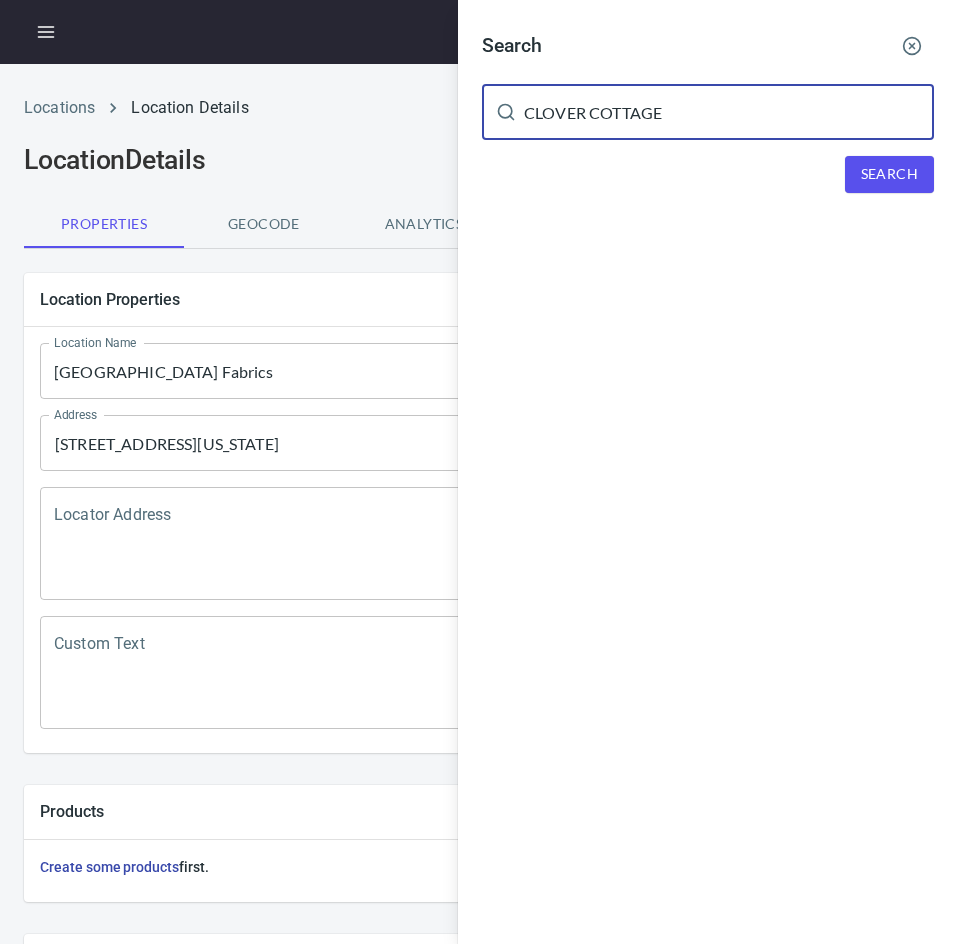type on "CLOVER COTTAGE" 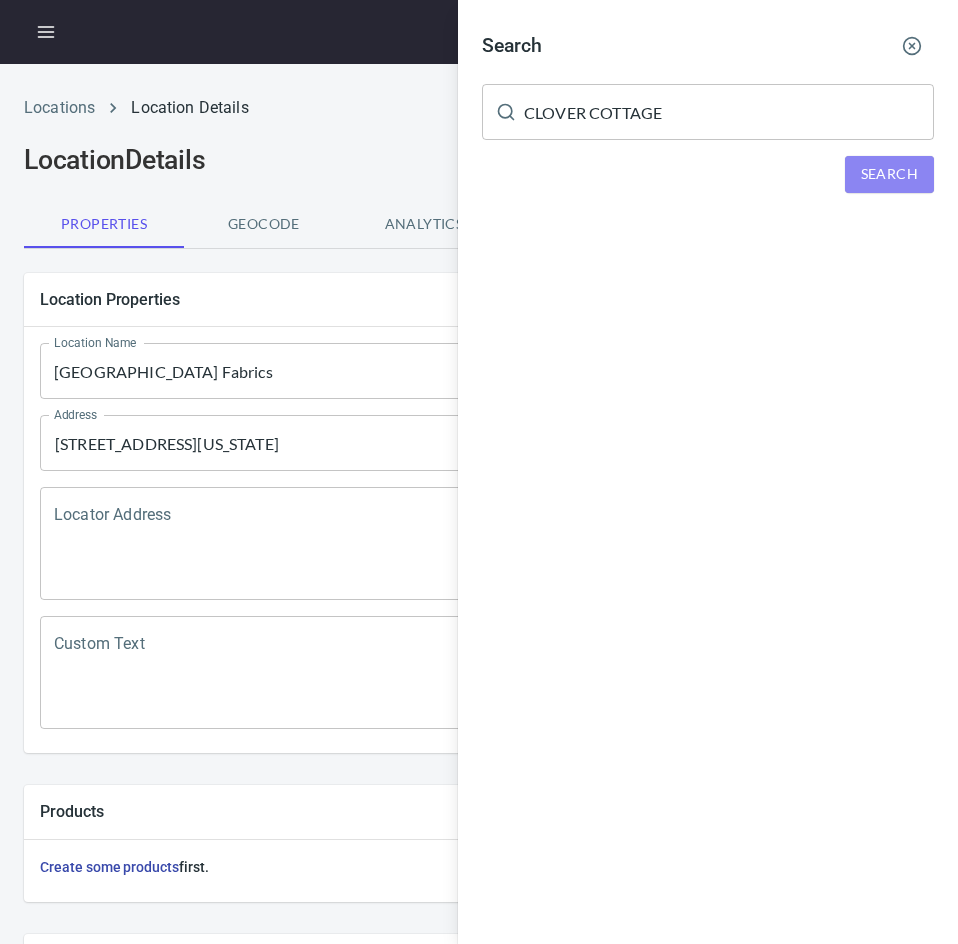 click on "Search" at bounding box center [889, 174] 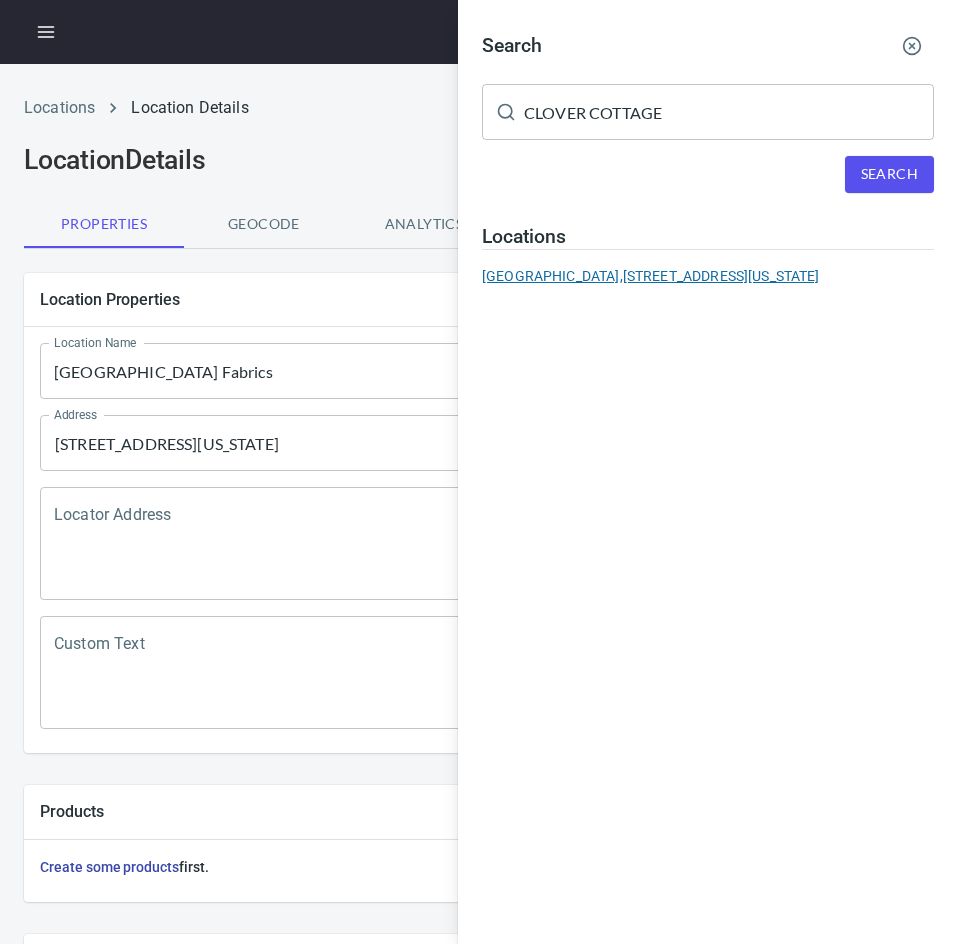 click on "[GEOGRAPHIC_DATA],  [STREET_ADDRESS][US_STATE]" at bounding box center [708, 276] 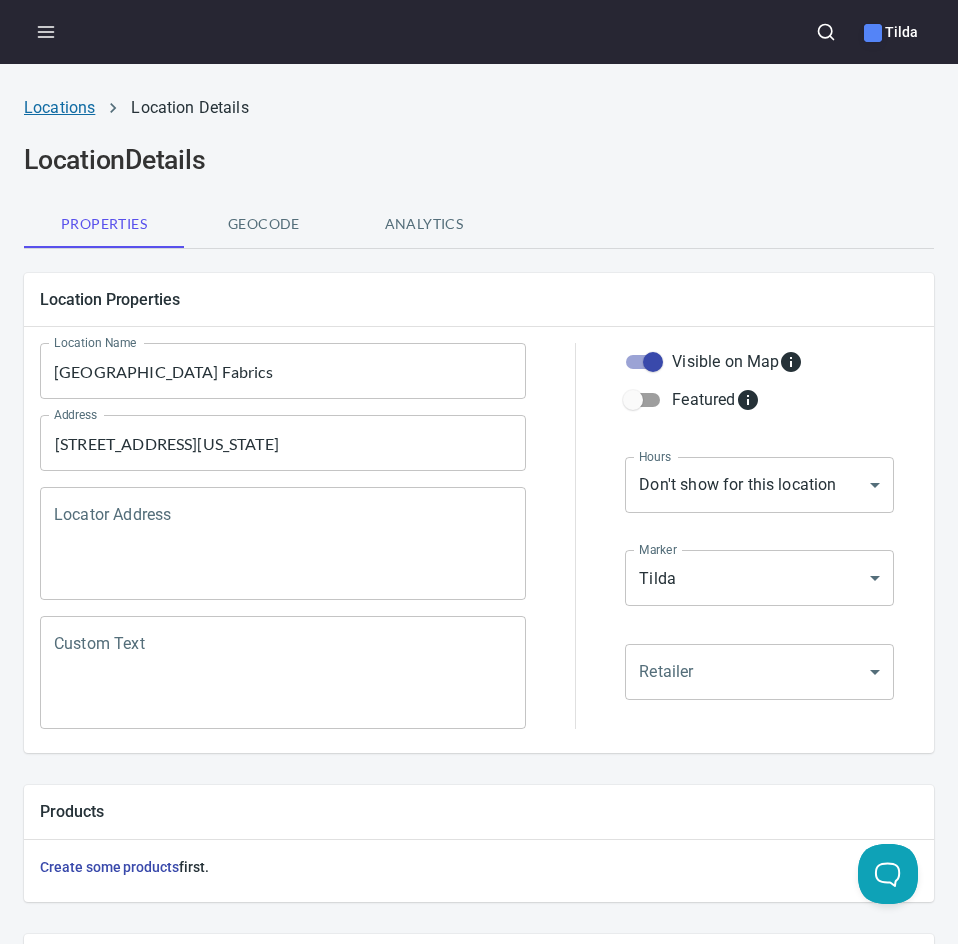 click on "Locations" at bounding box center [59, 107] 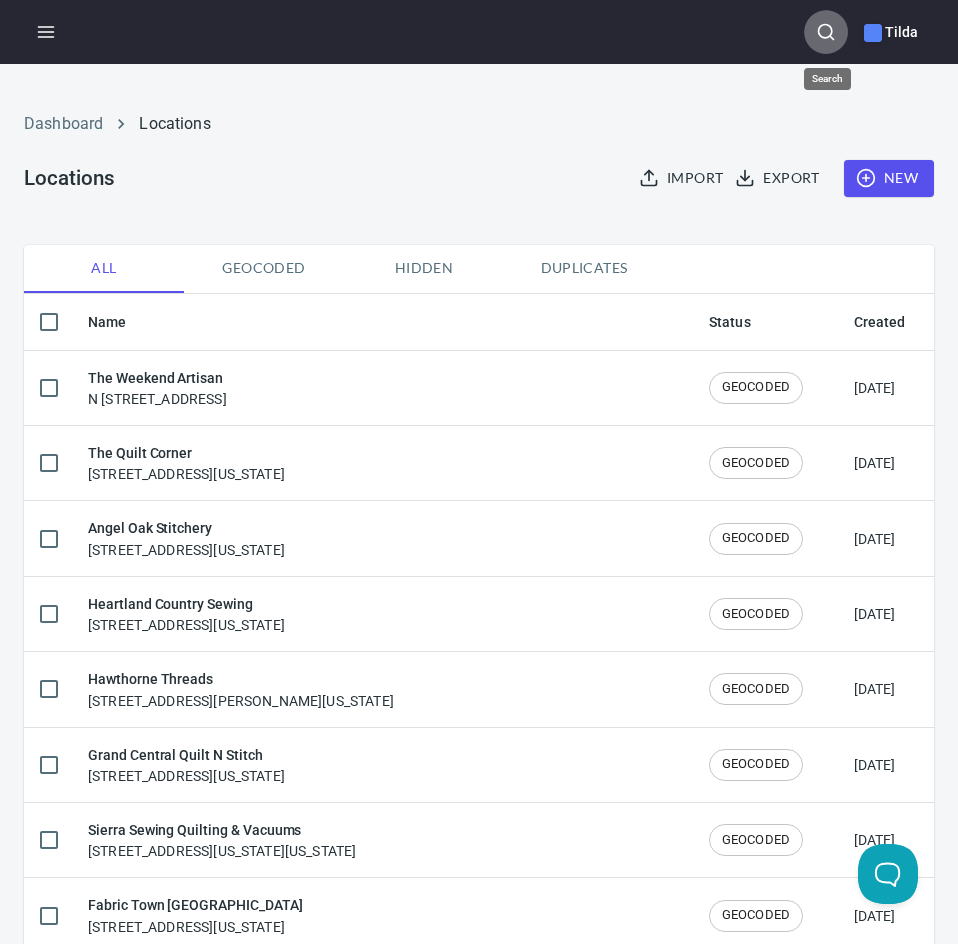 click 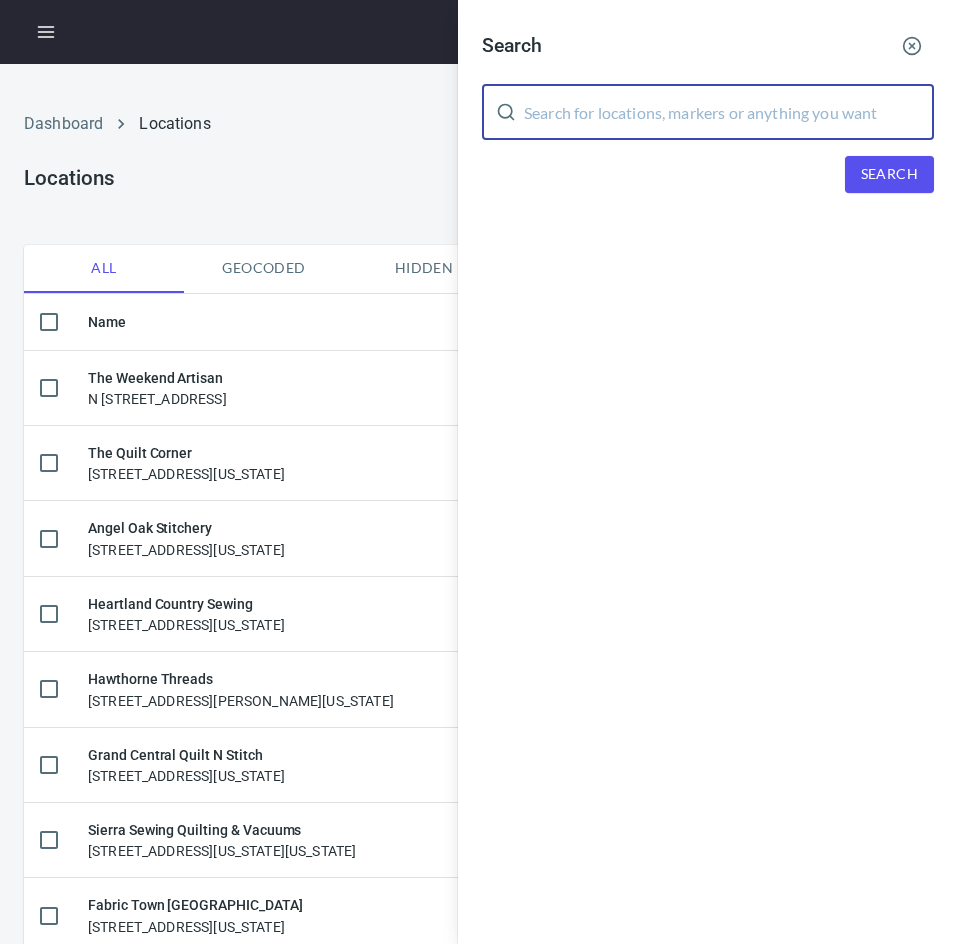 click at bounding box center [729, 112] 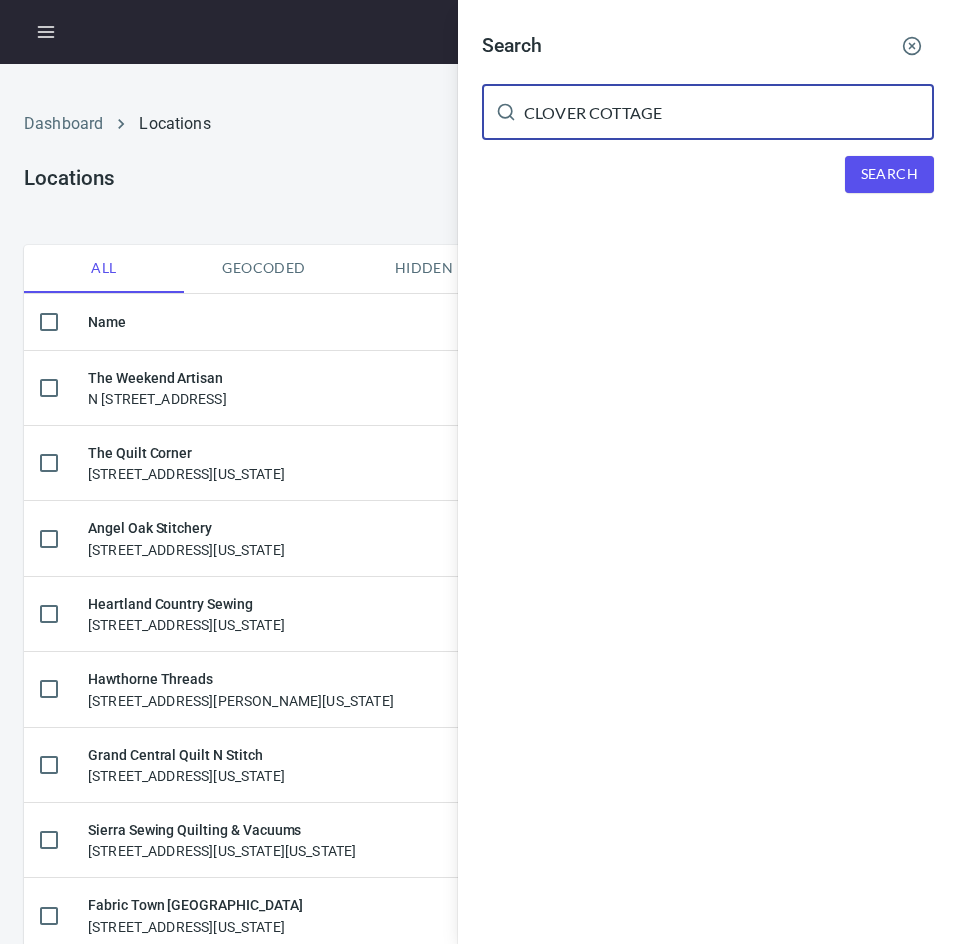 type on "CLOVER COTTAGE" 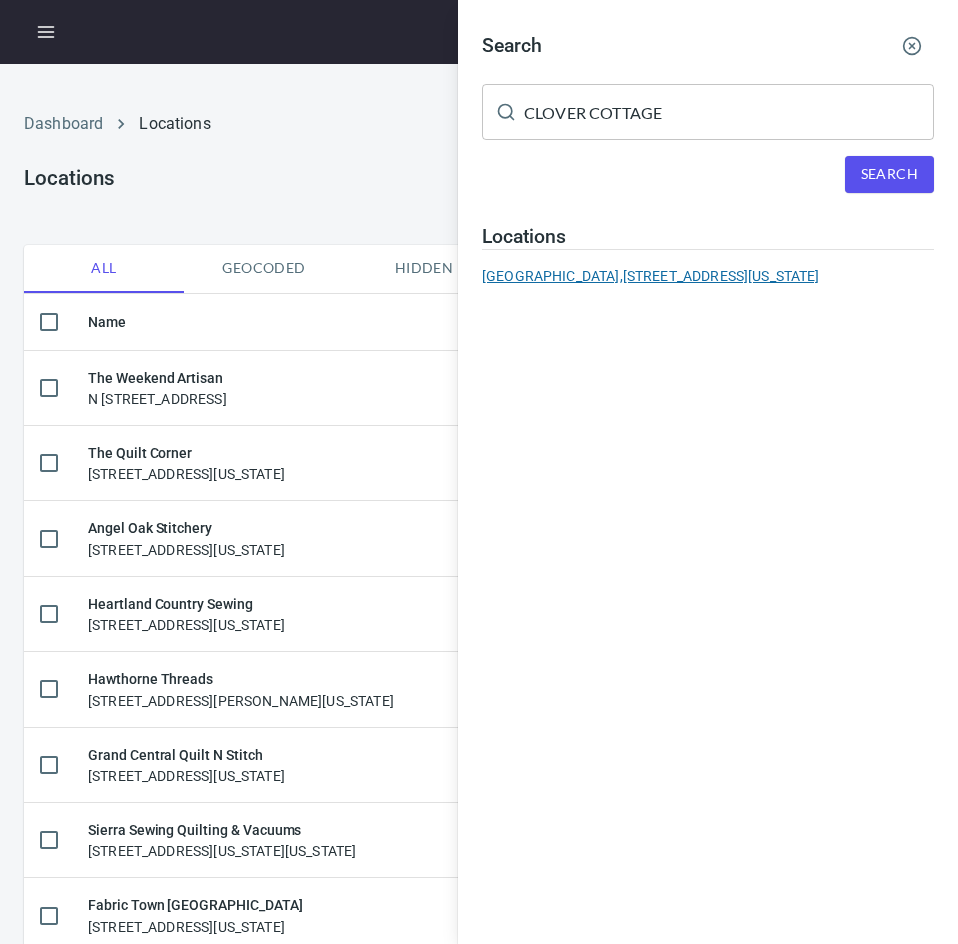 click on "[GEOGRAPHIC_DATA],  [STREET_ADDRESS][US_STATE]" at bounding box center (708, 276) 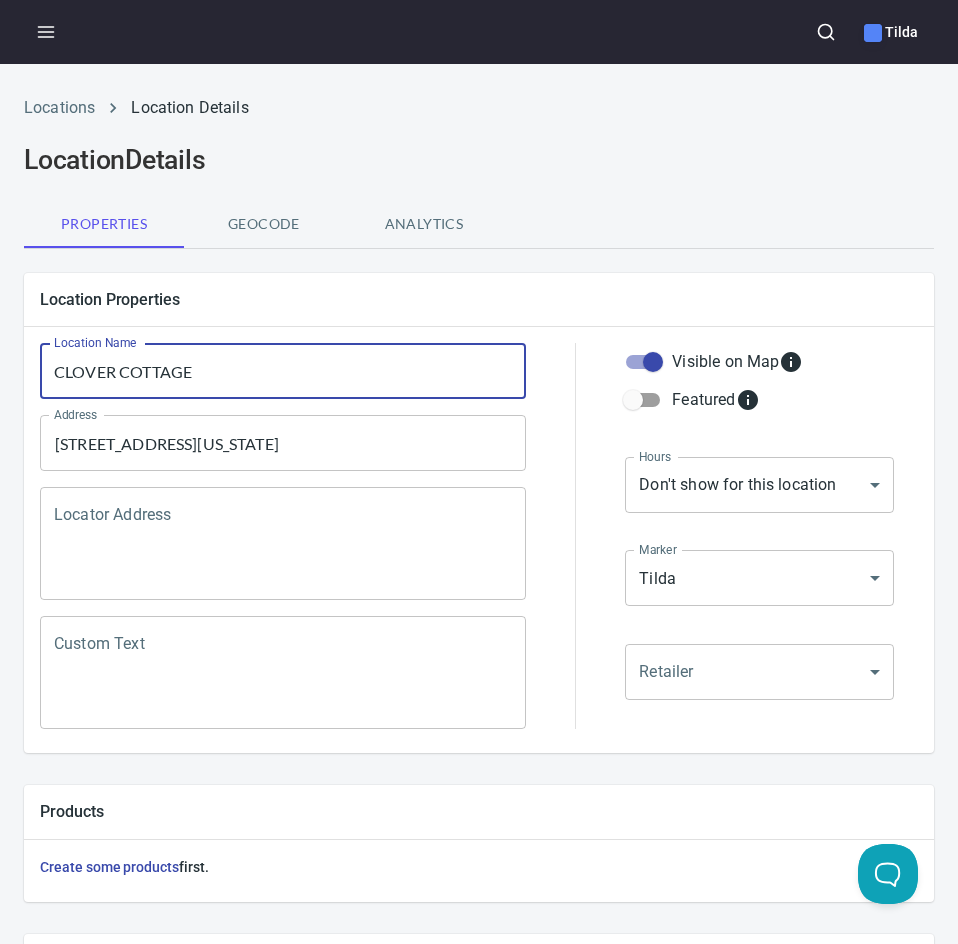 drag, startPoint x: 116, startPoint y: 377, endPoint x: 66, endPoint y: 371, distance: 50.358715 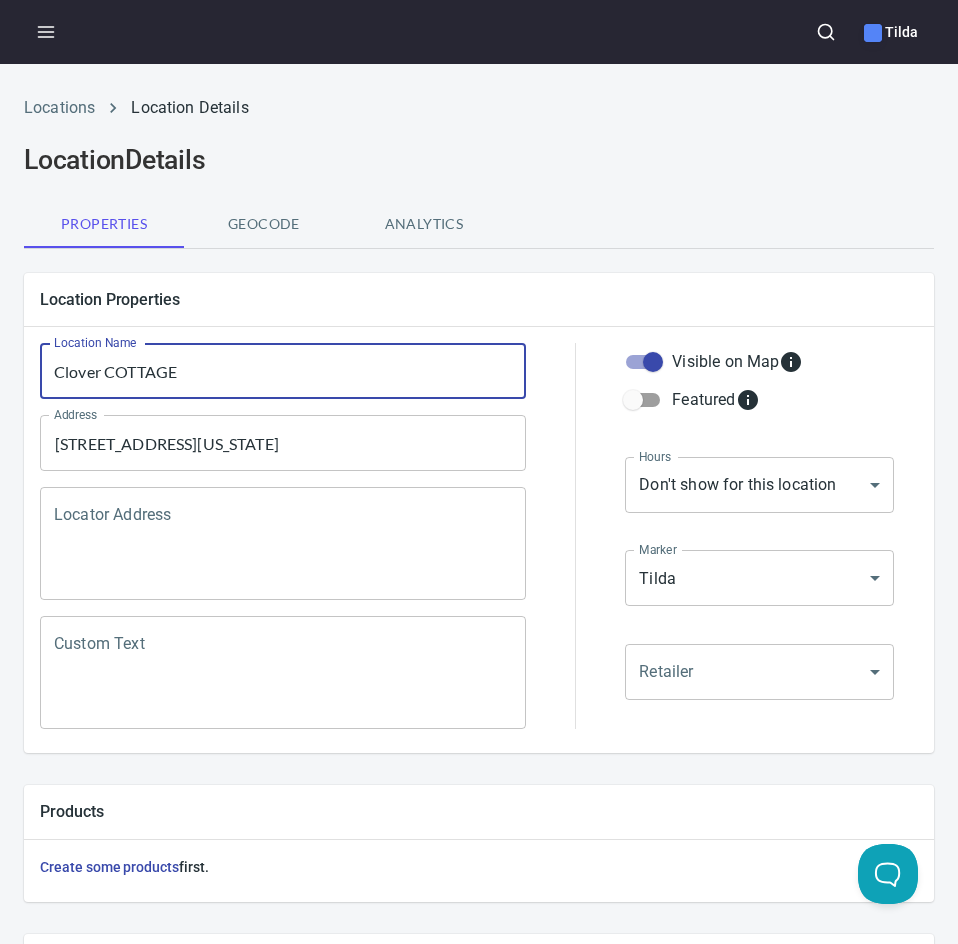 drag, startPoint x: 117, startPoint y: 371, endPoint x: 300, endPoint y: 384, distance: 183.46117 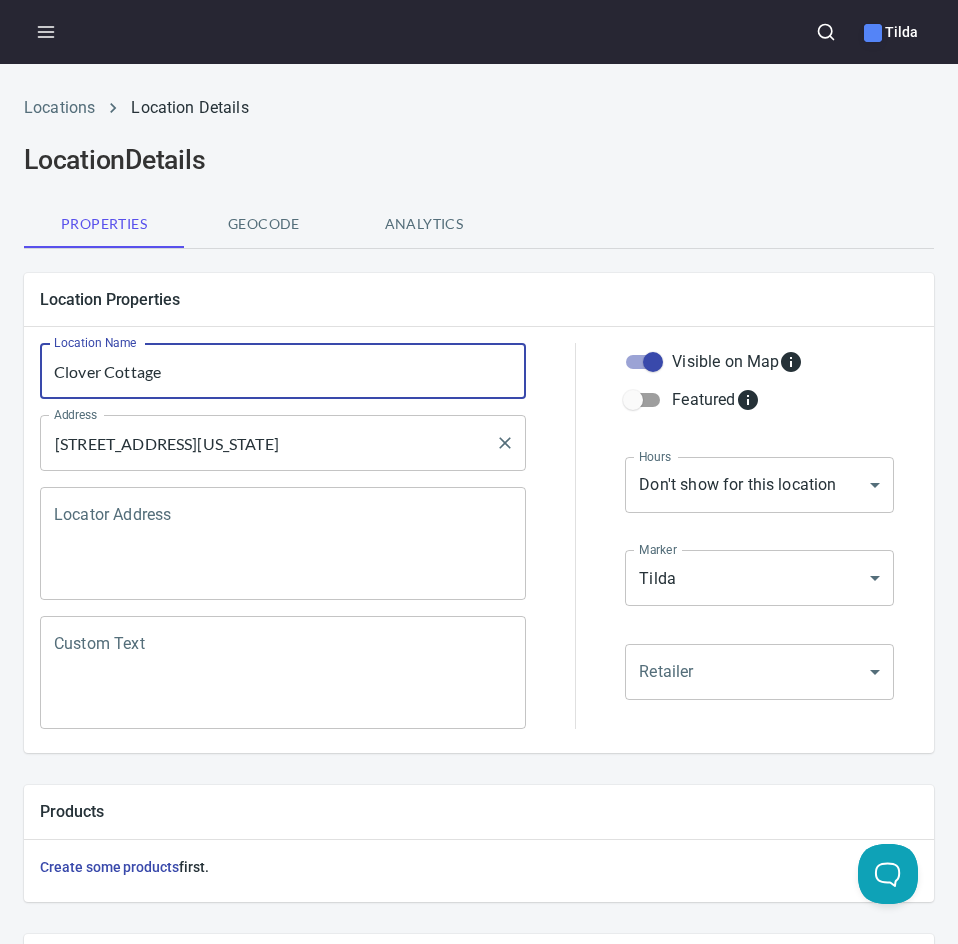 type on "Clover Cottage" 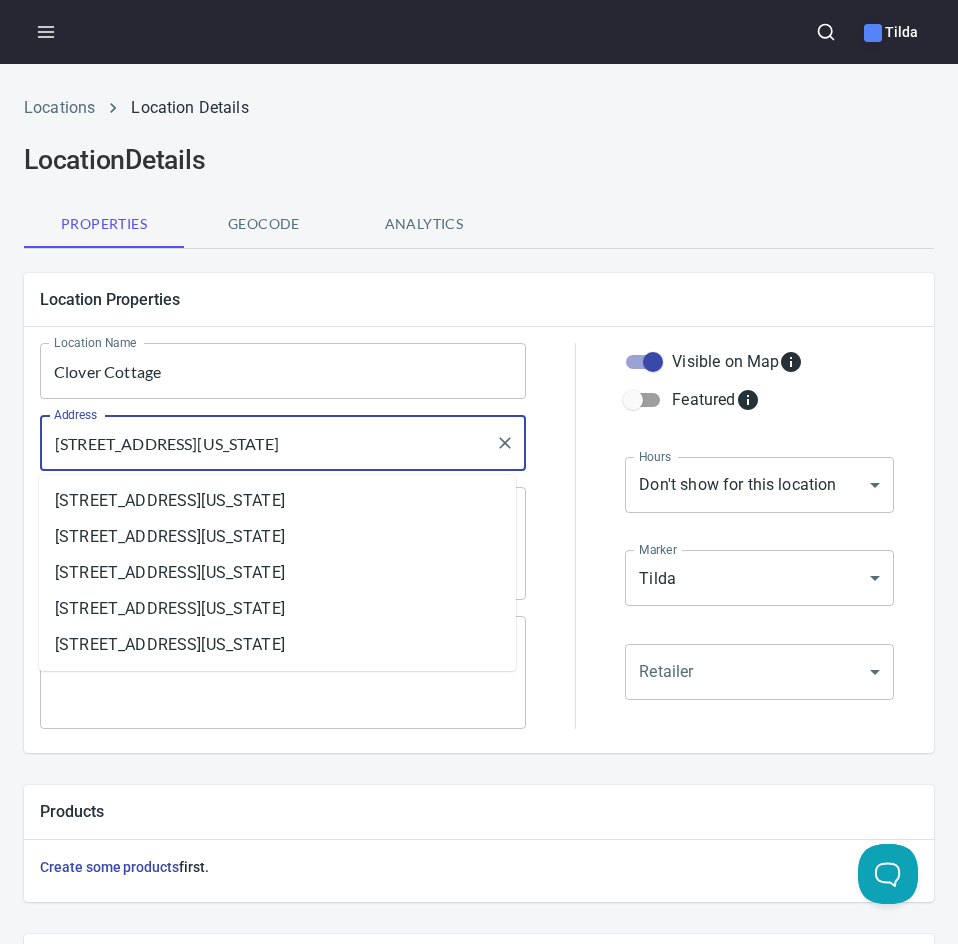 click on "[STREET_ADDRESS][US_STATE]" at bounding box center [268, 443] 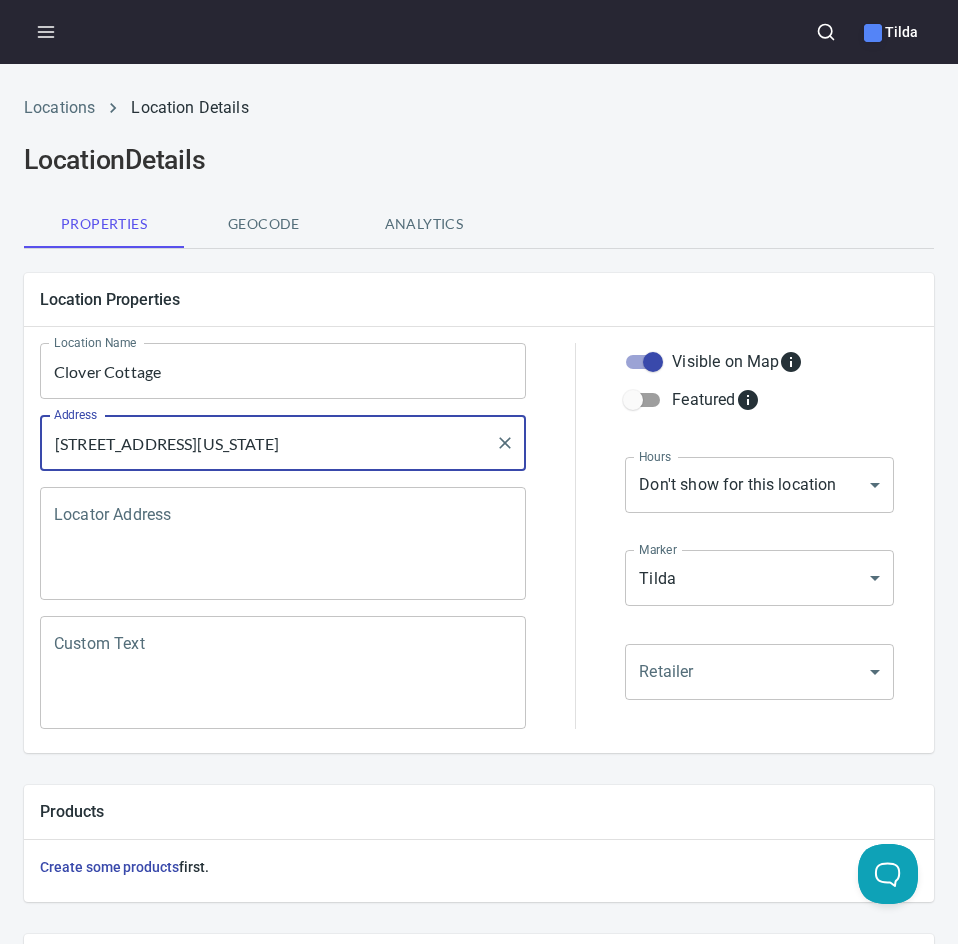scroll, scrollTop: 568, scrollLeft: 0, axis: vertical 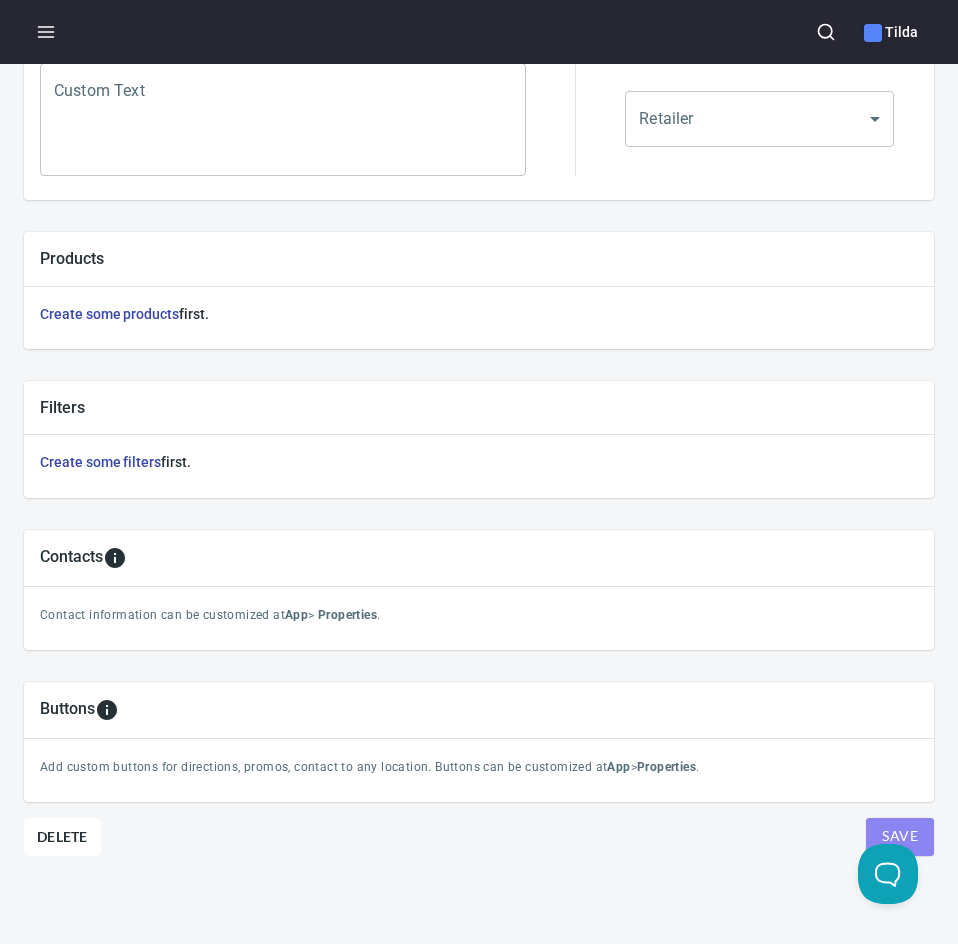 click on "Save" at bounding box center [900, 836] 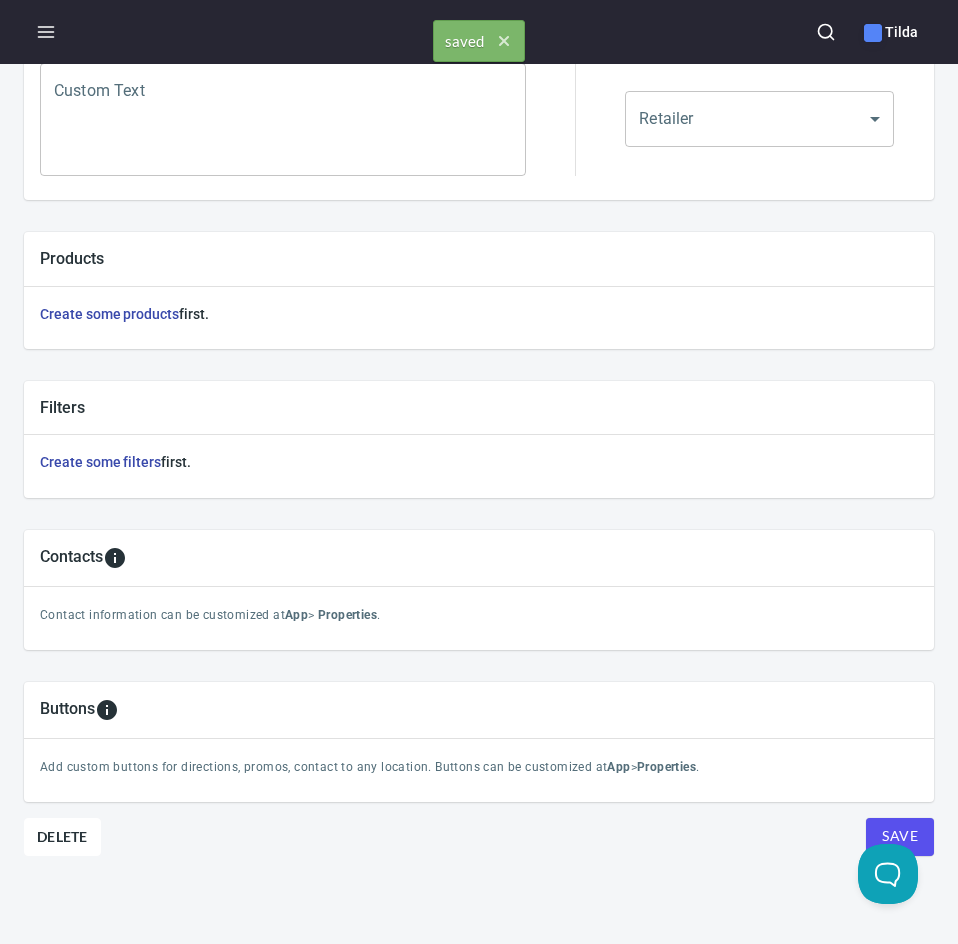 scroll, scrollTop: 0, scrollLeft: 0, axis: both 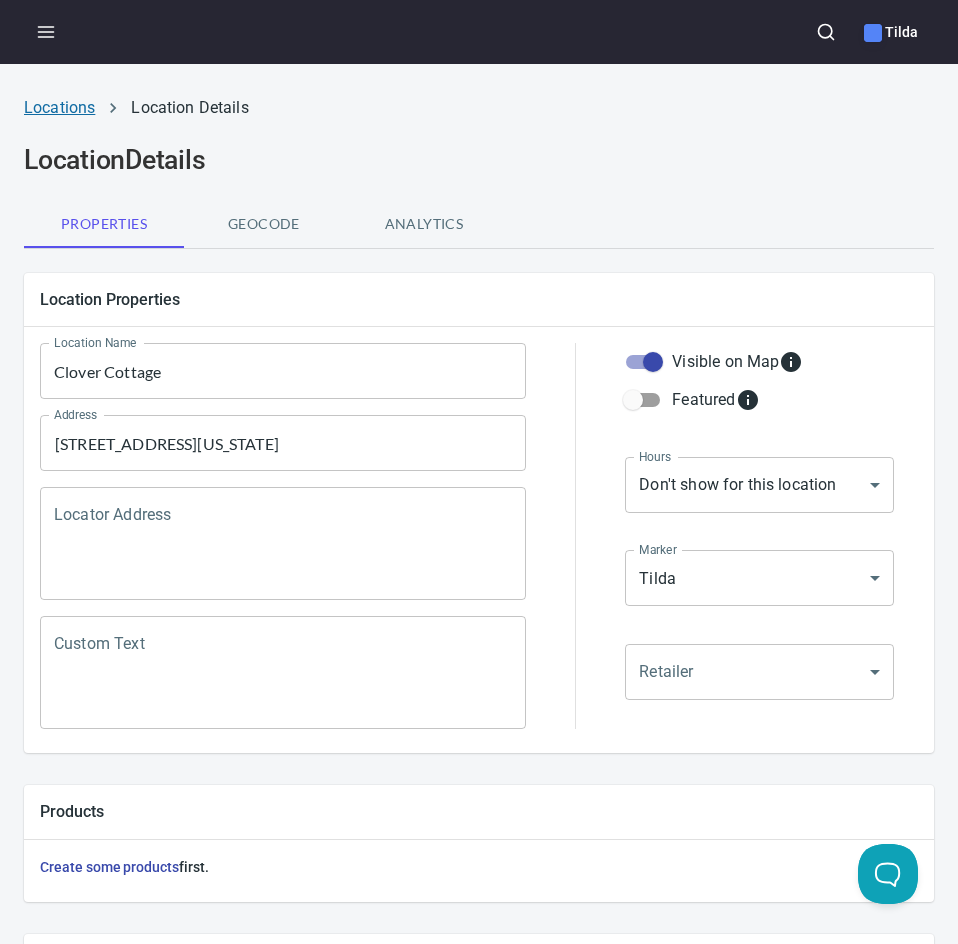 click on "Locations" at bounding box center (59, 107) 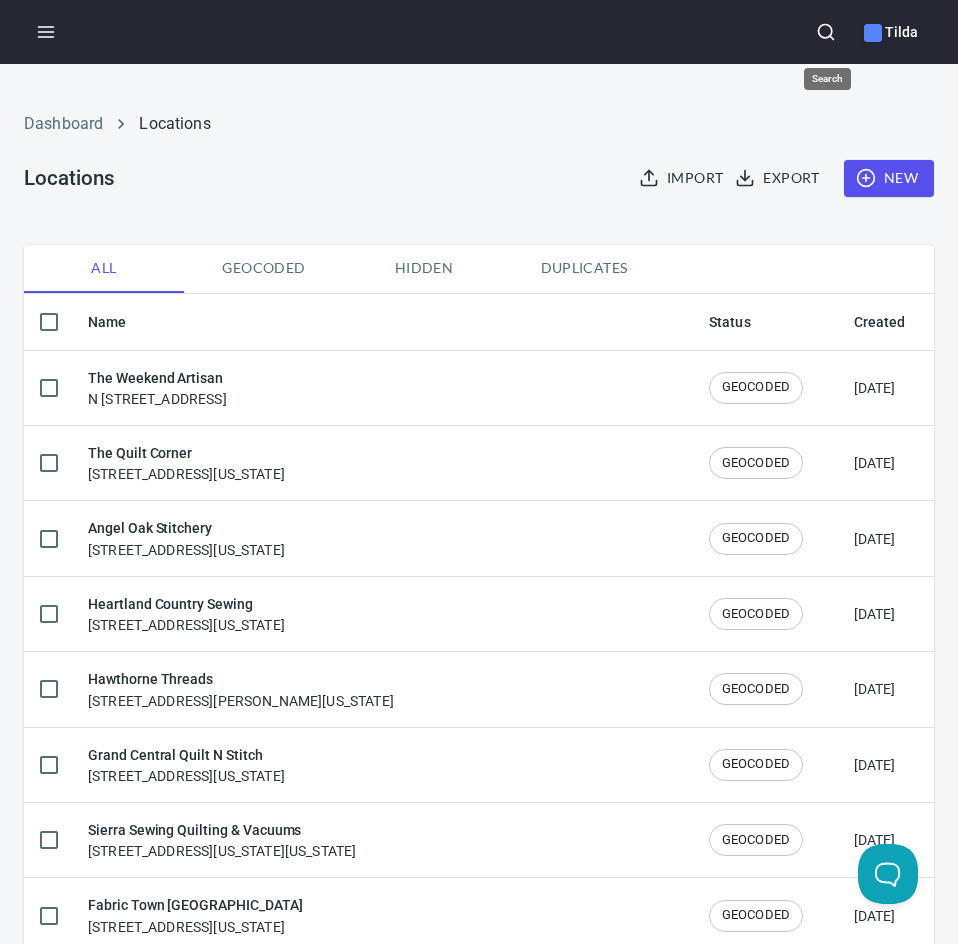 click at bounding box center (826, 32) 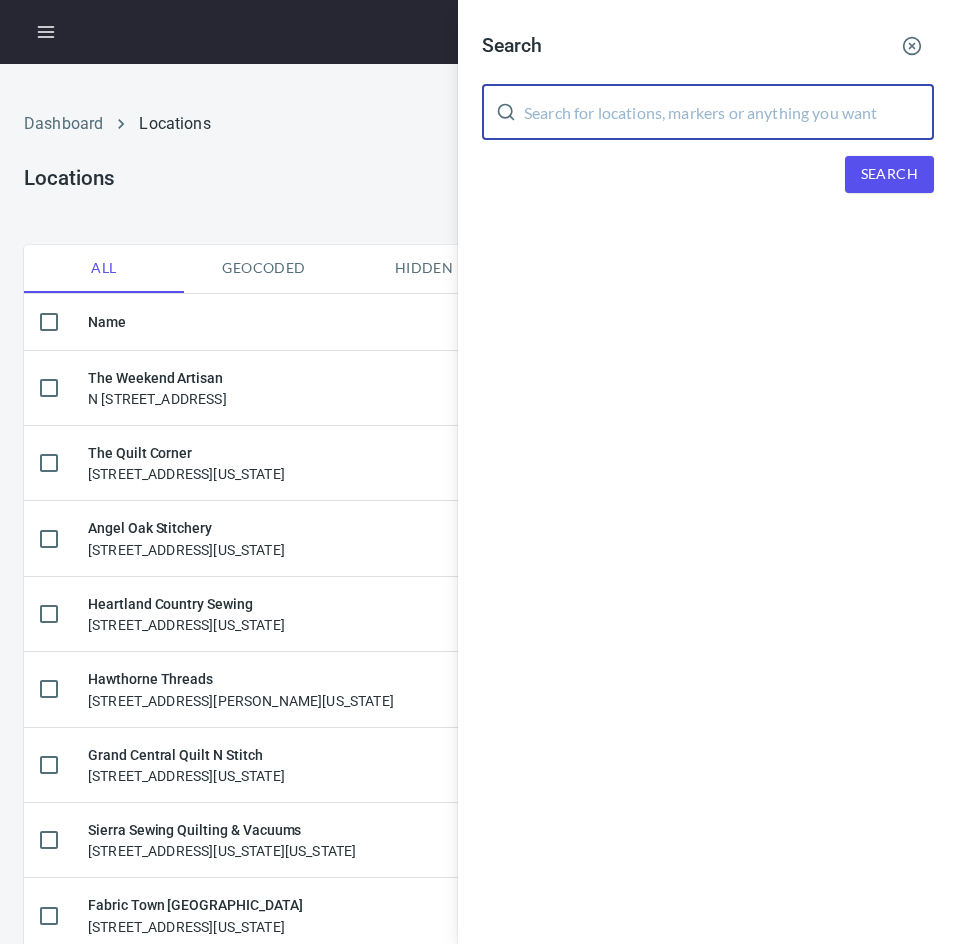 click at bounding box center (729, 112) 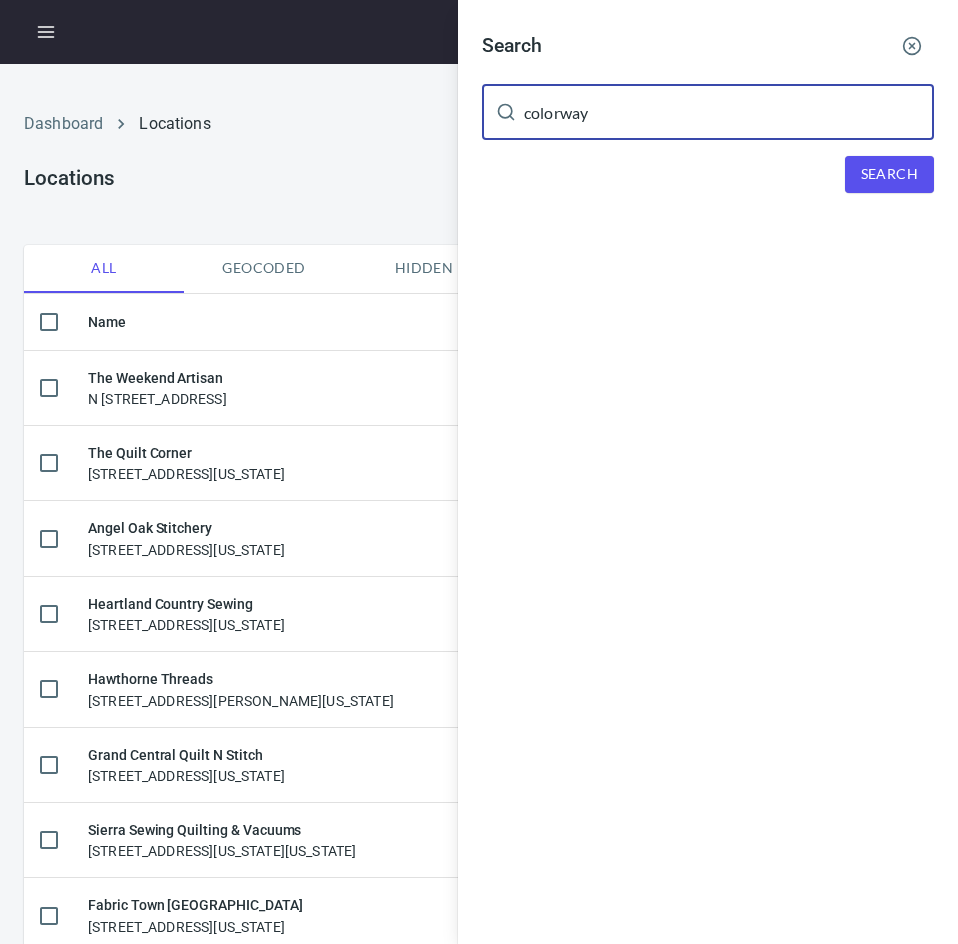 type on "colorway" 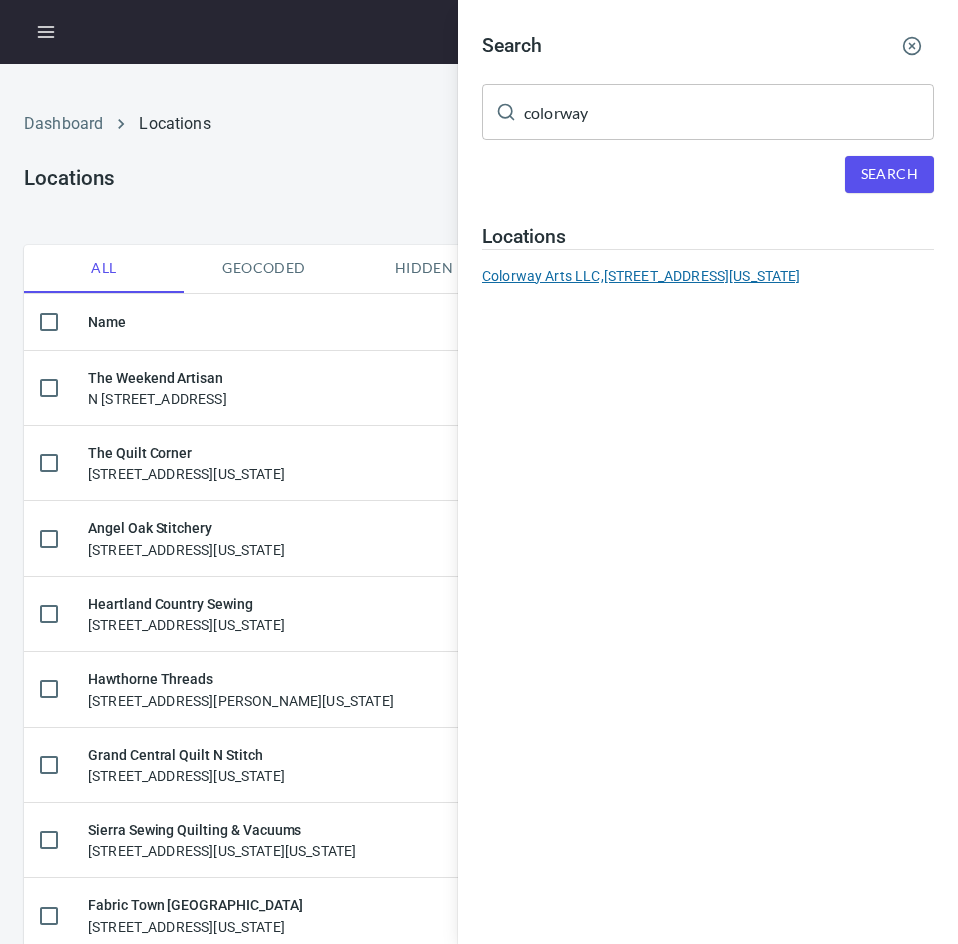 click on "Colorway Arts LLC,  [STREET_ADDRESS][US_STATE]" at bounding box center (708, 276) 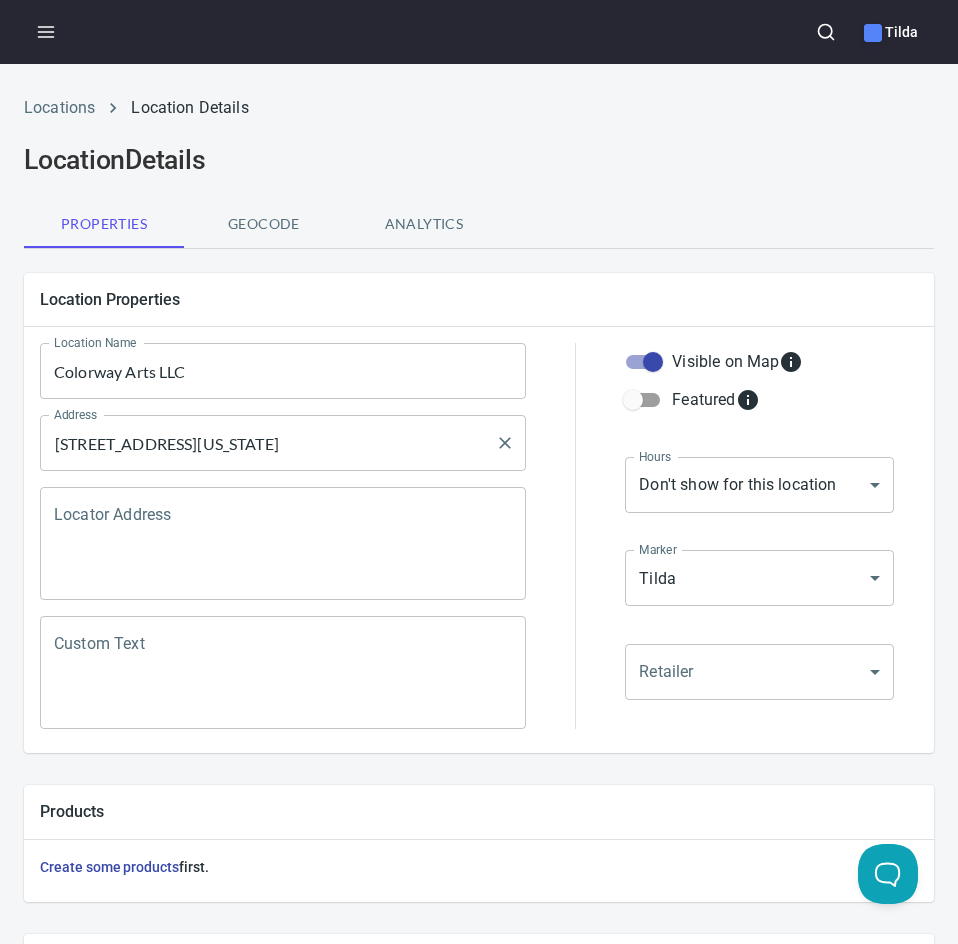 click on "[STREET_ADDRESS][US_STATE]" at bounding box center [268, 443] 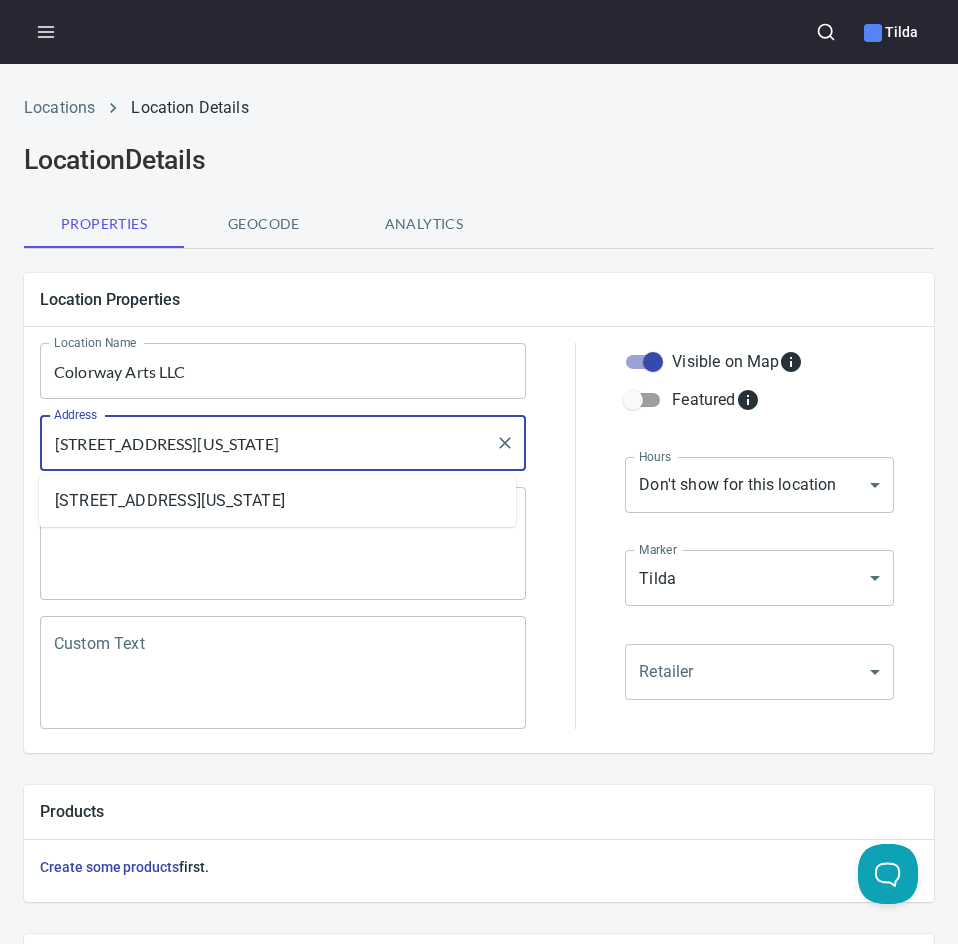 click on "[STREET_ADDRESS][US_STATE]" at bounding box center [268, 443] 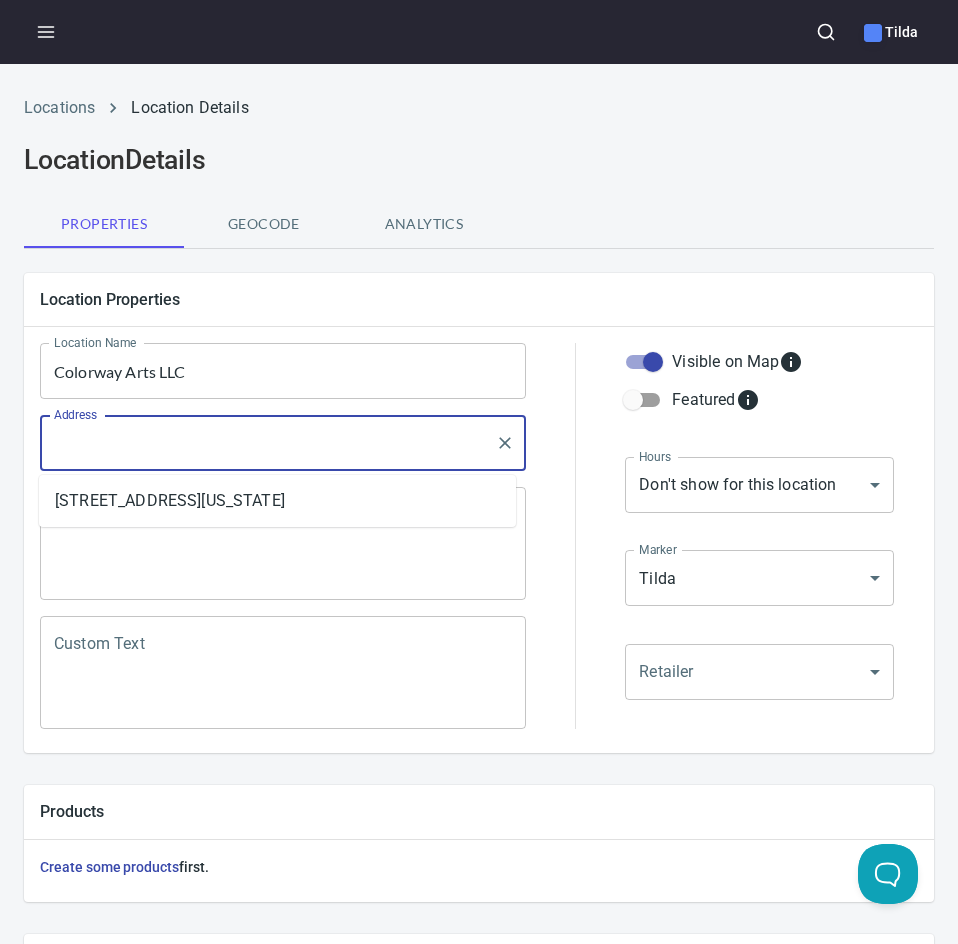 paste on "[STREET_ADDRESS]" 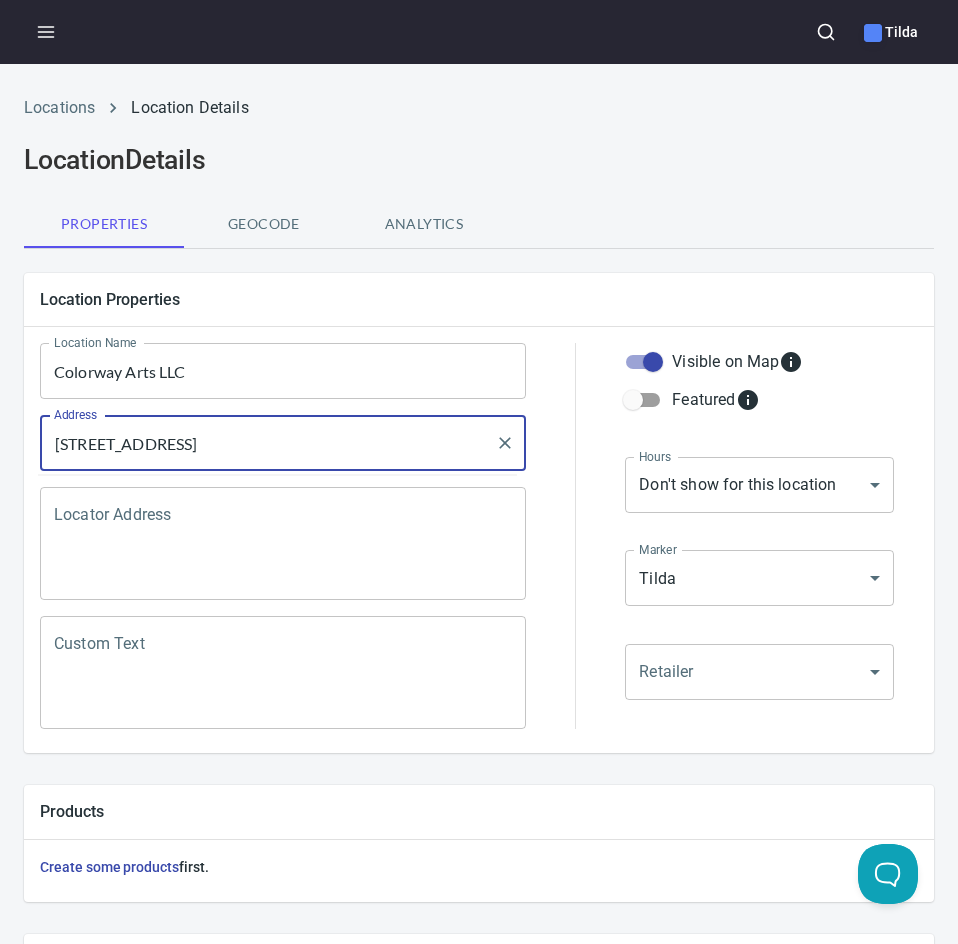 click on "[STREET_ADDRESS]" at bounding box center [268, 443] 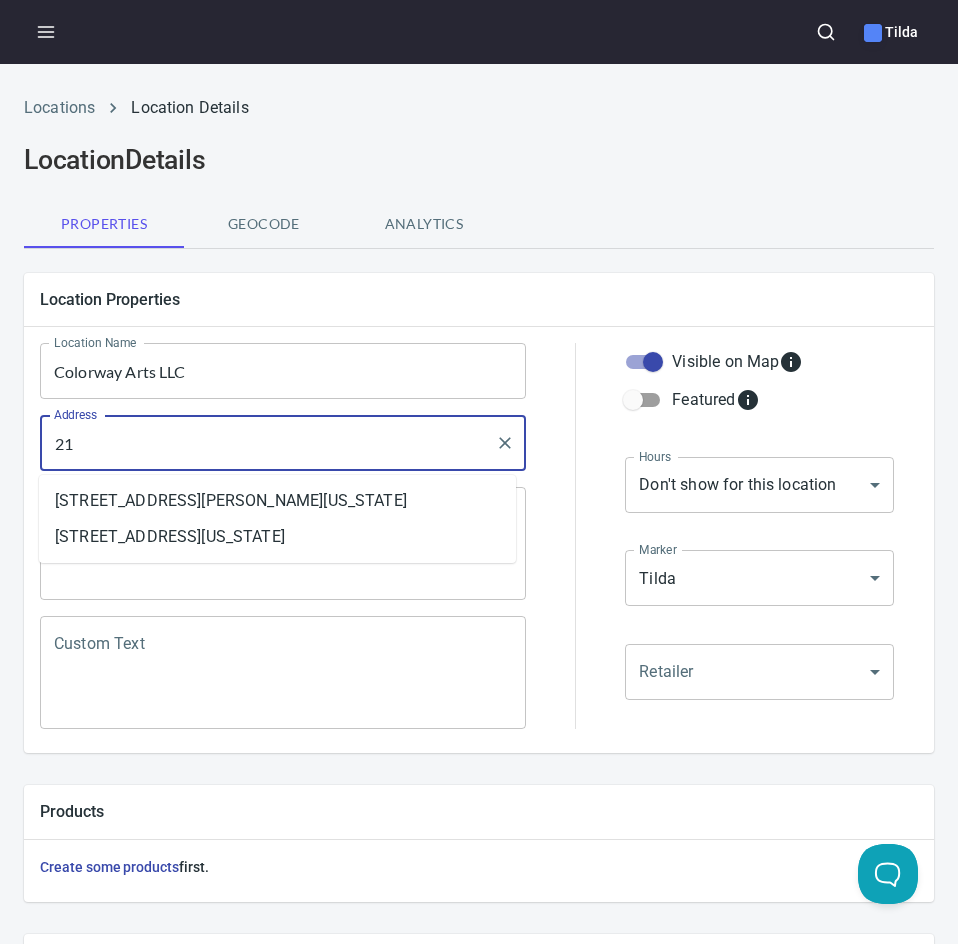 type on "2" 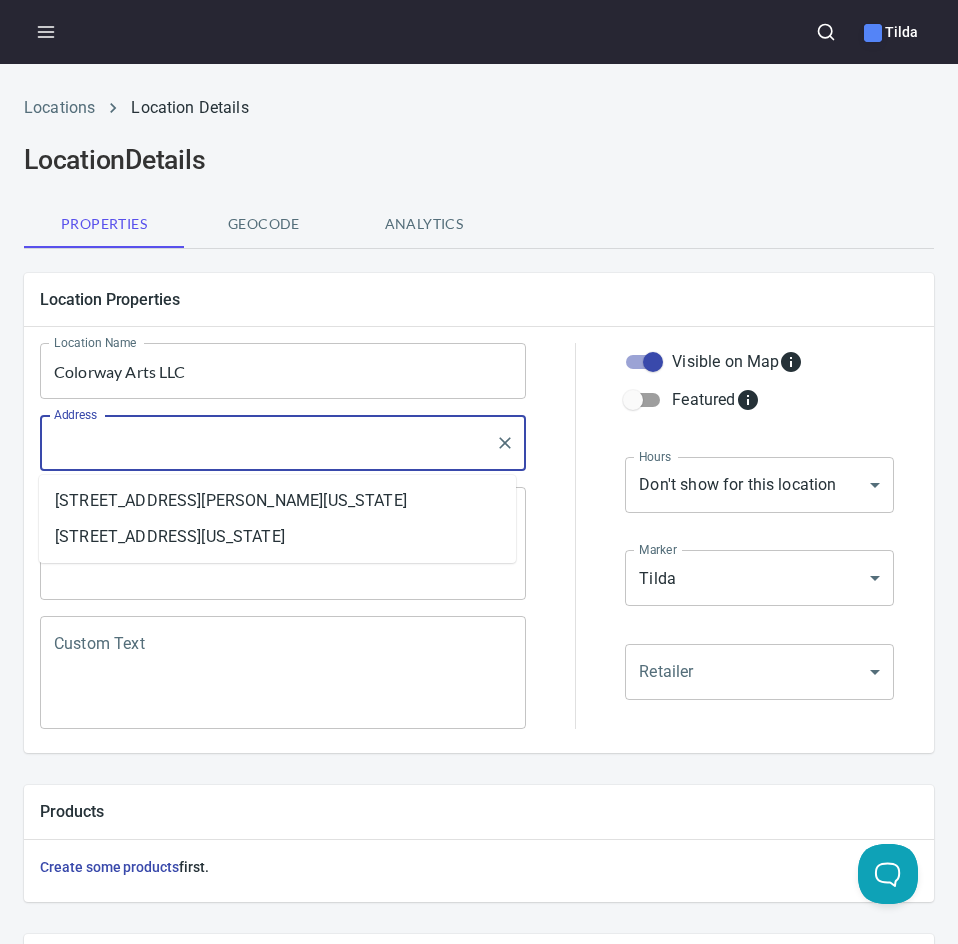 paste on "[STREET_ADDRESS]" 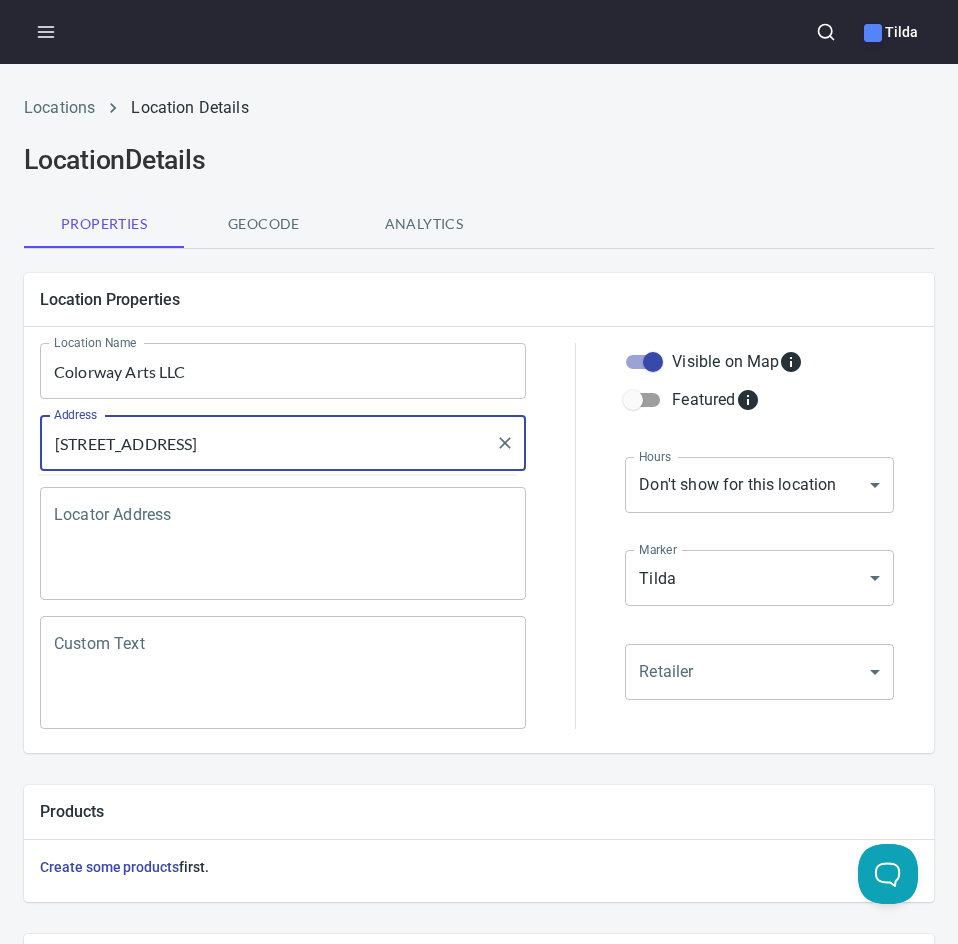 click on "[STREET_ADDRESS]" at bounding box center [268, 443] 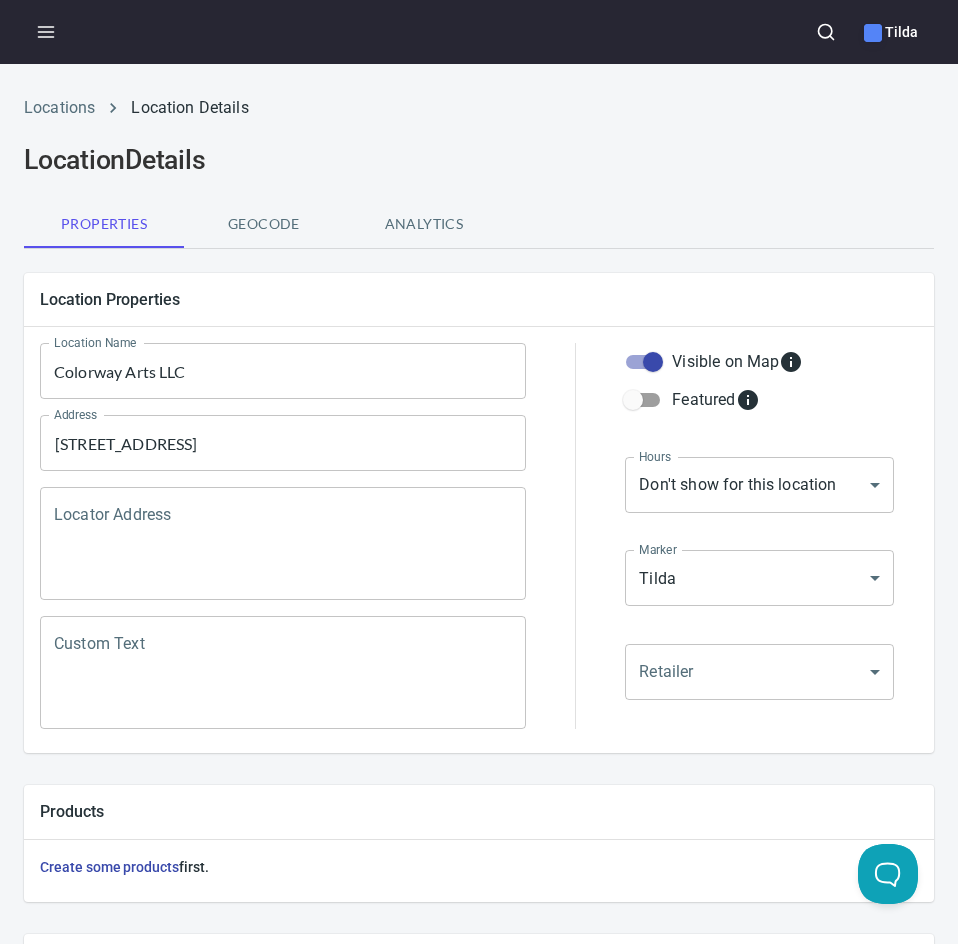 drag, startPoint x: 545, startPoint y: 676, endPoint x: 544, endPoint y: 764, distance: 88.005684 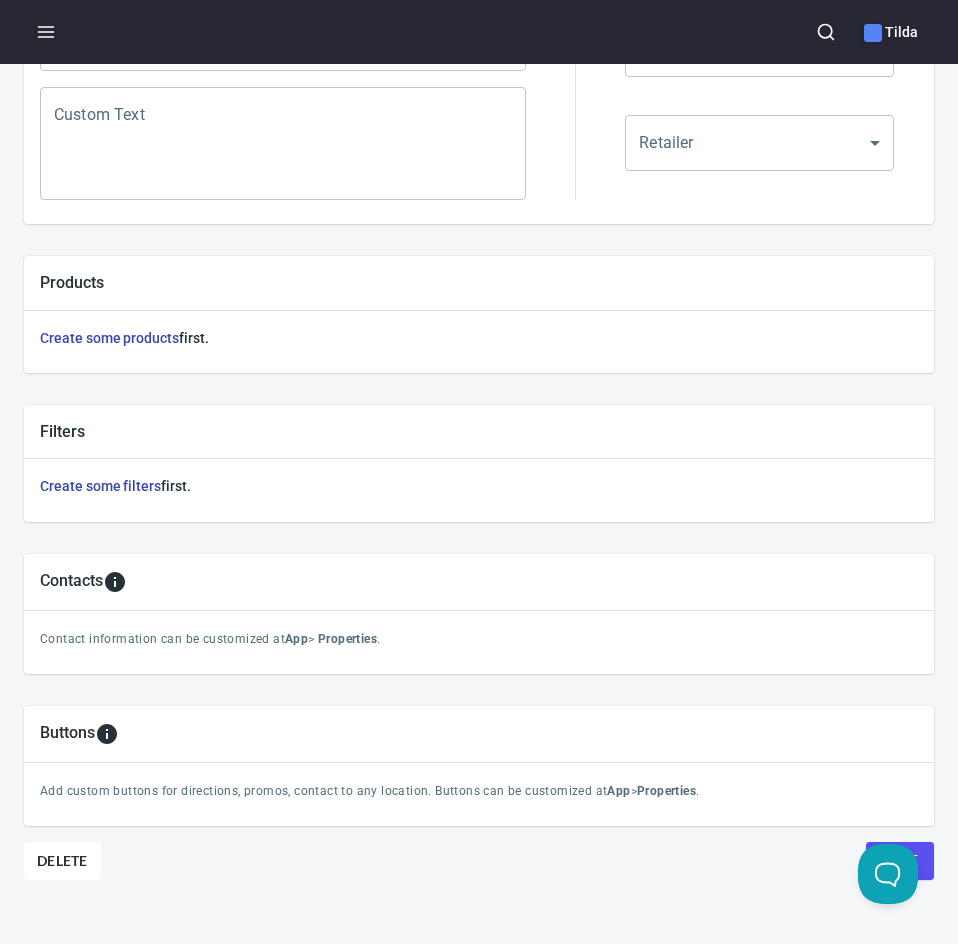 scroll, scrollTop: 568, scrollLeft: 0, axis: vertical 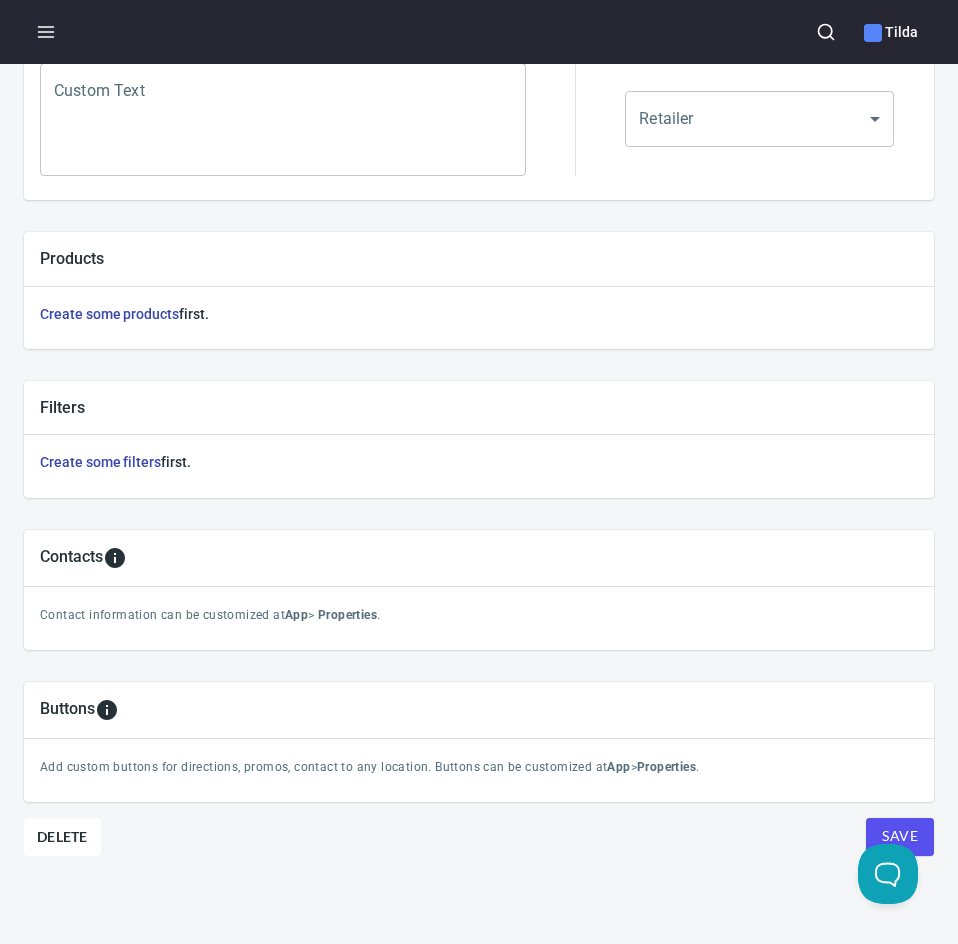 click on "Save" at bounding box center (900, 836) 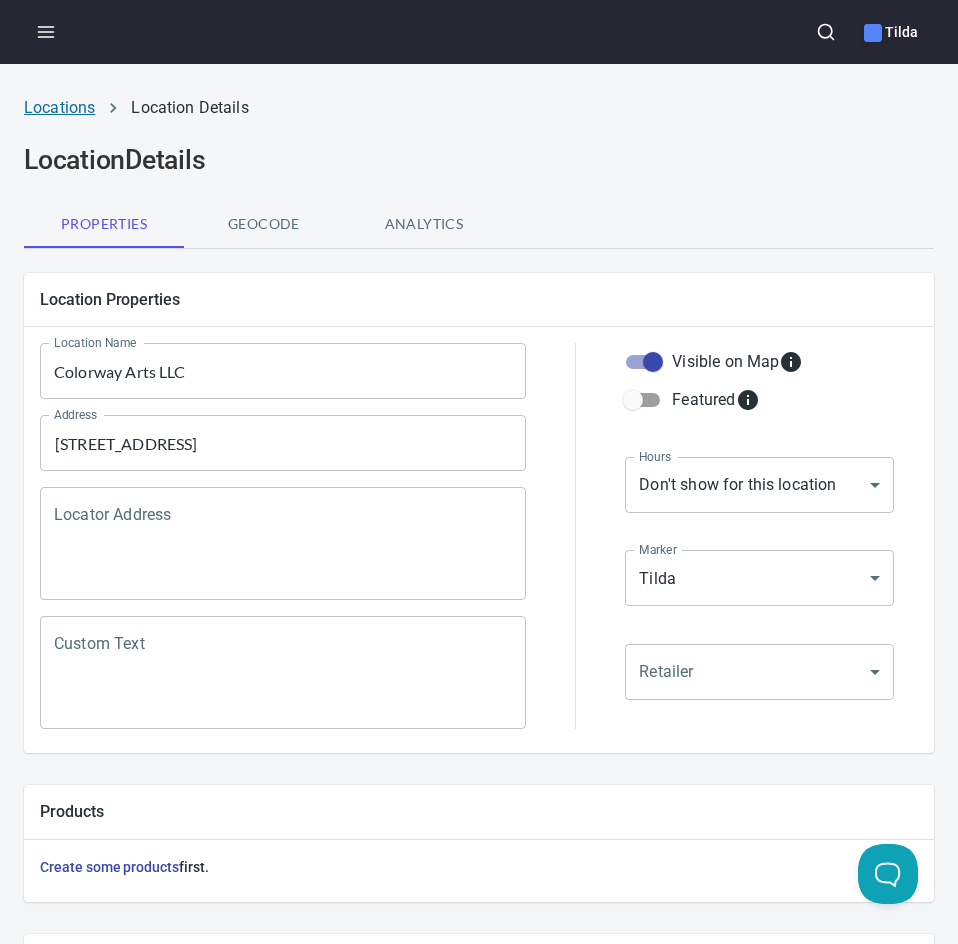 click on "Locations" at bounding box center (59, 107) 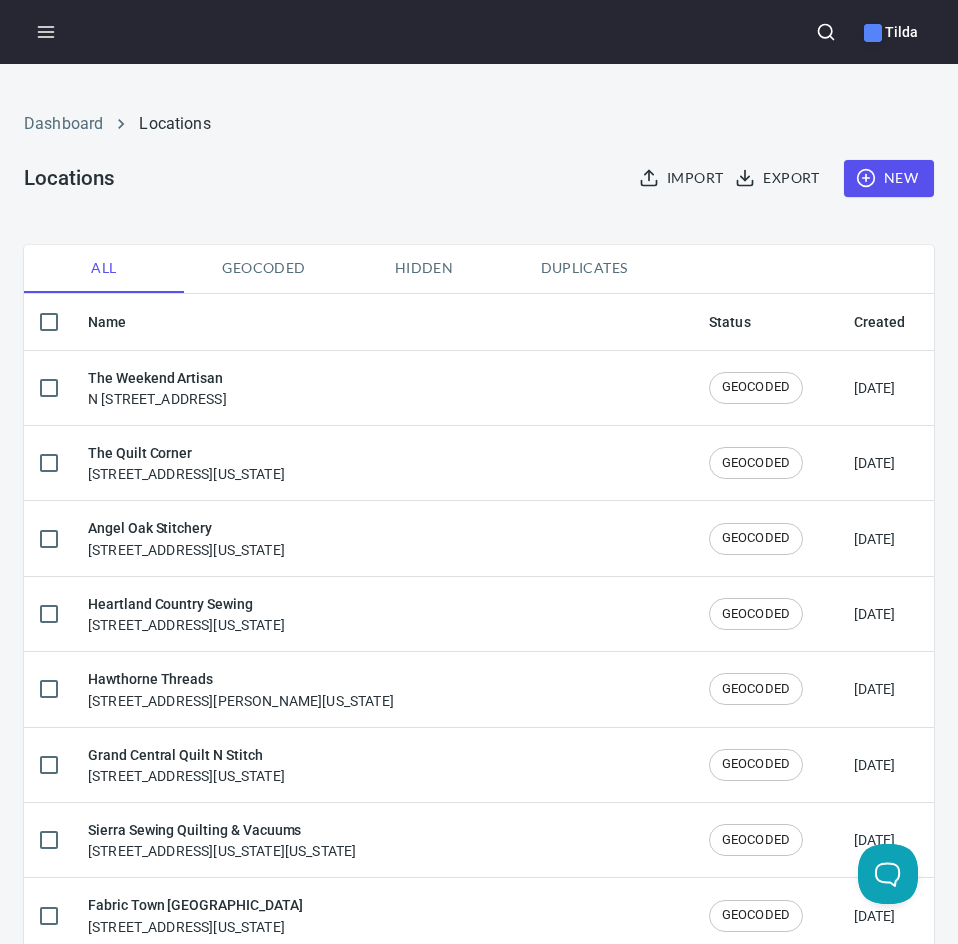 click 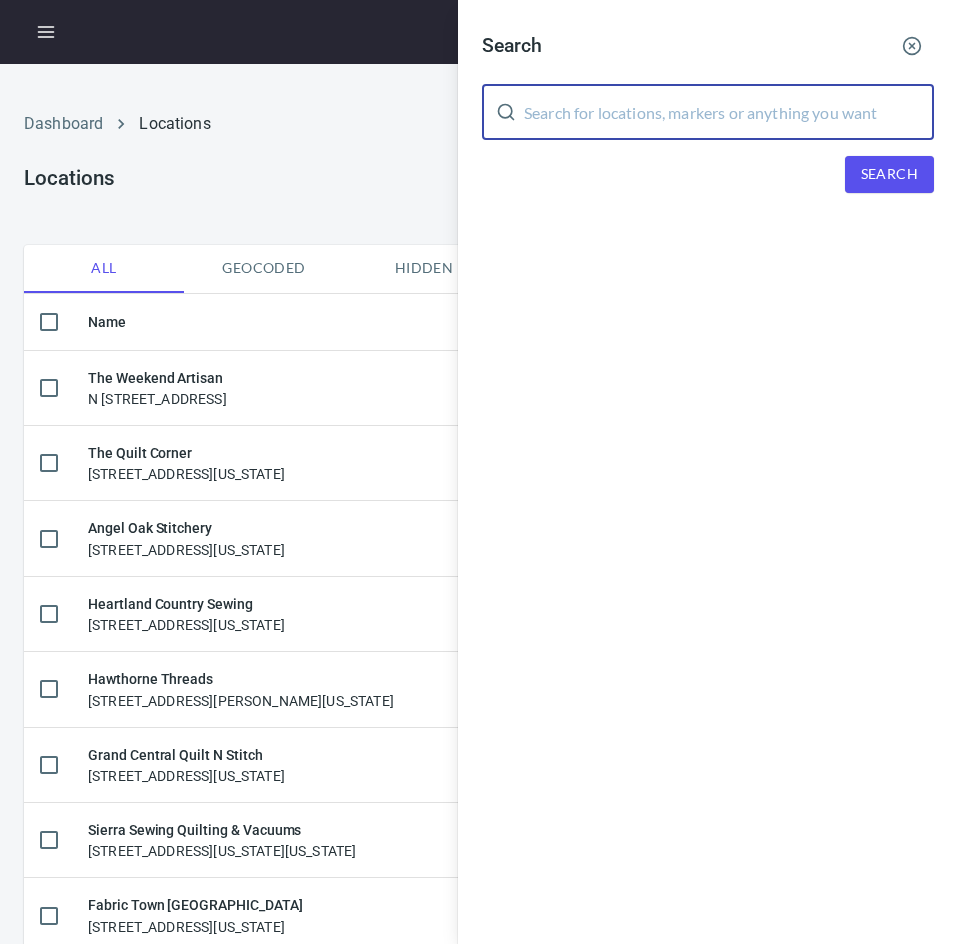 click at bounding box center (729, 112) 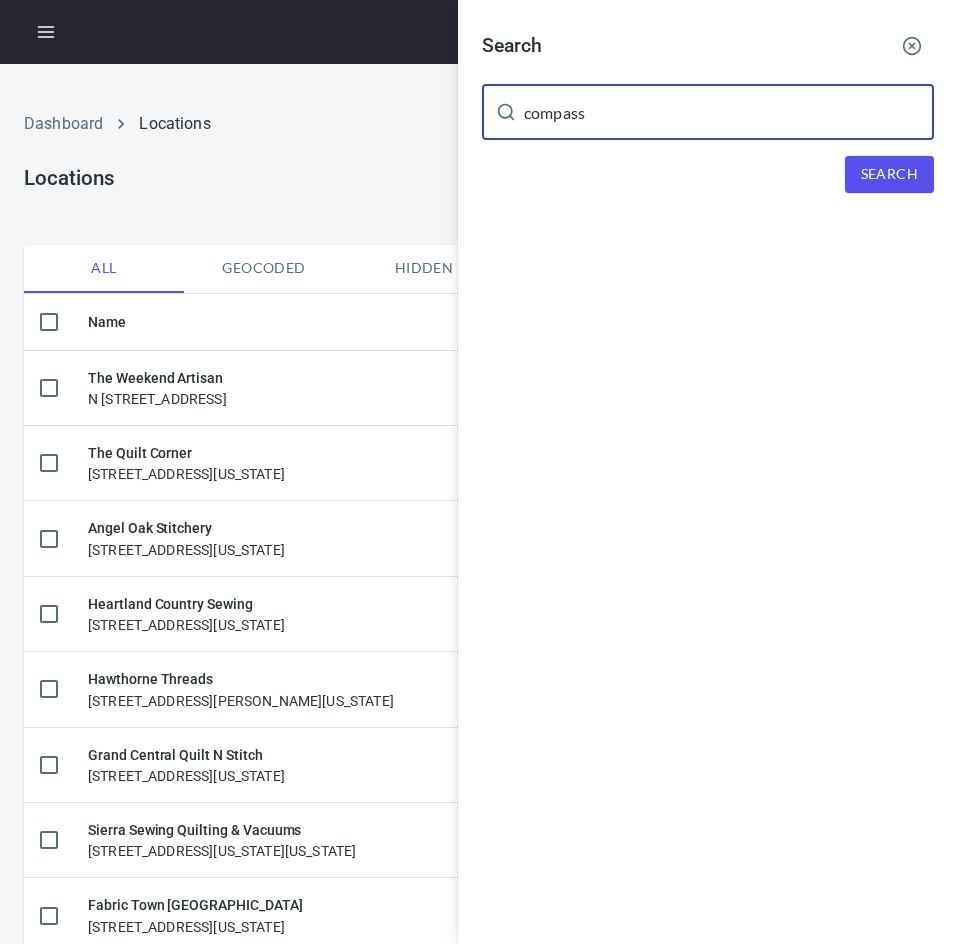 type on "compass" 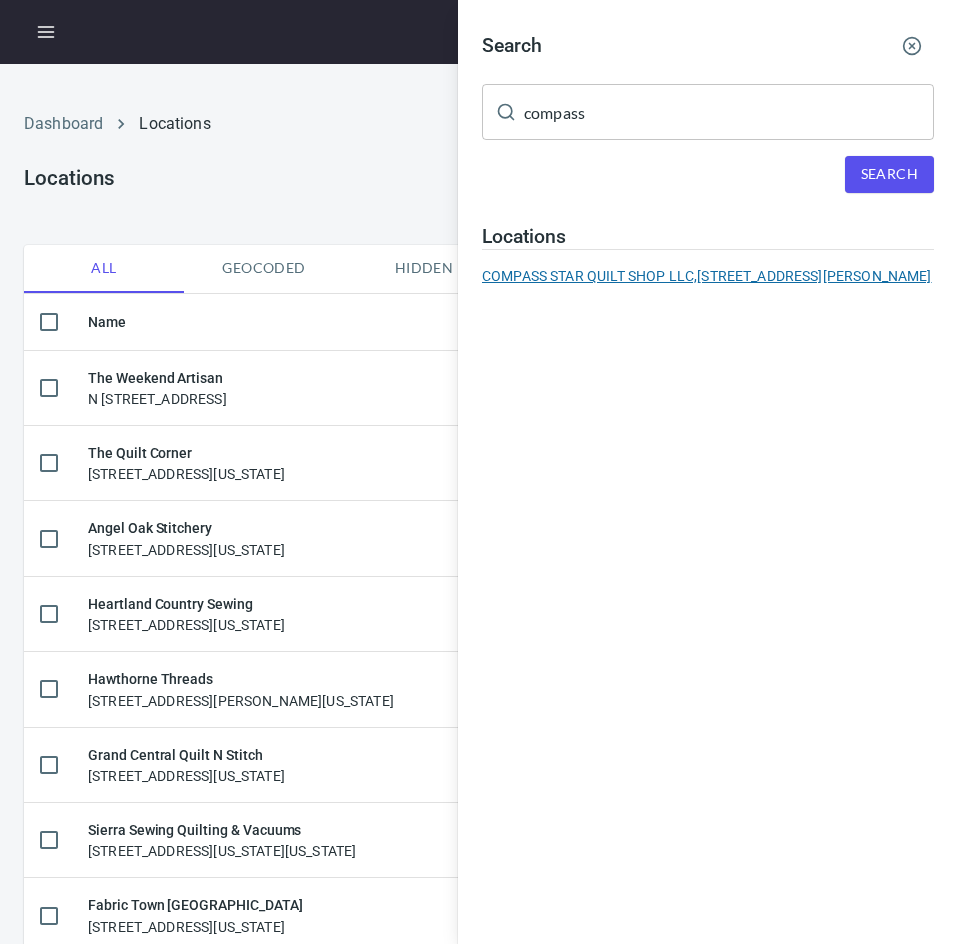 click on "COMPASS STAR QUILT SHOP LLC,  [STREET_ADDRESS][PERSON_NAME]" at bounding box center (708, 276) 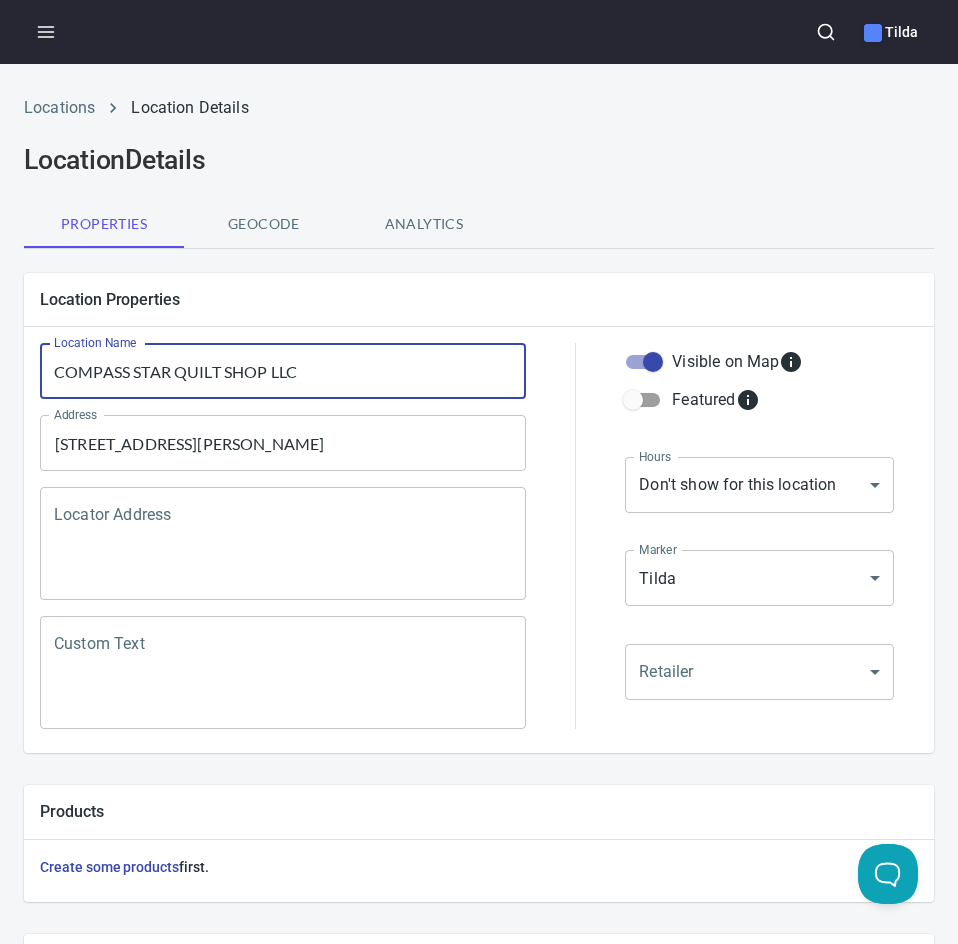 click on "COMPASS STAR QUILT SHOP LLC" at bounding box center (283, 371) 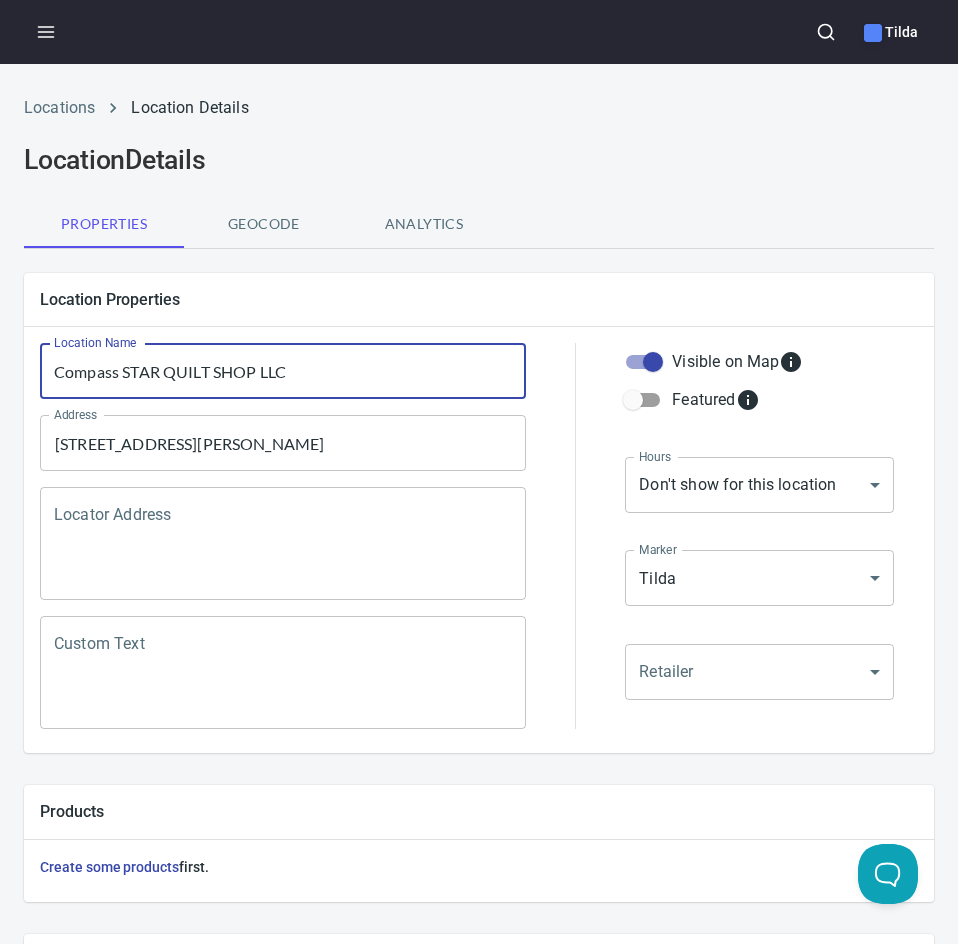click on "Compass STAR QUILT SHOP LLC" at bounding box center [283, 371] 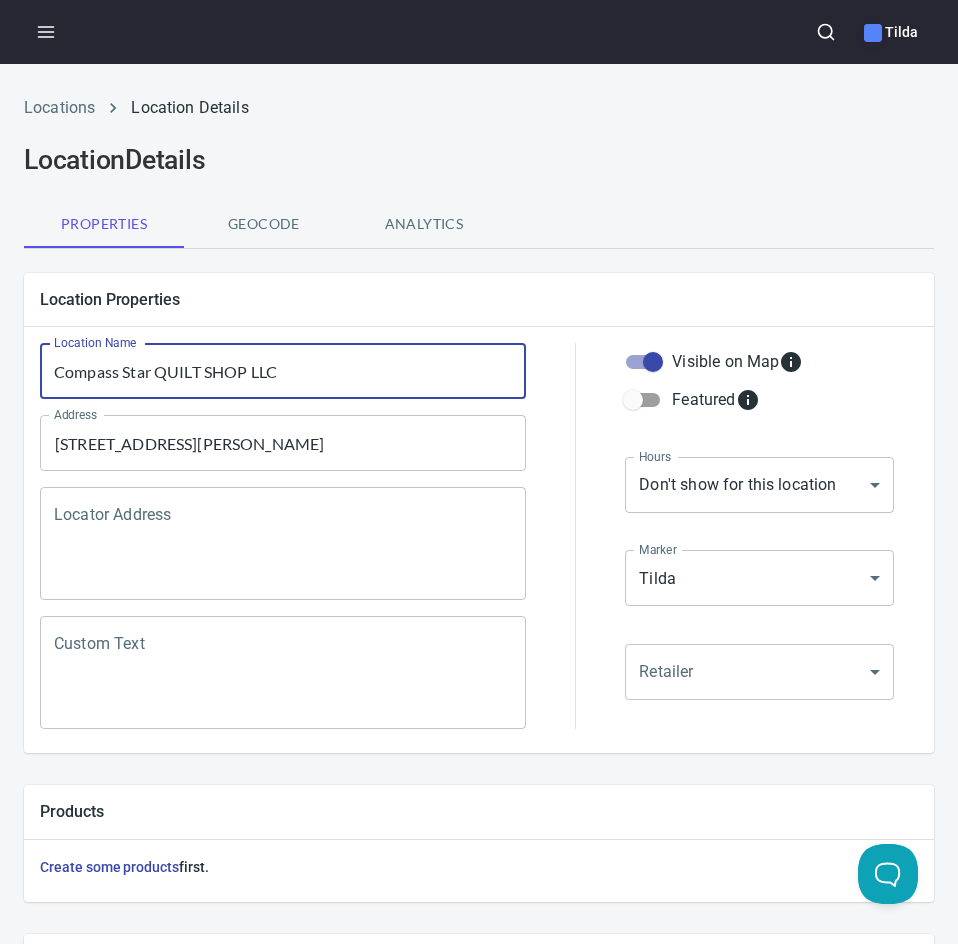 click on "Compass Star QUILT SHOP LLC" at bounding box center [283, 371] 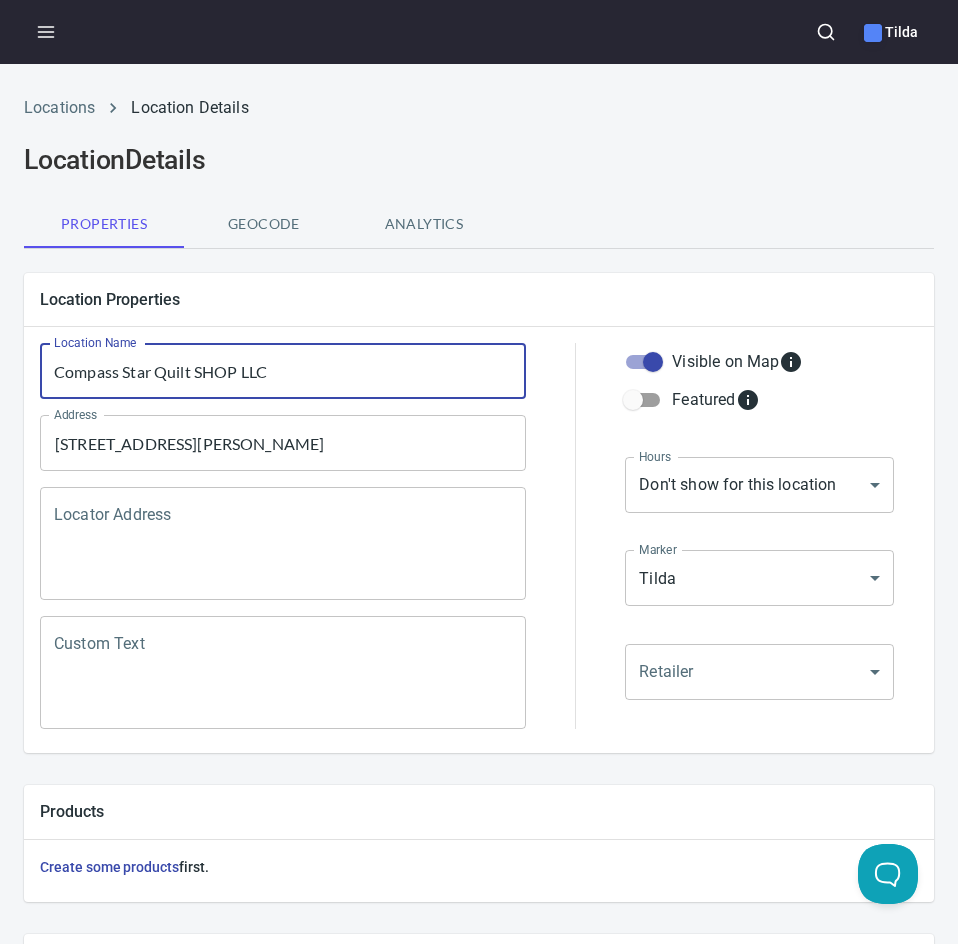 drag, startPoint x: 200, startPoint y: 370, endPoint x: 237, endPoint y: 372, distance: 37.054016 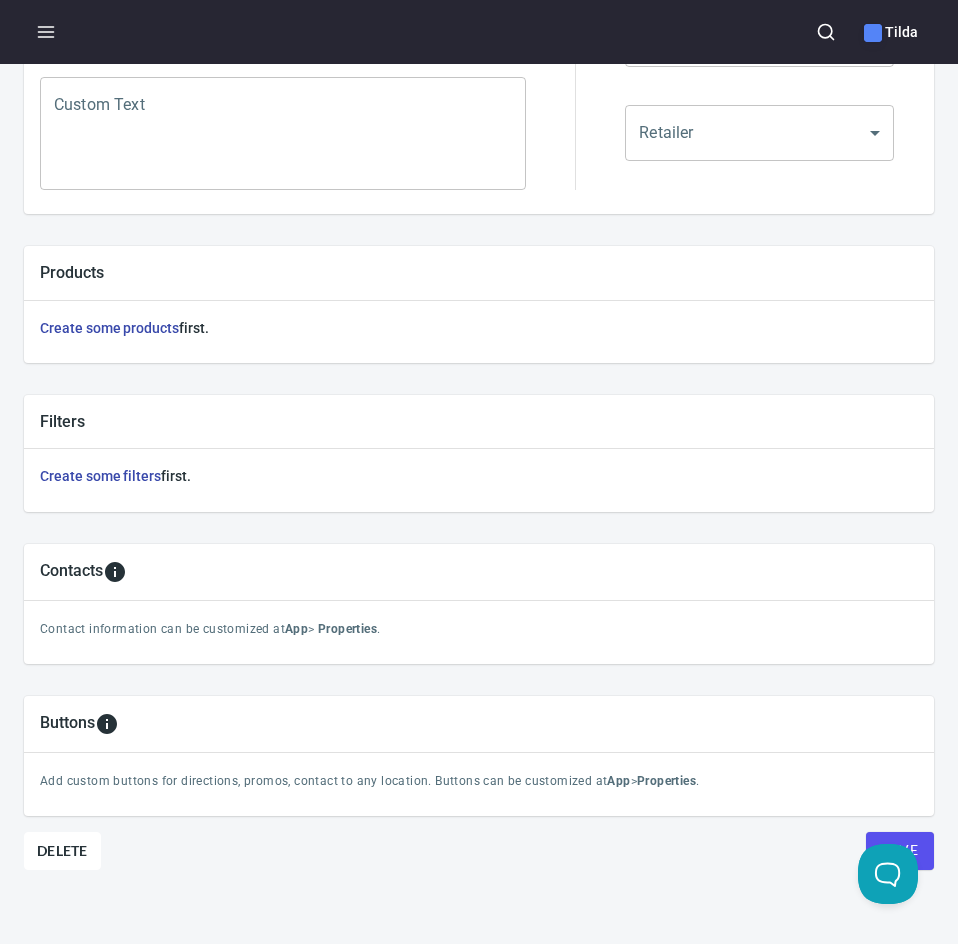 scroll, scrollTop: 568, scrollLeft: 0, axis: vertical 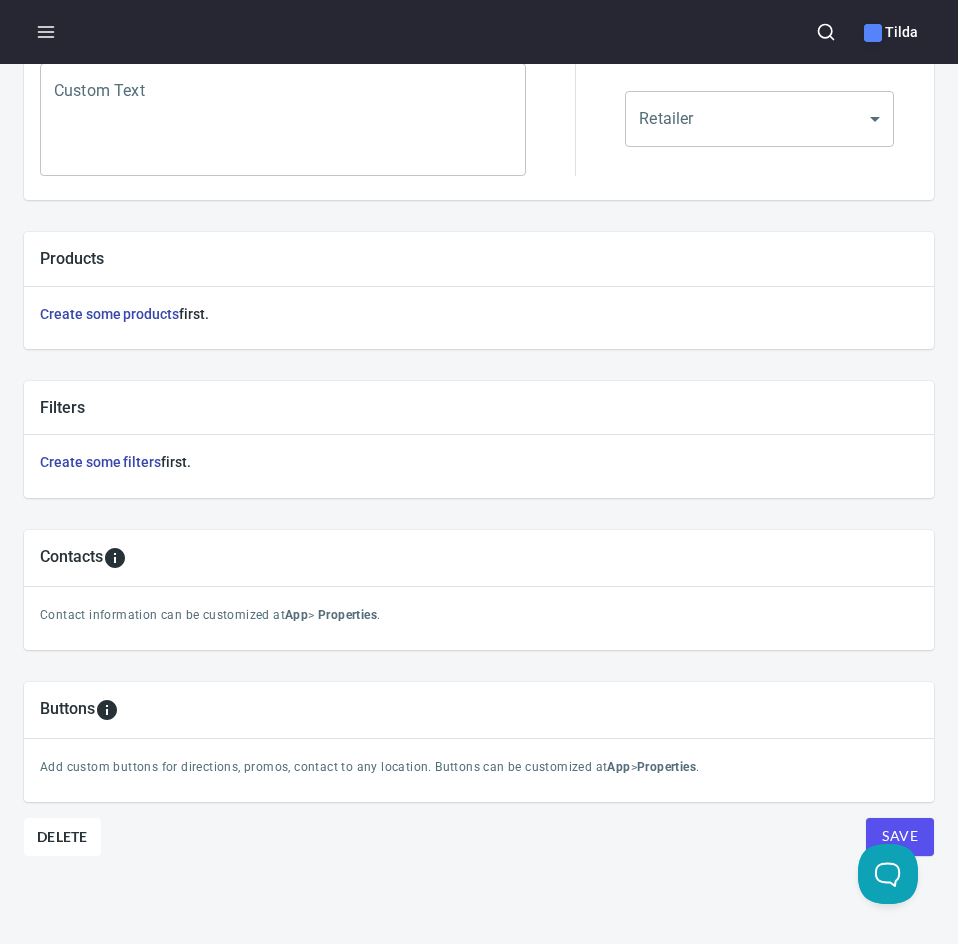 type on "Compass Star Quilt Shop LLC" 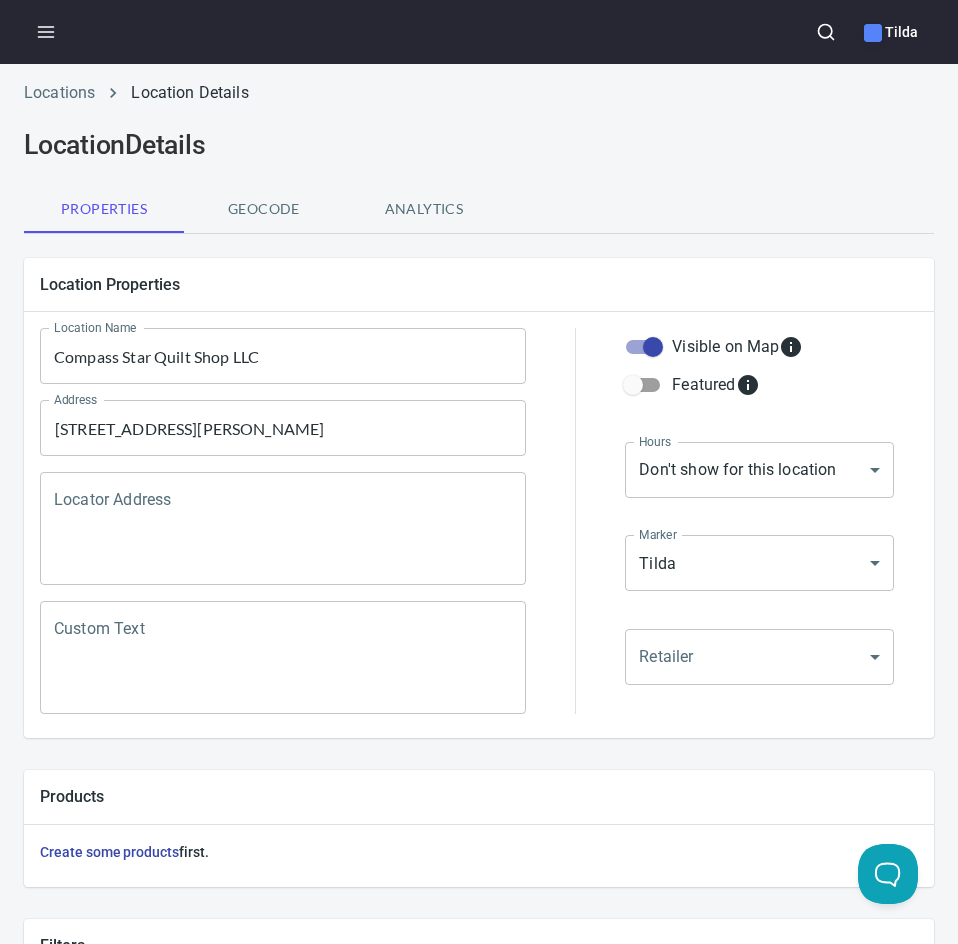 scroll, scrollTop: 0, scrollLeft: 0, axis: both 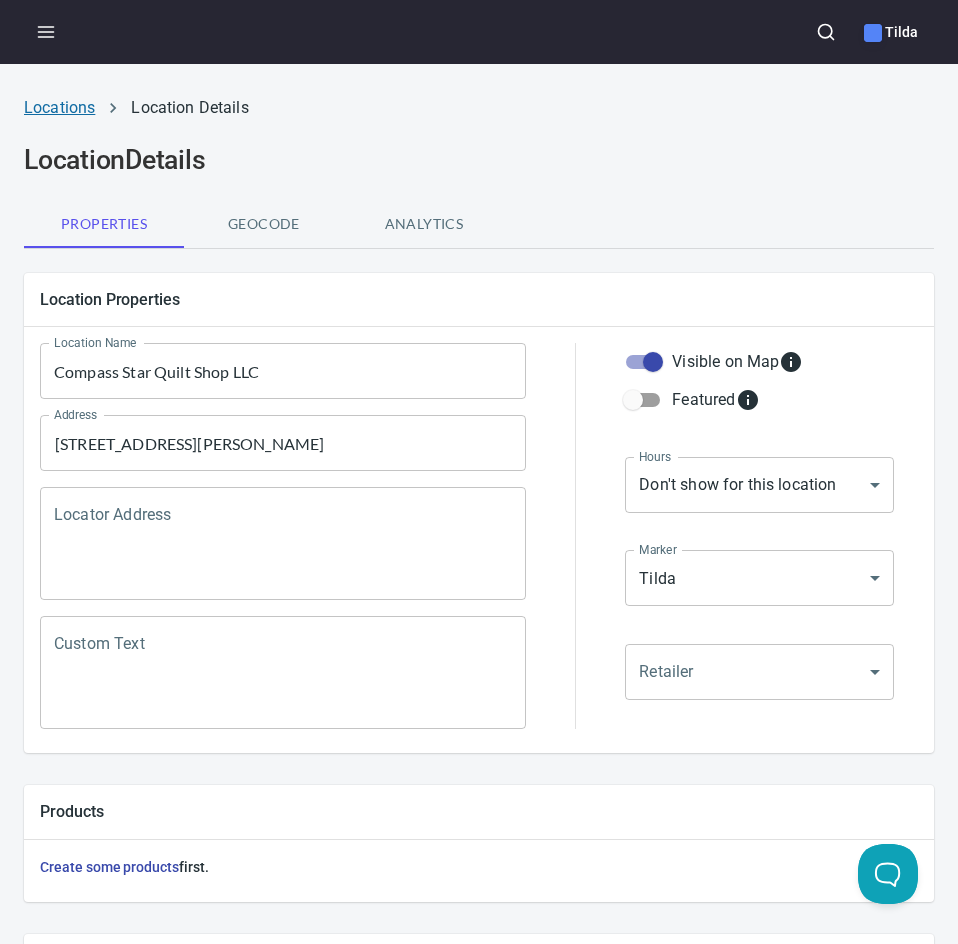 click on "Locations" at bounding box center (59, 107) 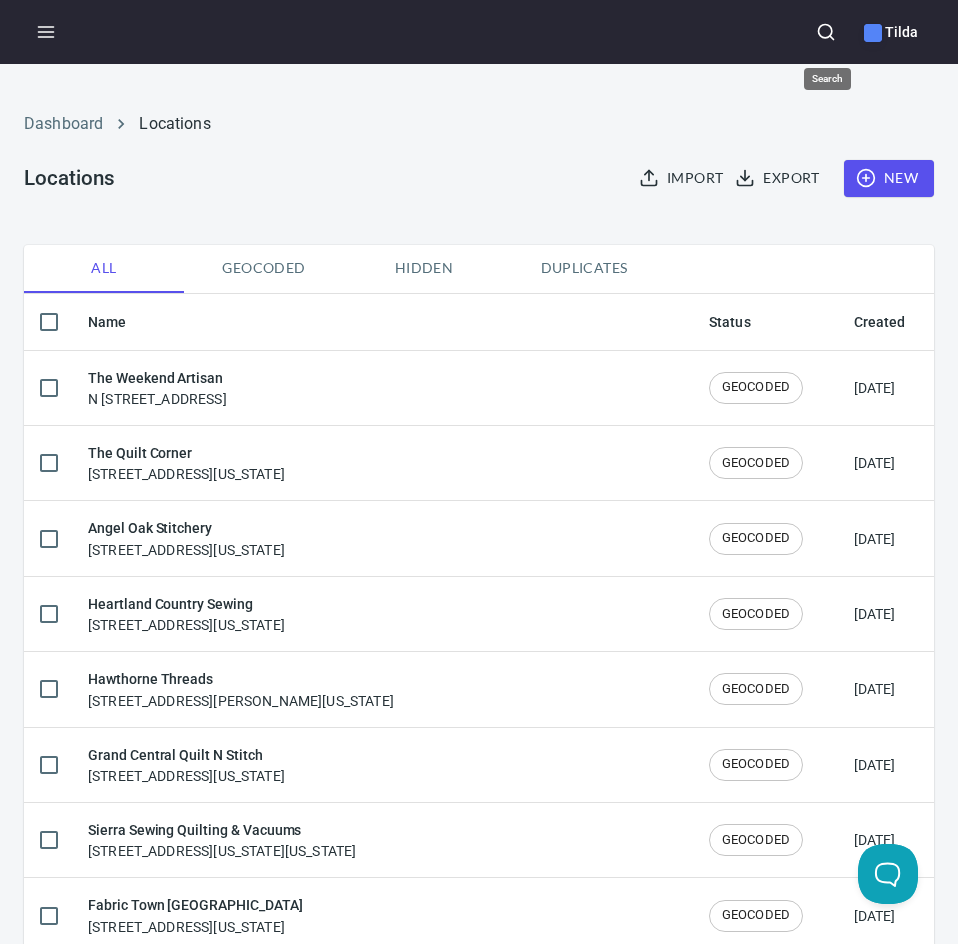 click 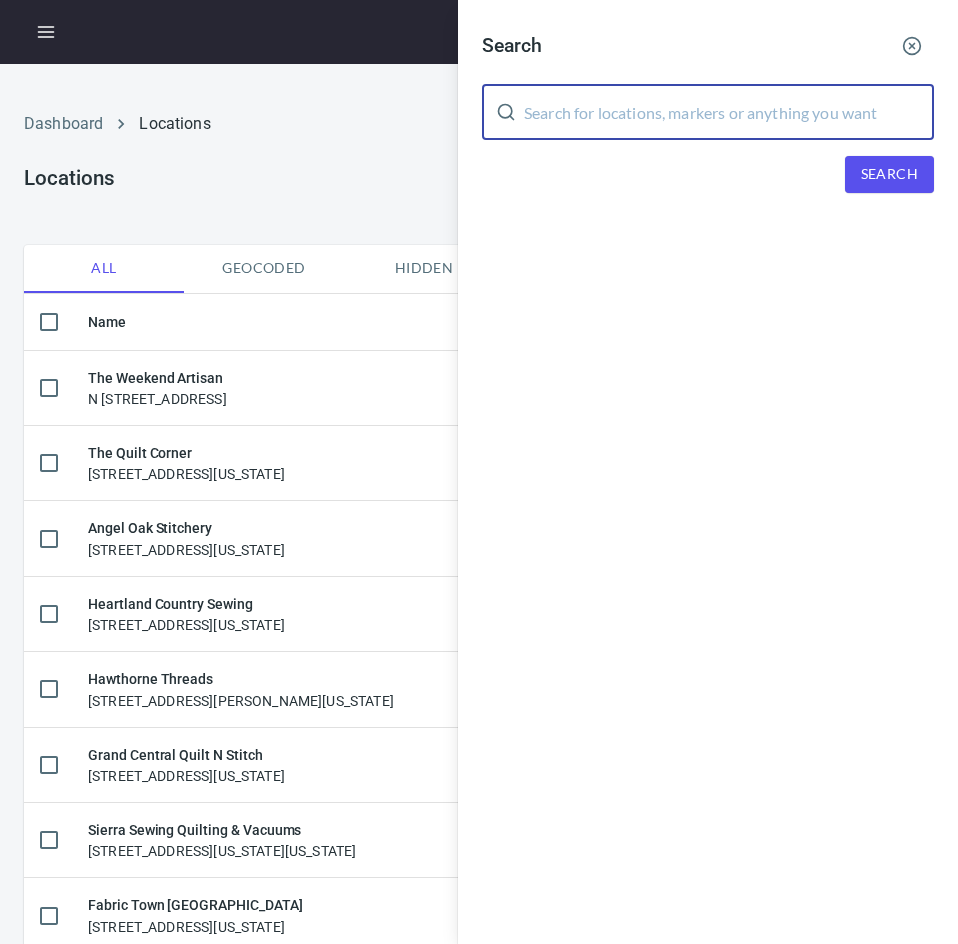 click at bounding box center (729, 112) 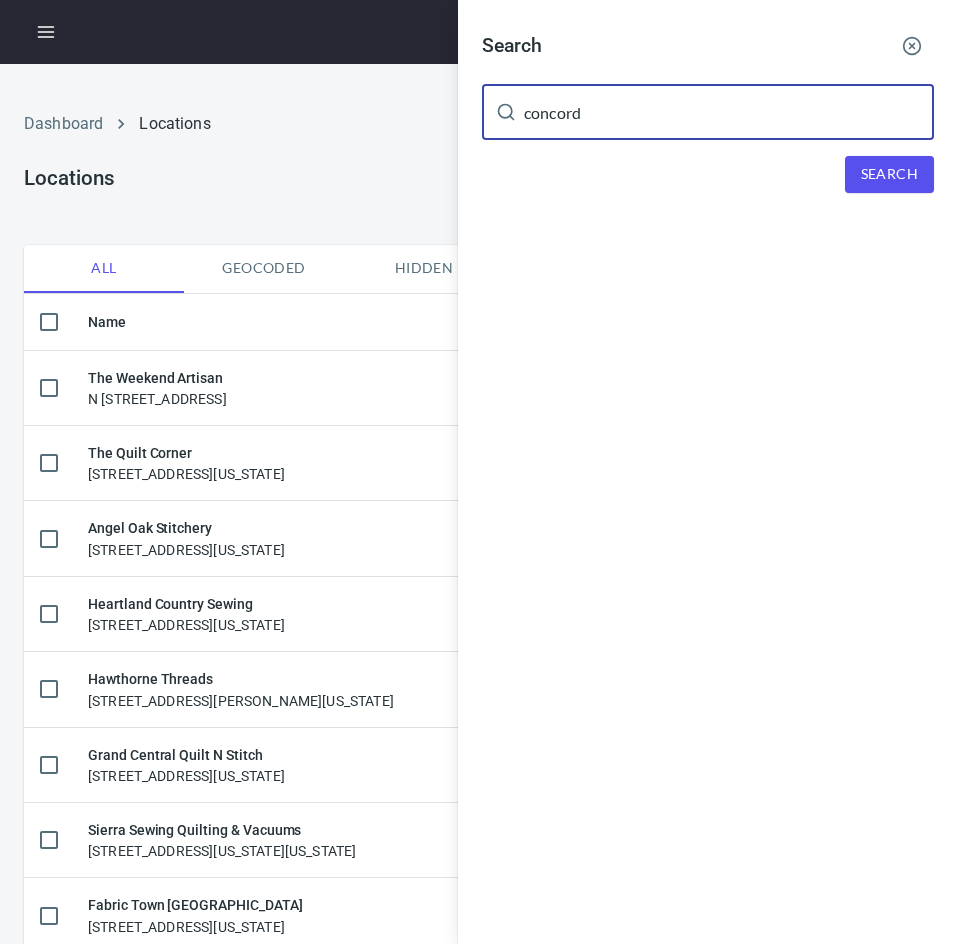 type on "concord" 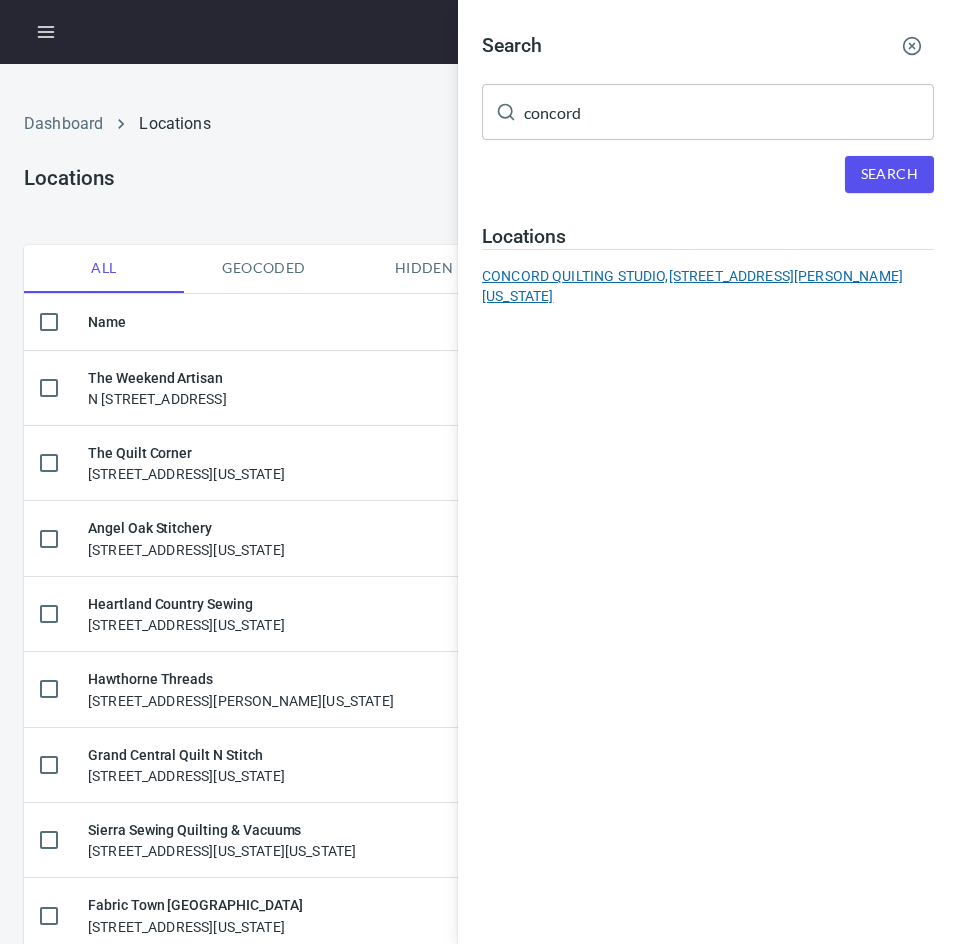 click on "CONCORD QUILTING STUDIO,  [STREET_ADDRESS][PERSON_NAME][US_STATE]" at bounding box center (708, 286) 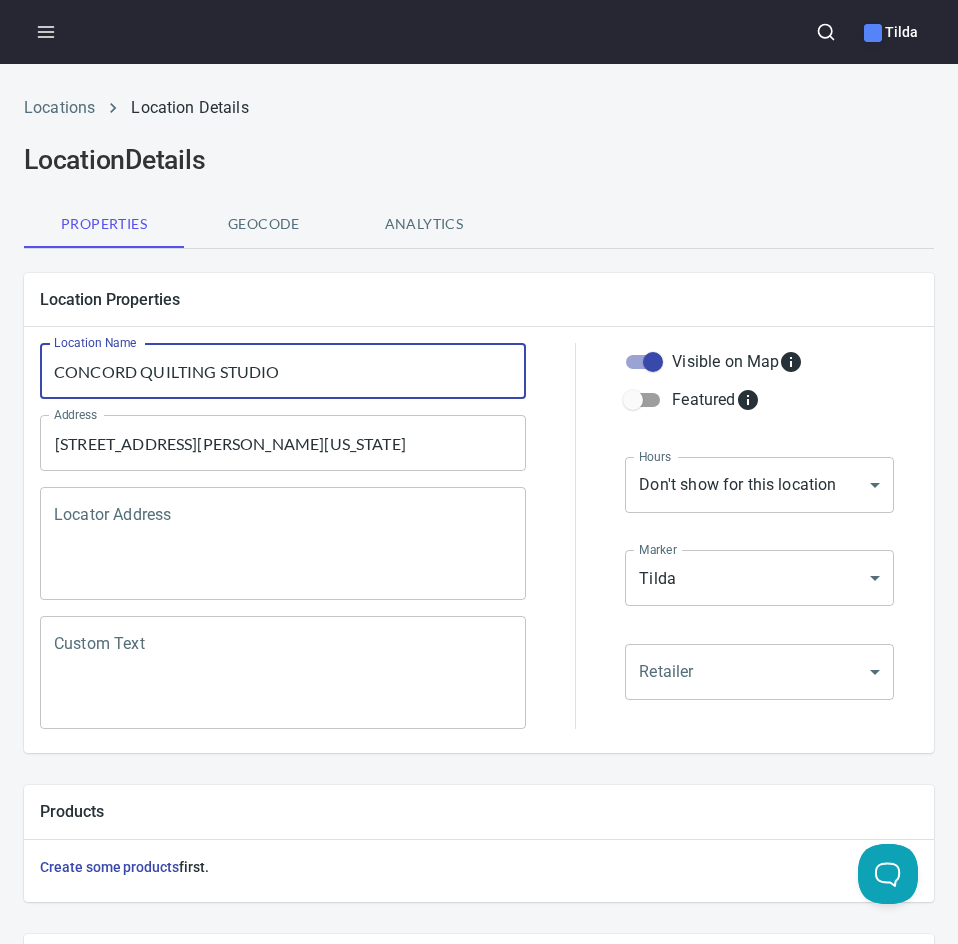 drag, startPoint x: 68, startPoint y: 370, endPoint x: 135, endPoint y: 368, distance: 67.02985 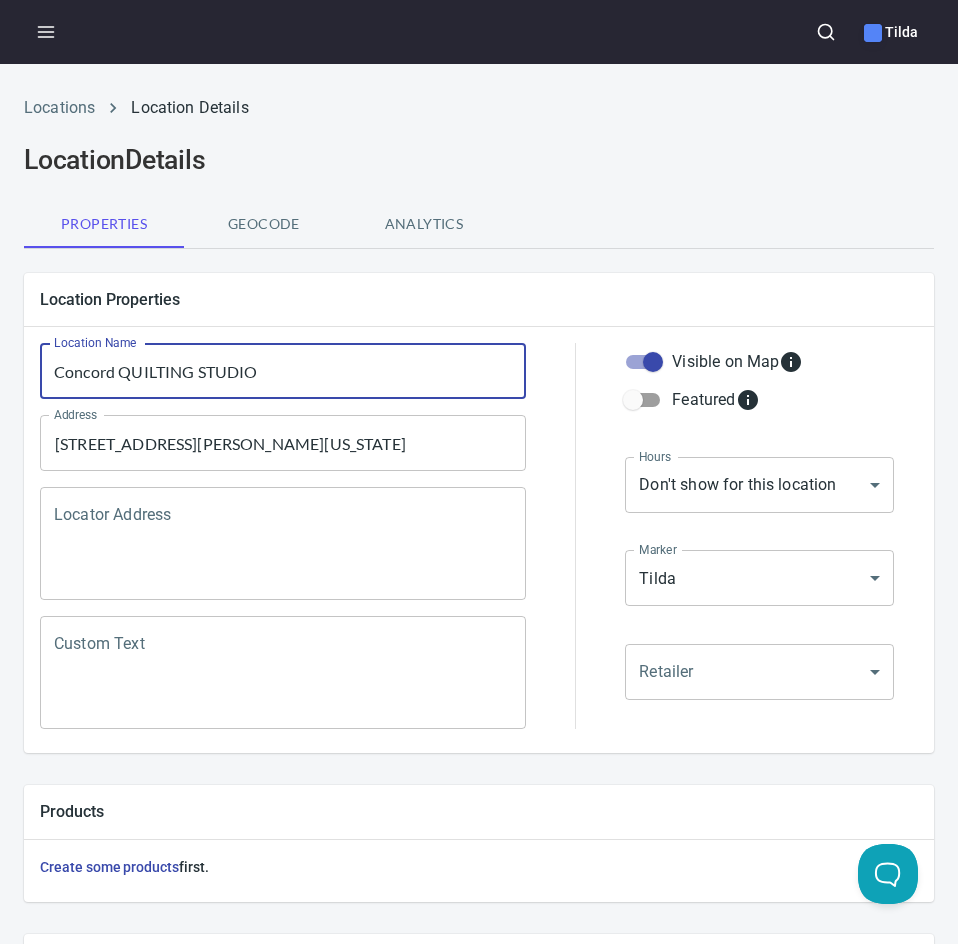 drag, startPoint x: 128, startPoint y: 374, endPoint x: 194, endPoint y: 376, distance: 66.0303 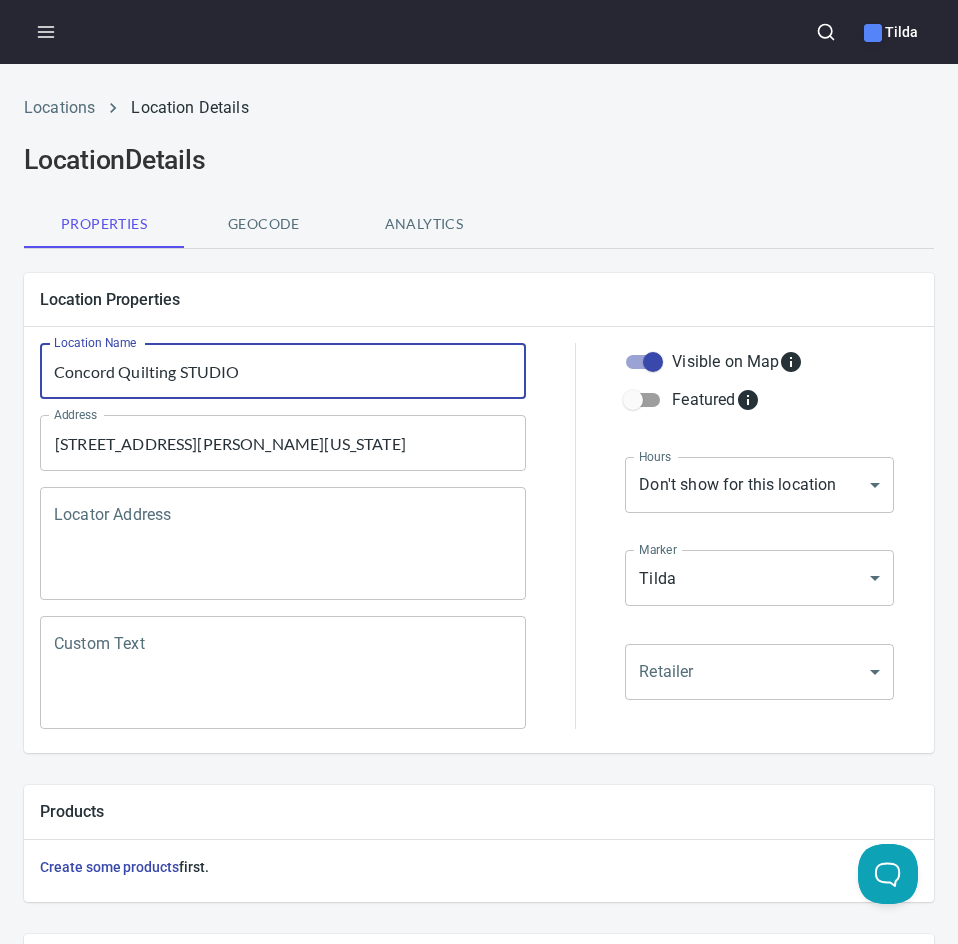 drag, startPoint x: 190, startPoint y: 371, endPoint x: 238, endPoint y: 374, distance: 48.09366 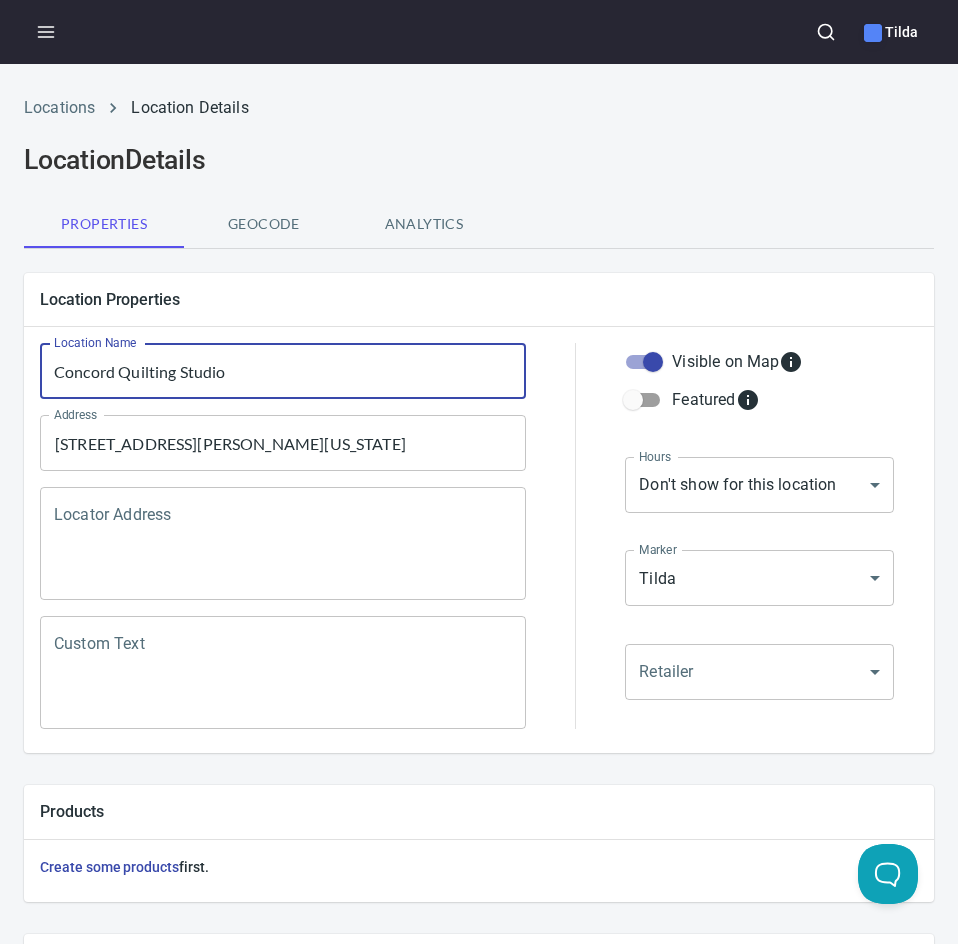 type on "Concord Quilting Studio" 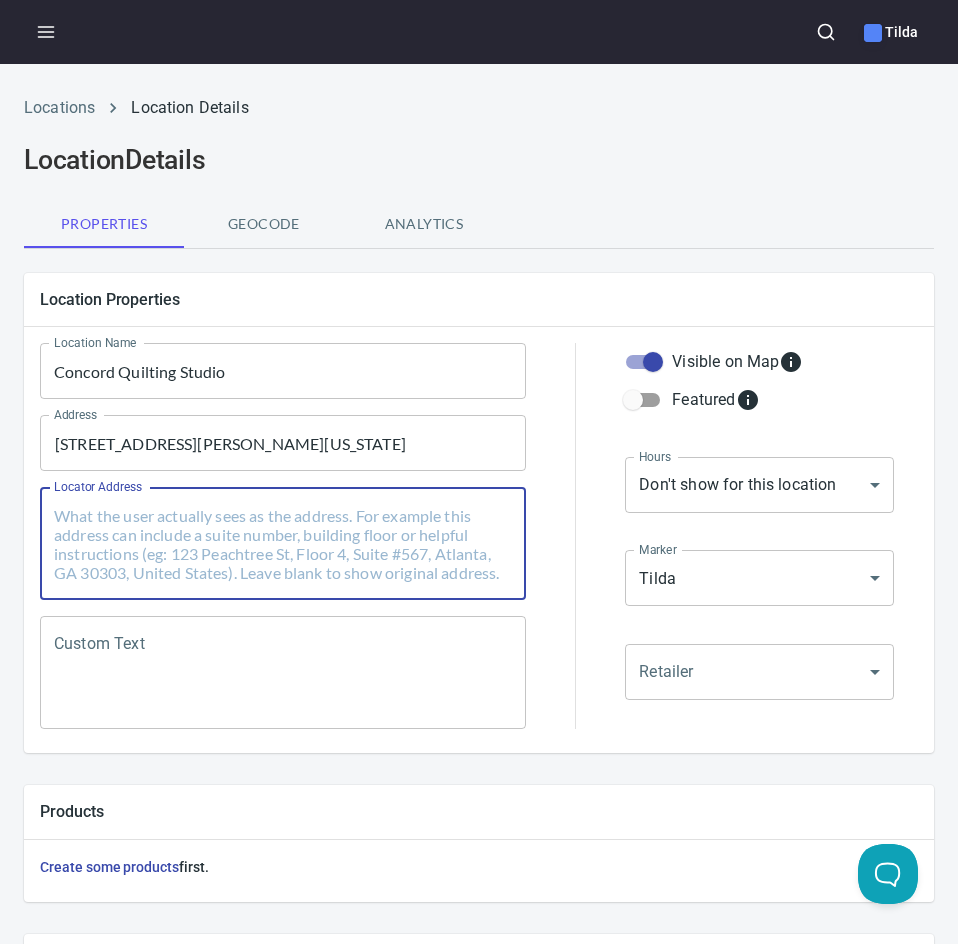 click on "Location  Details" at bounding box center (479, 160) 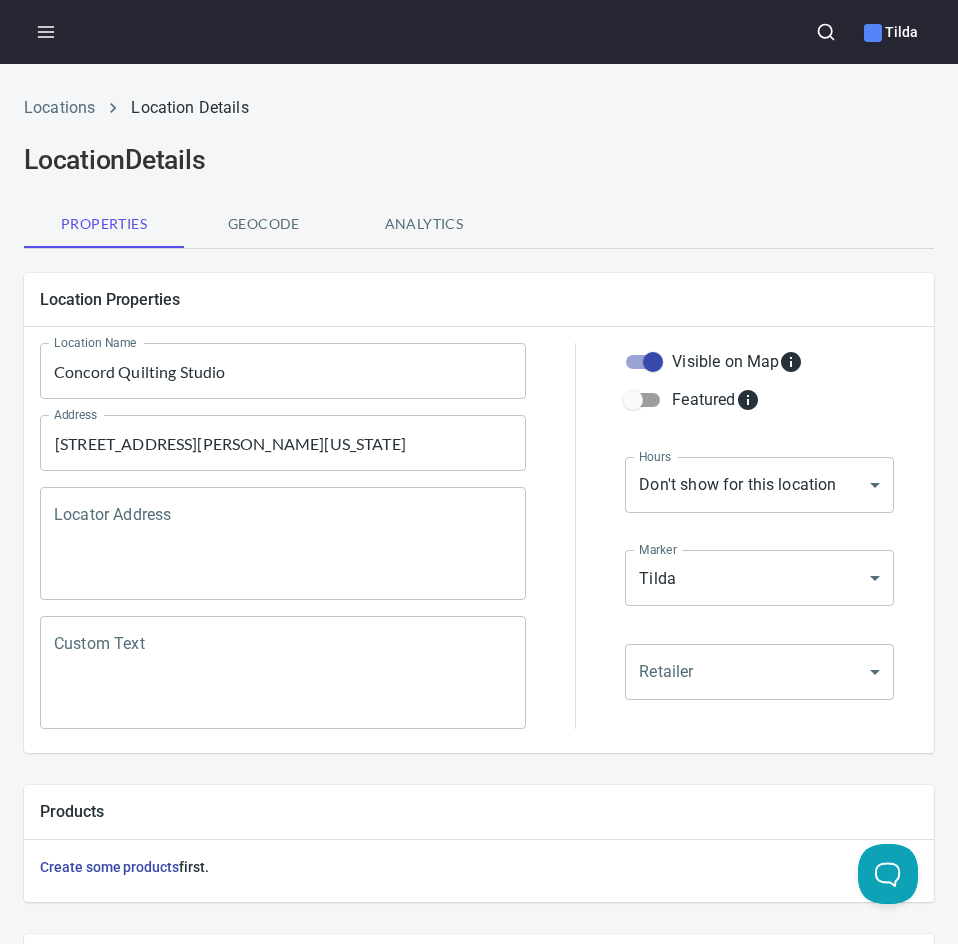 scroll, scrollTop: 568, scrollLeft: 0, axis: vertical 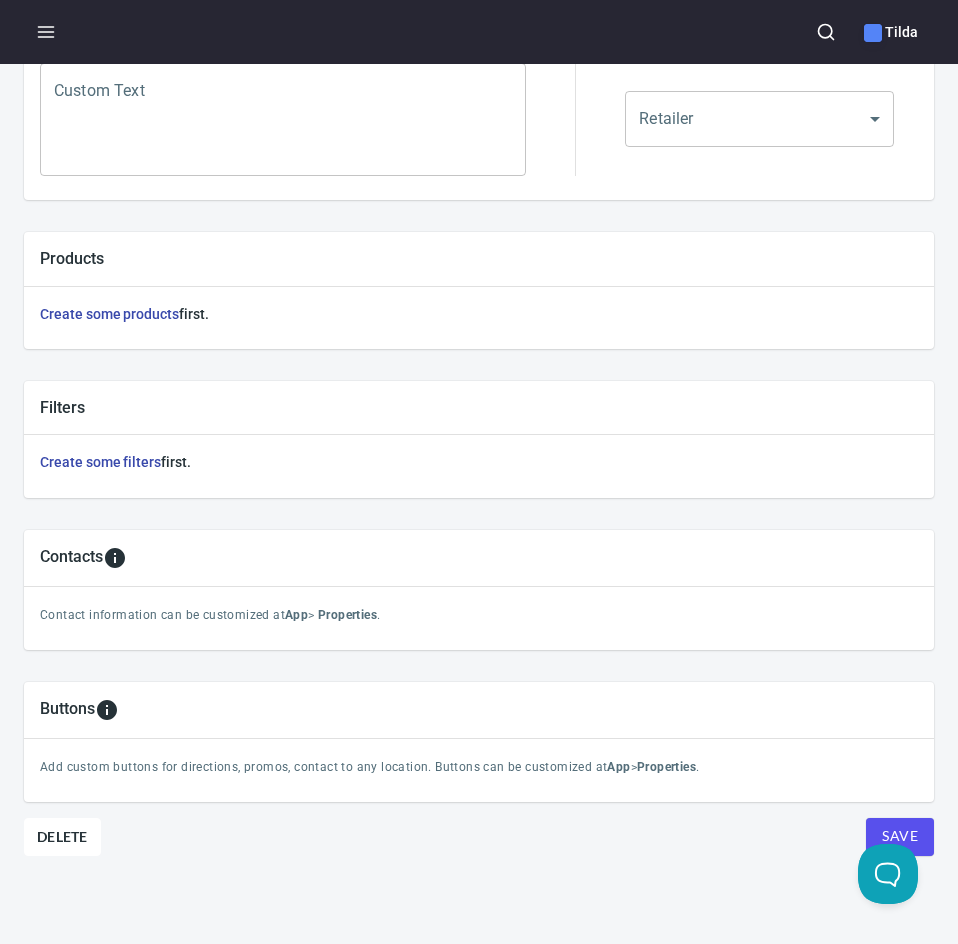 click on "Save" at bounding box center [900, 836] 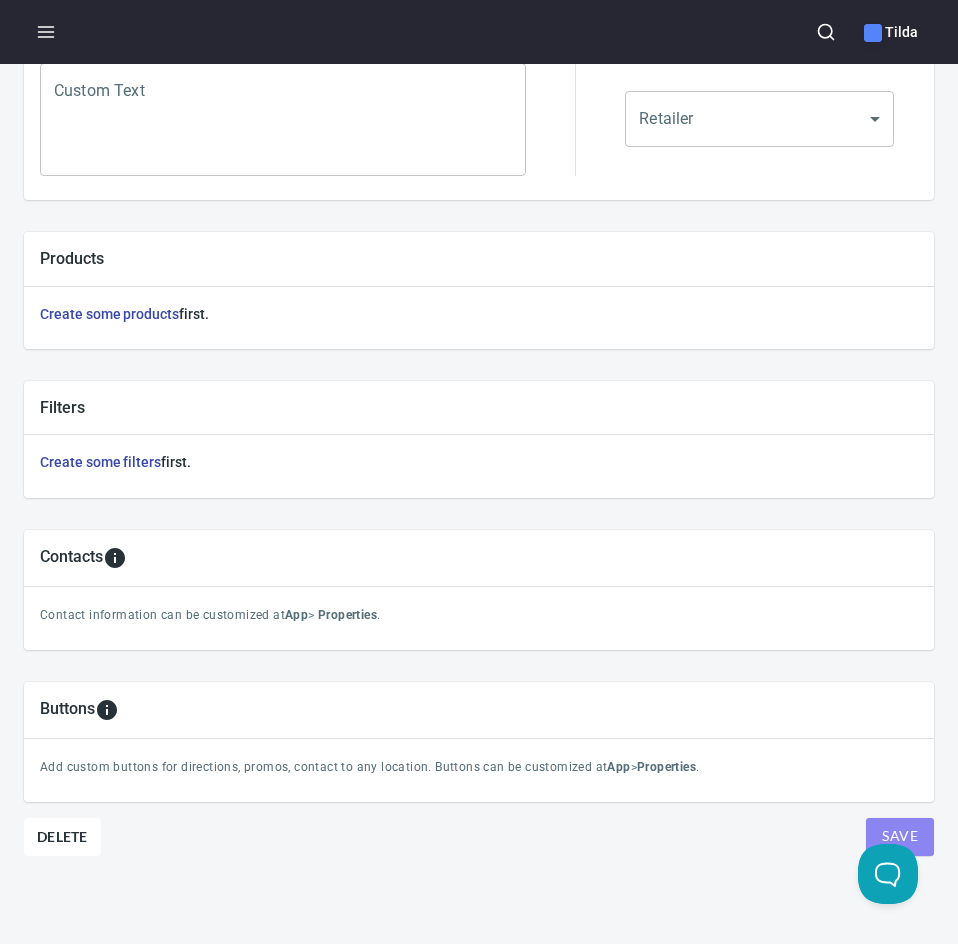 click on "Save" at bounding box center (900, 837) 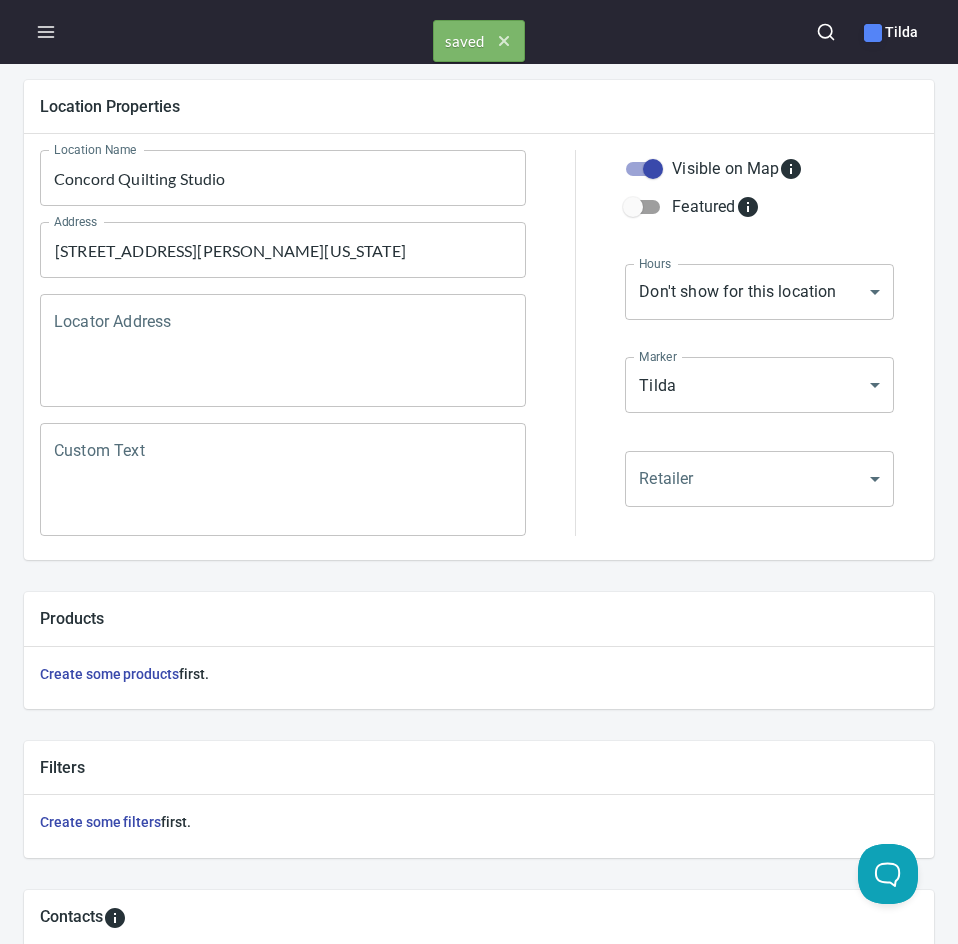scroll, scrollTop: 0, scrollLeft: 0, axis: both 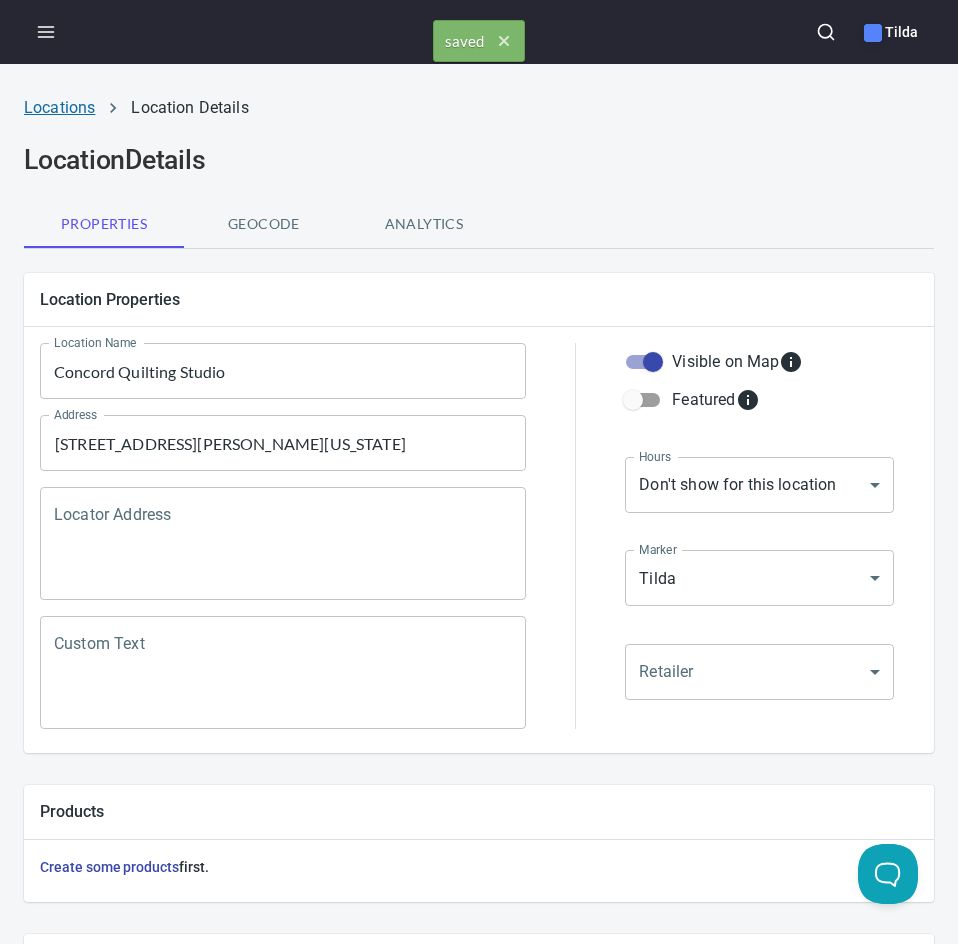 click on "Locations" at bounding box center (59, 107) 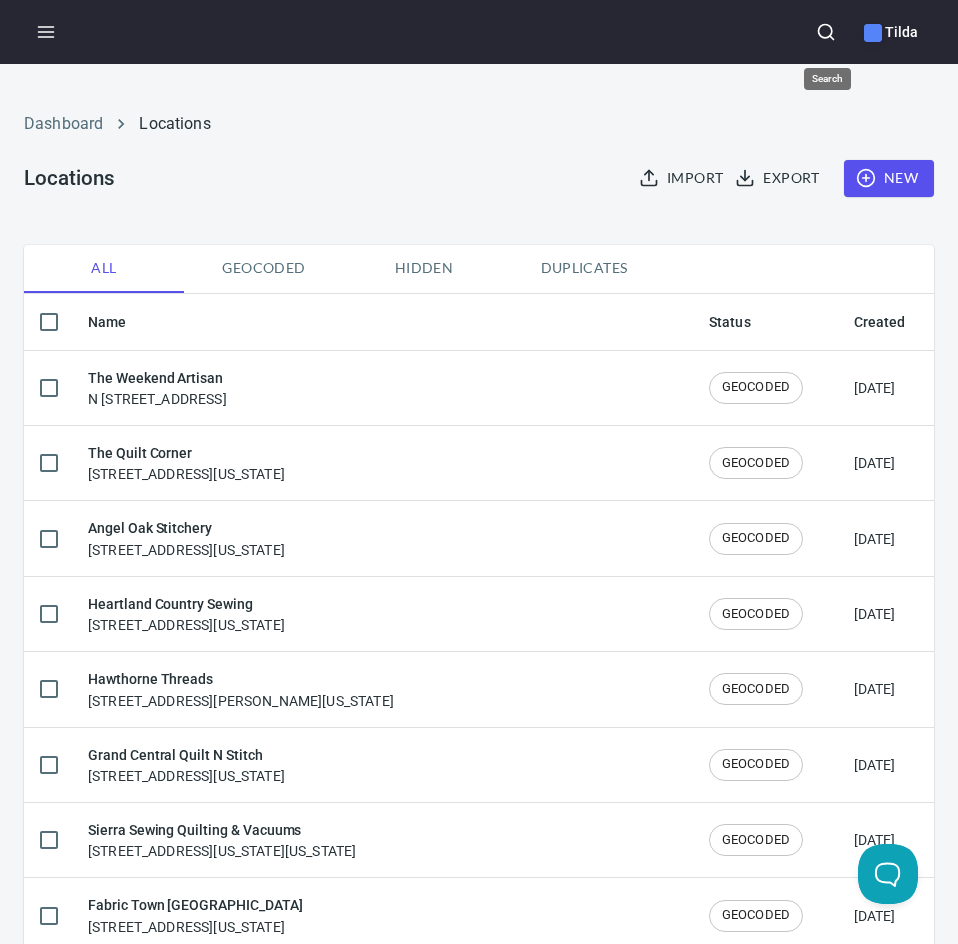 click 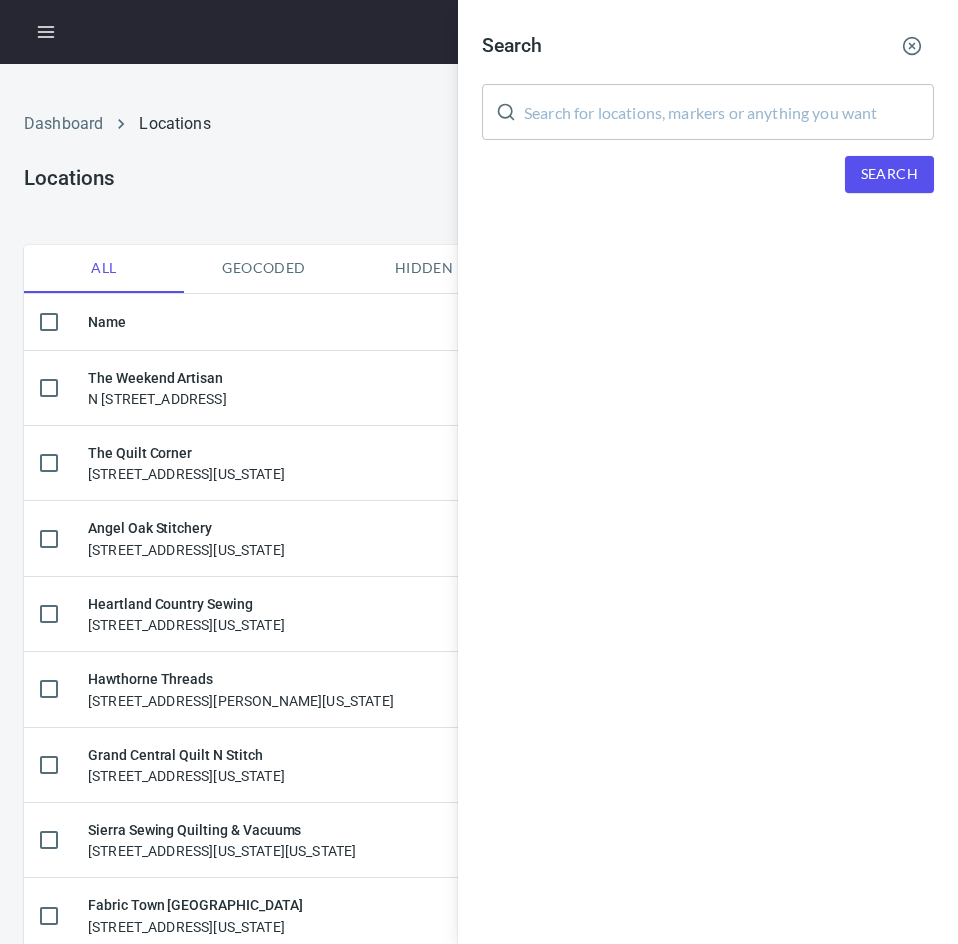 click at bounding box center [729, 112] 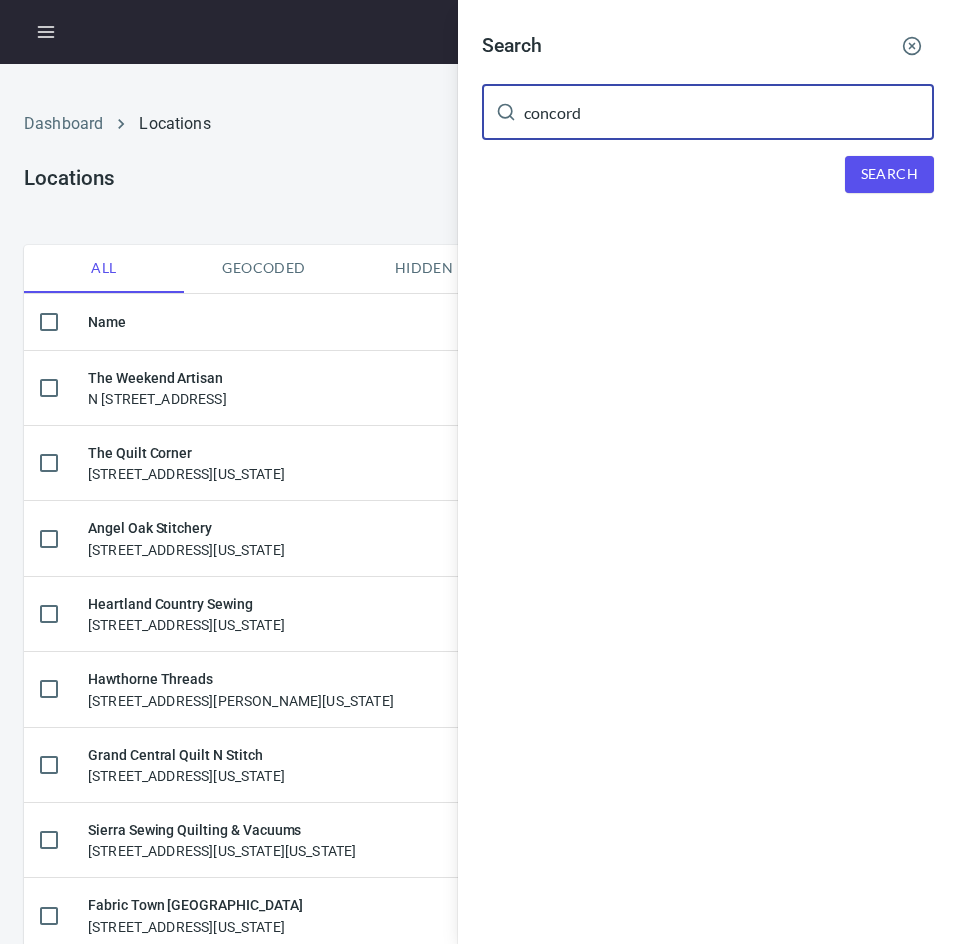 type on "concord" 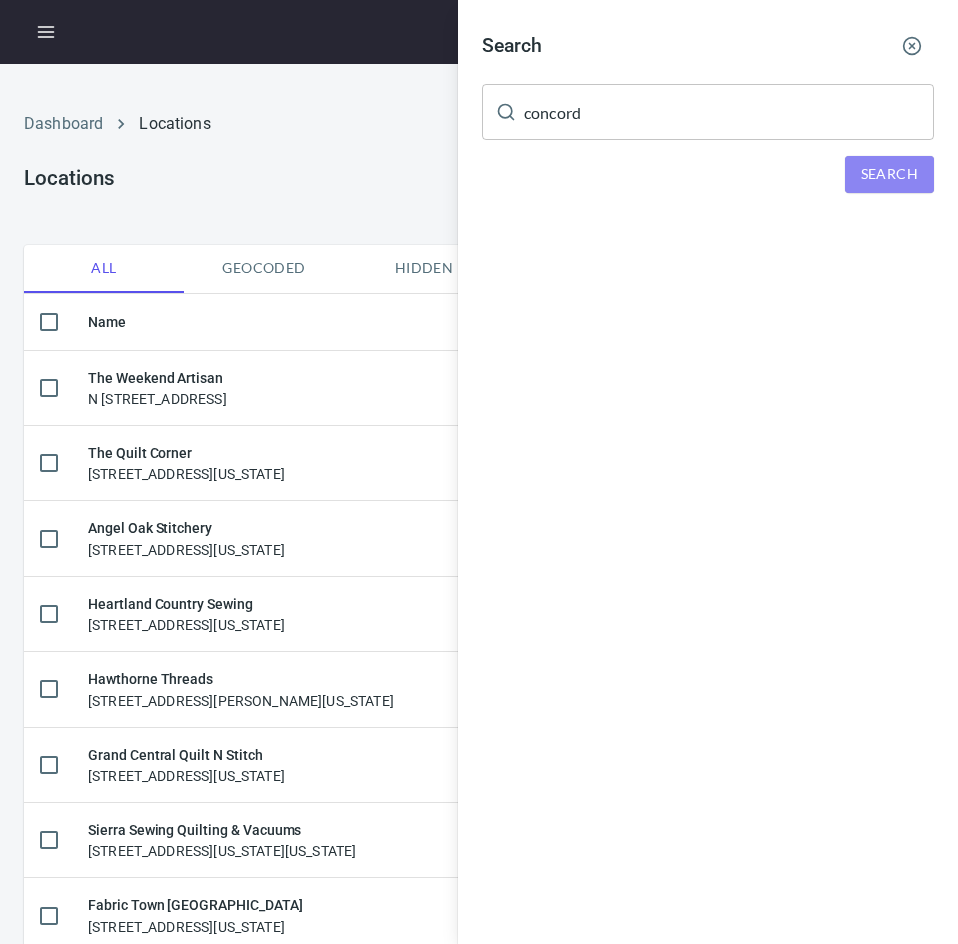 click on "Search" at bounding box center [889, 174] 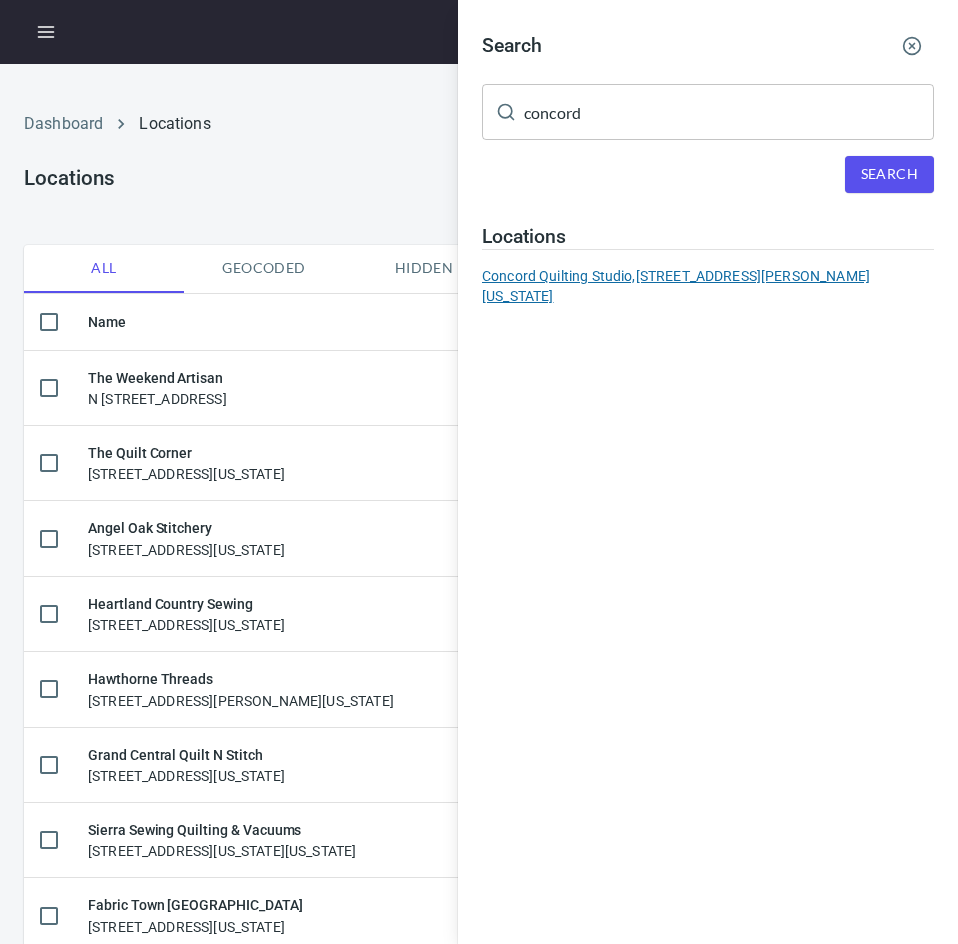 click on "Concord Quilting Studio,  [STREET_ADDRESS][PERSON_NAME][US_STATE]" at bounding box center [708, 286] 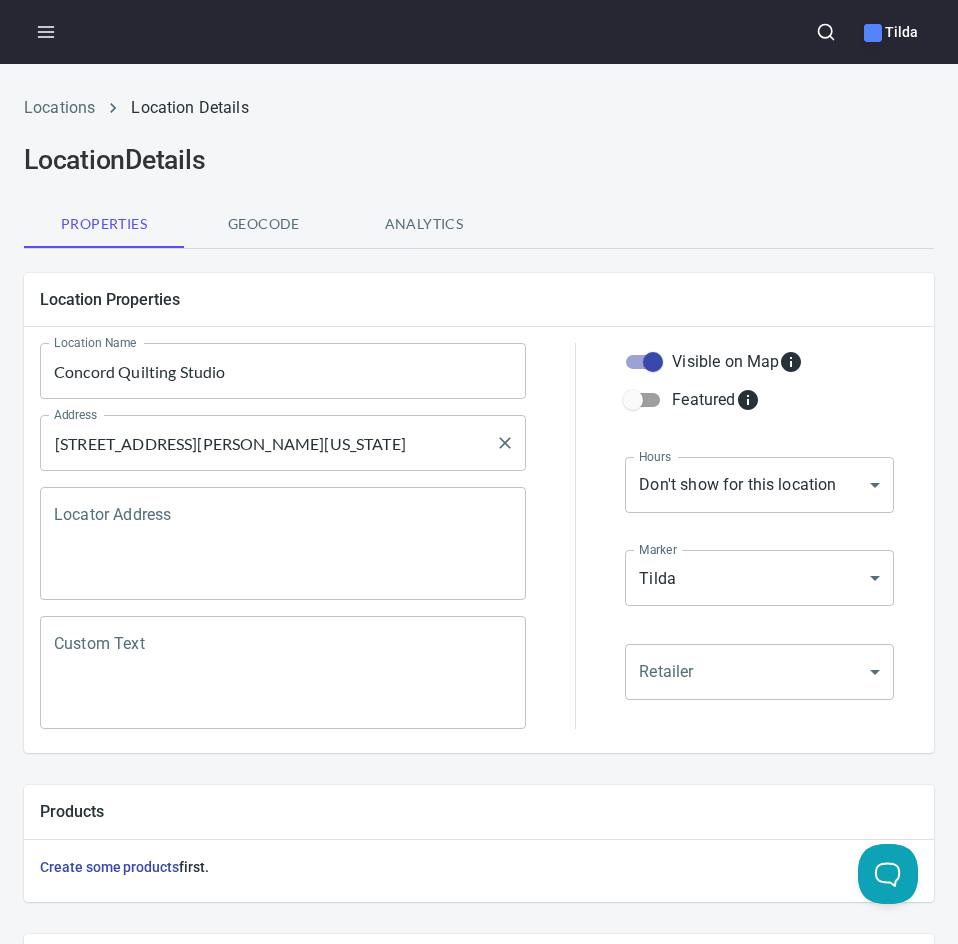 click on "[STREET_ADDRESS][PERSON_NAME][US_STATE]" at bounding box center (268, 443) 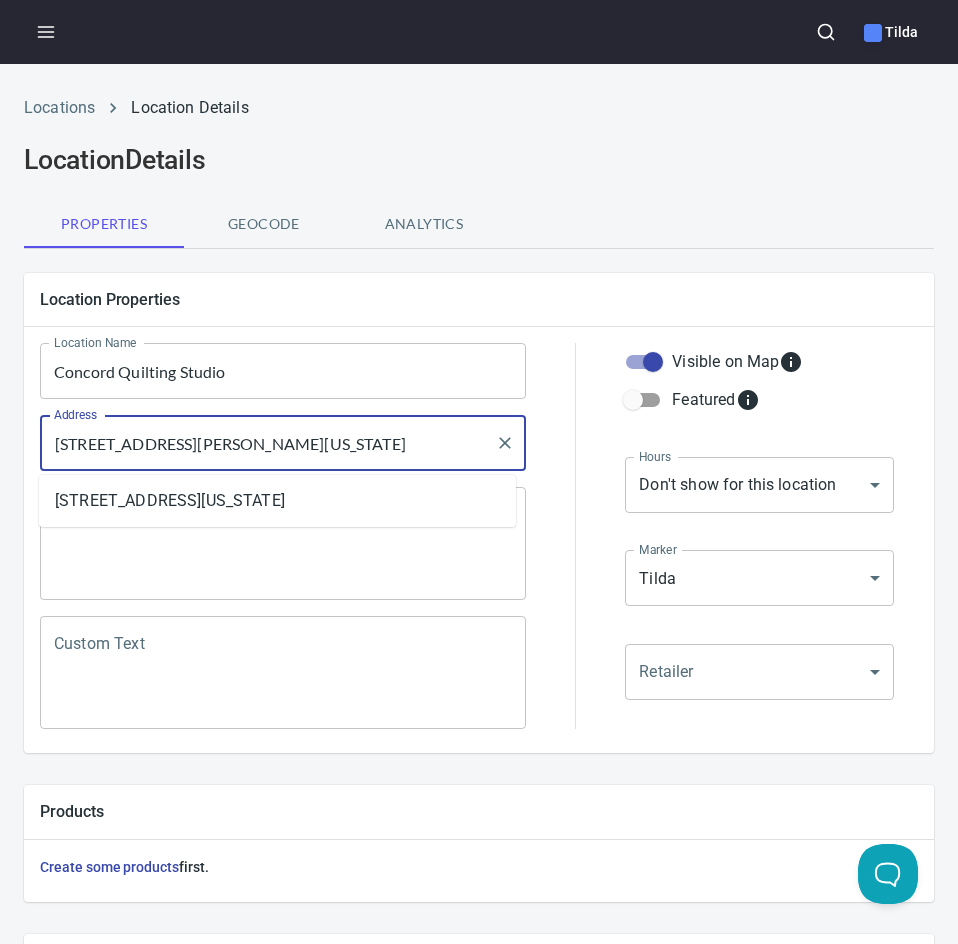 click on "[STREET_ADDRESS][PERSON_NAME][US_STATE]" at bounding box center [268, 443] 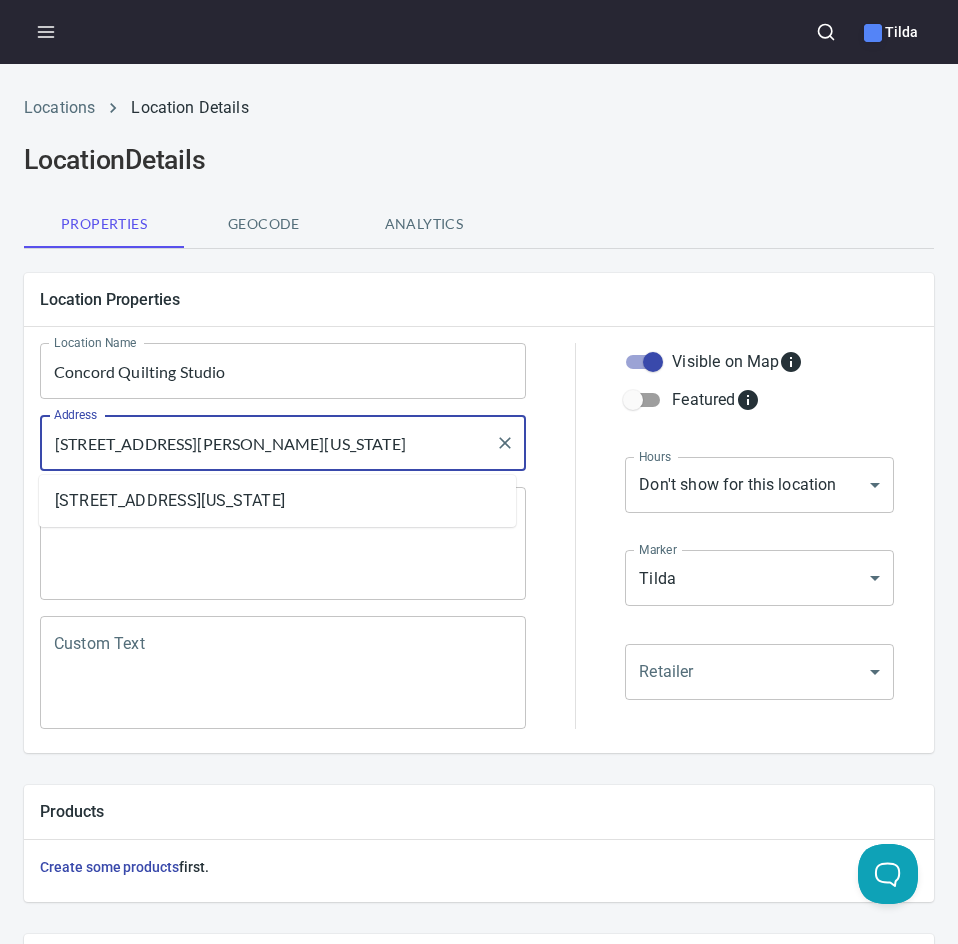 paste on "[STREET_ADDRESS]" 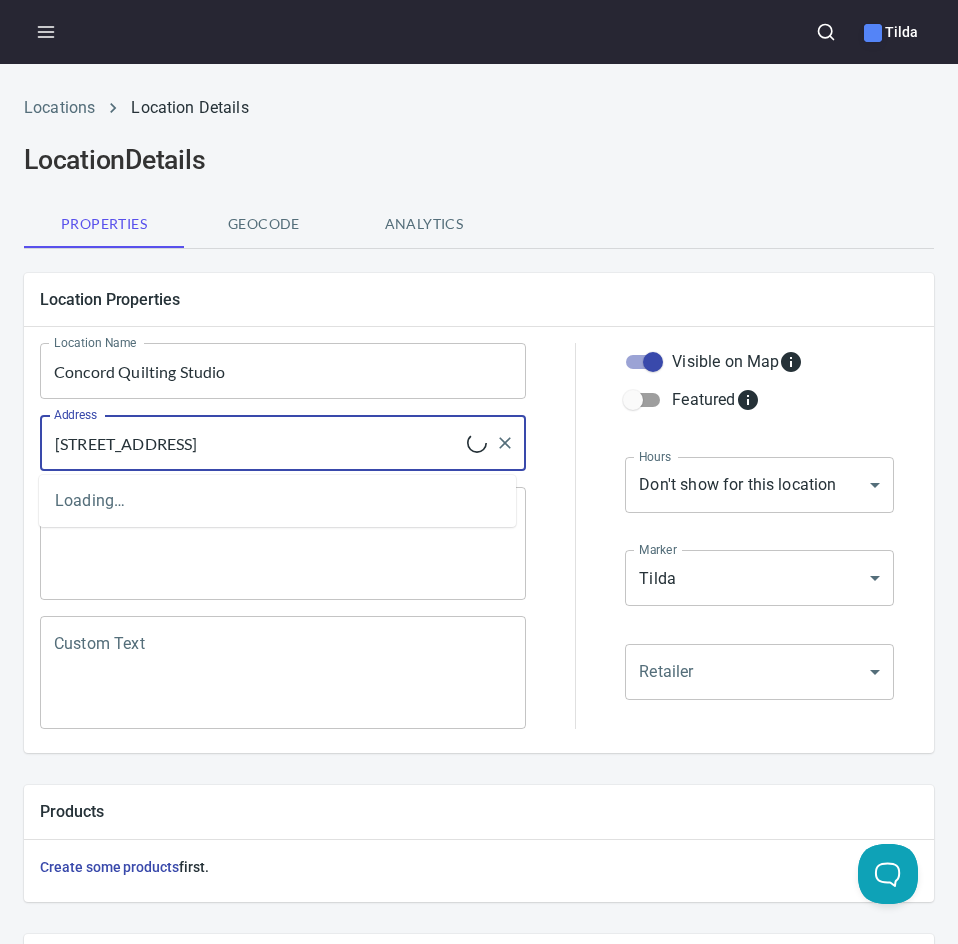 click on "Save" at bounding box center [900, 1390] 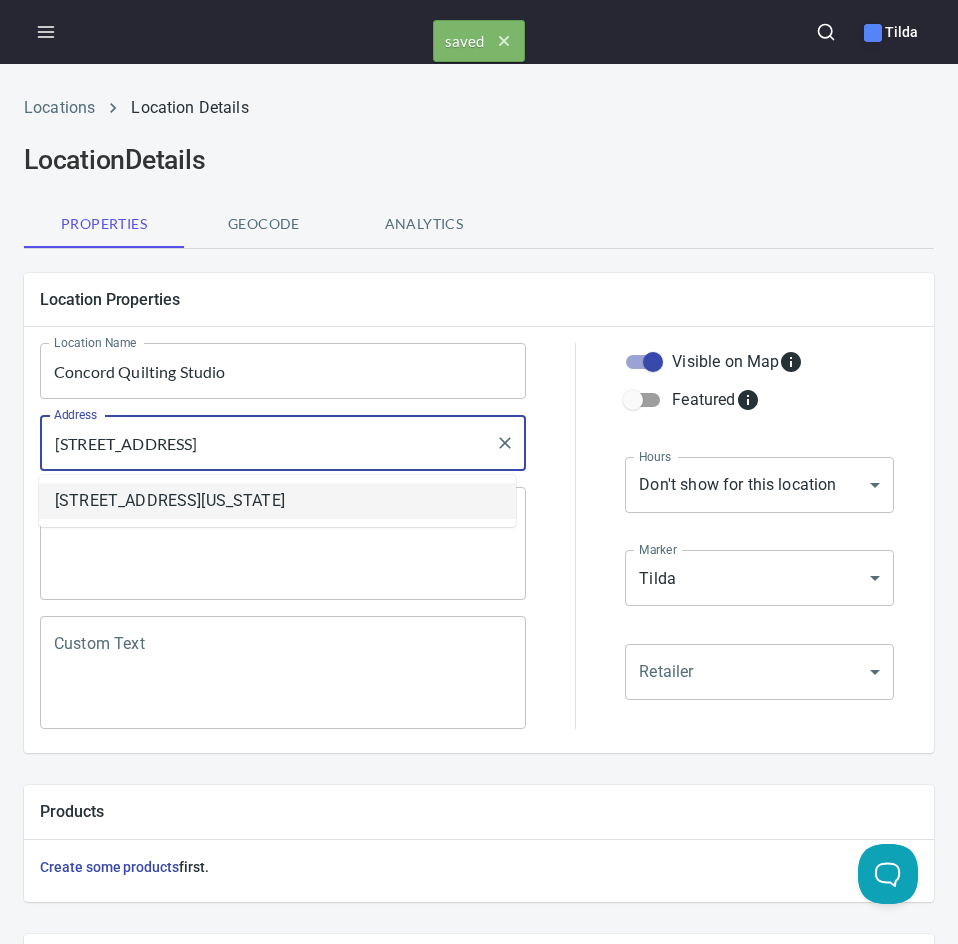 click on "[STREET_ADDRESS][US_STATE]" at bounding box center (277, 501) 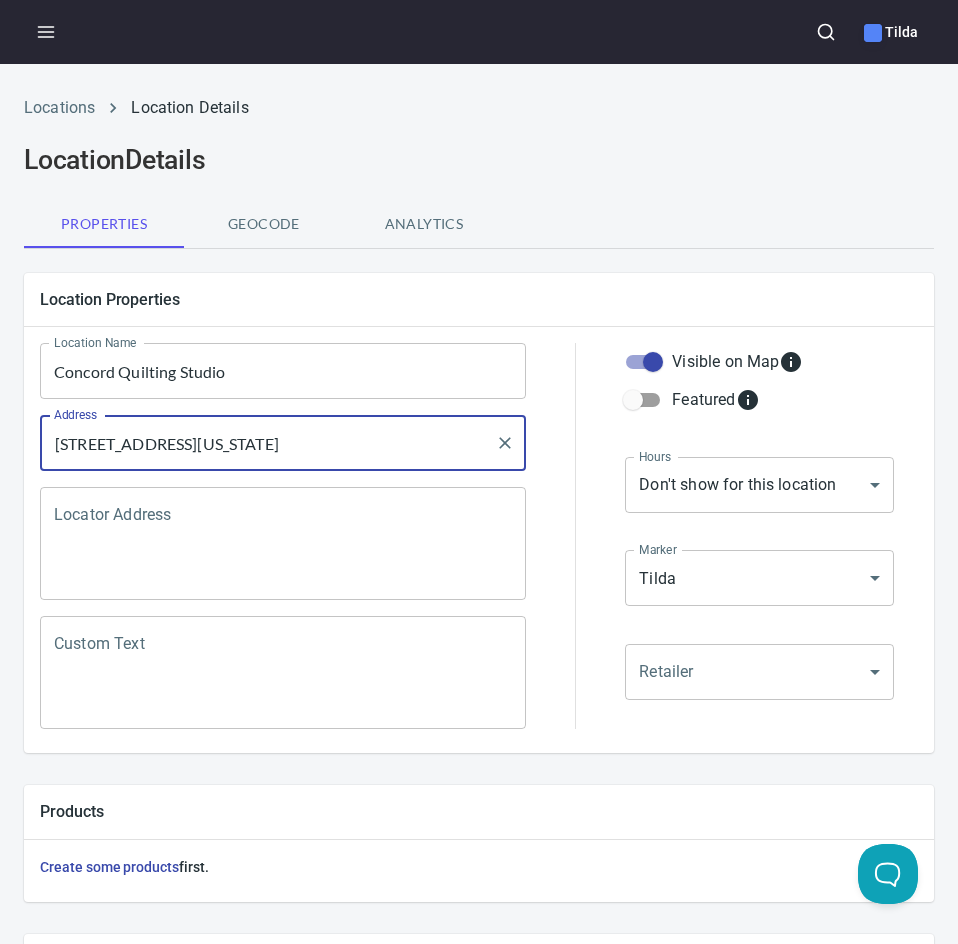 scroll, scrollTop: 568, scrollLeft: 0, axis: vertical 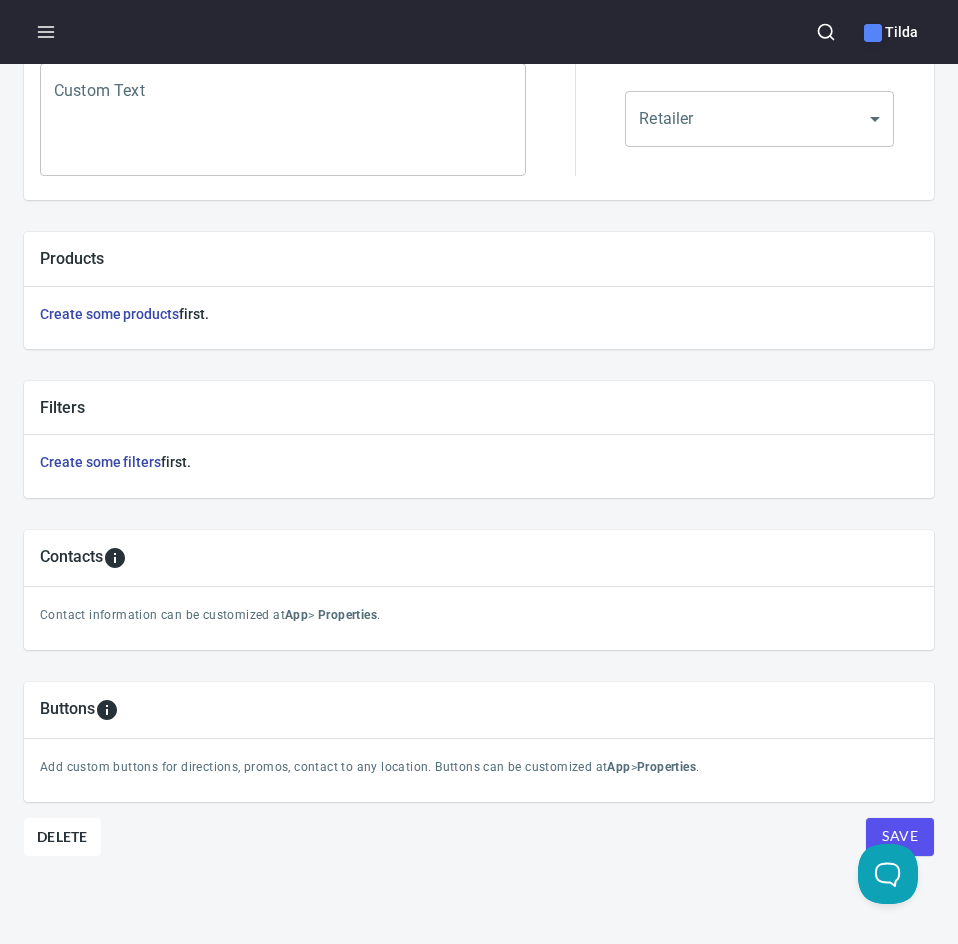 click on "Save" at bounding box center [900, 836] 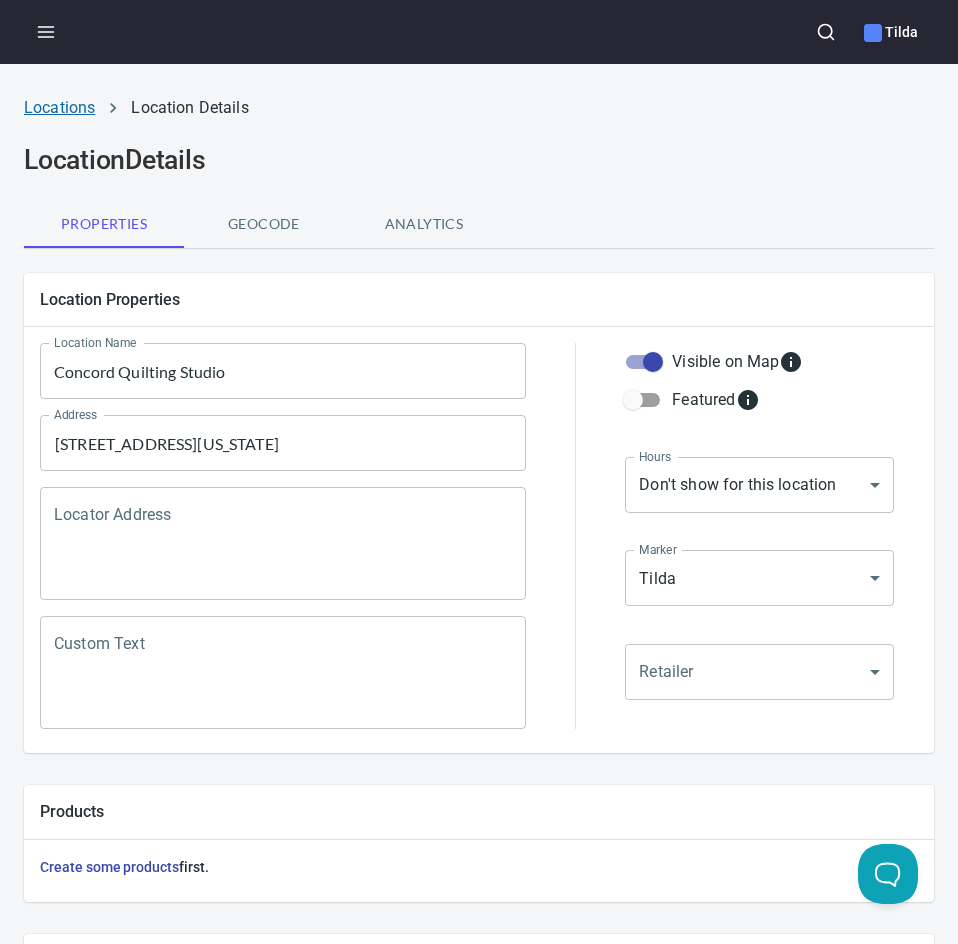 click on "Locations" at bounding box center (59, 107) 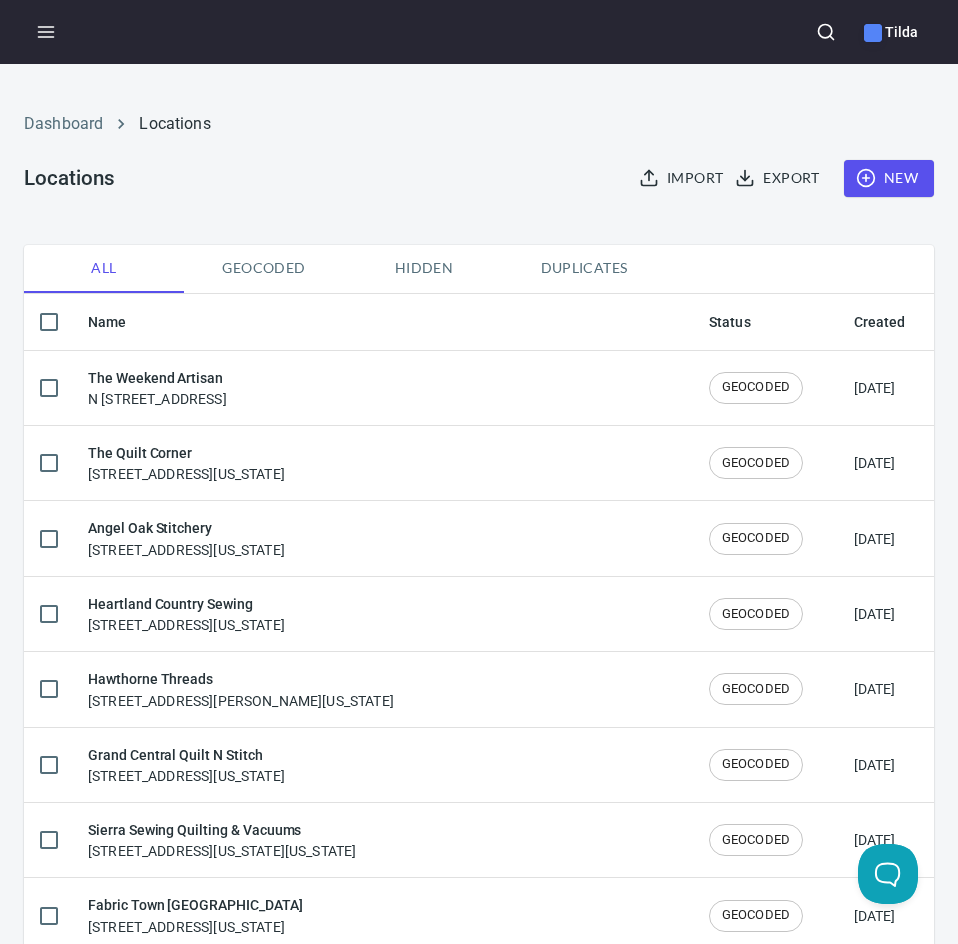 click 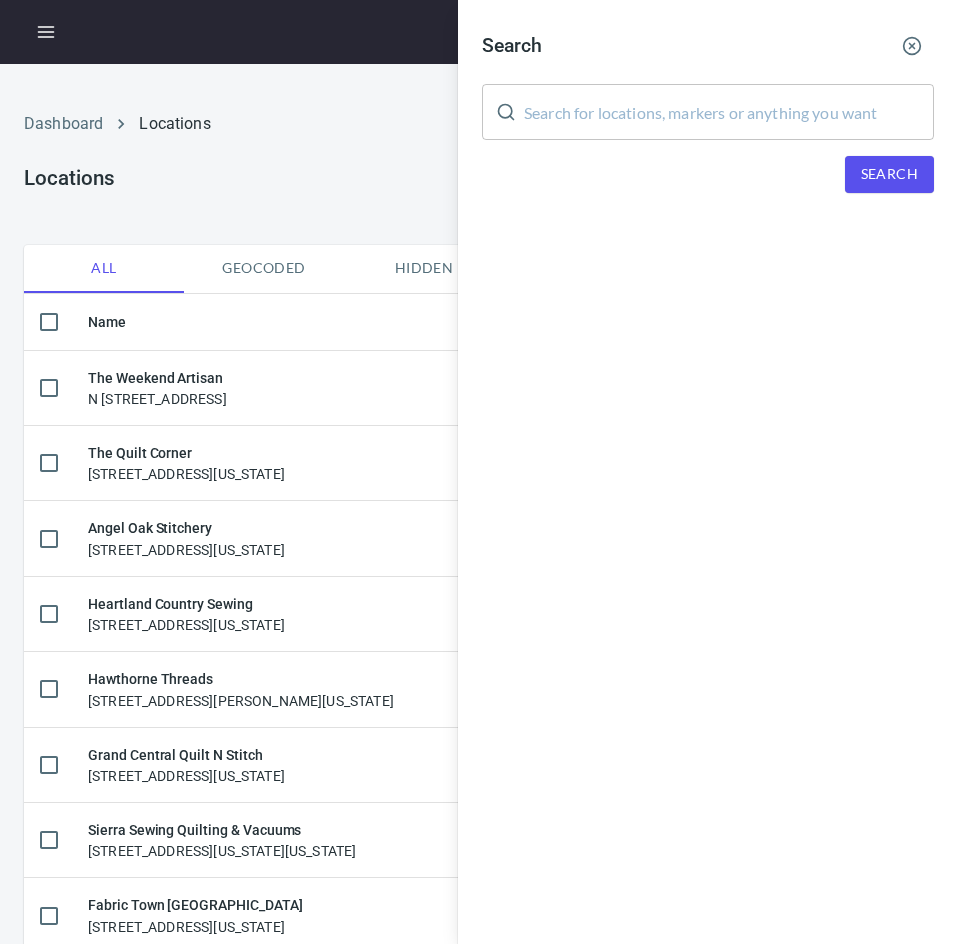 click at bounding box center [729, 112] 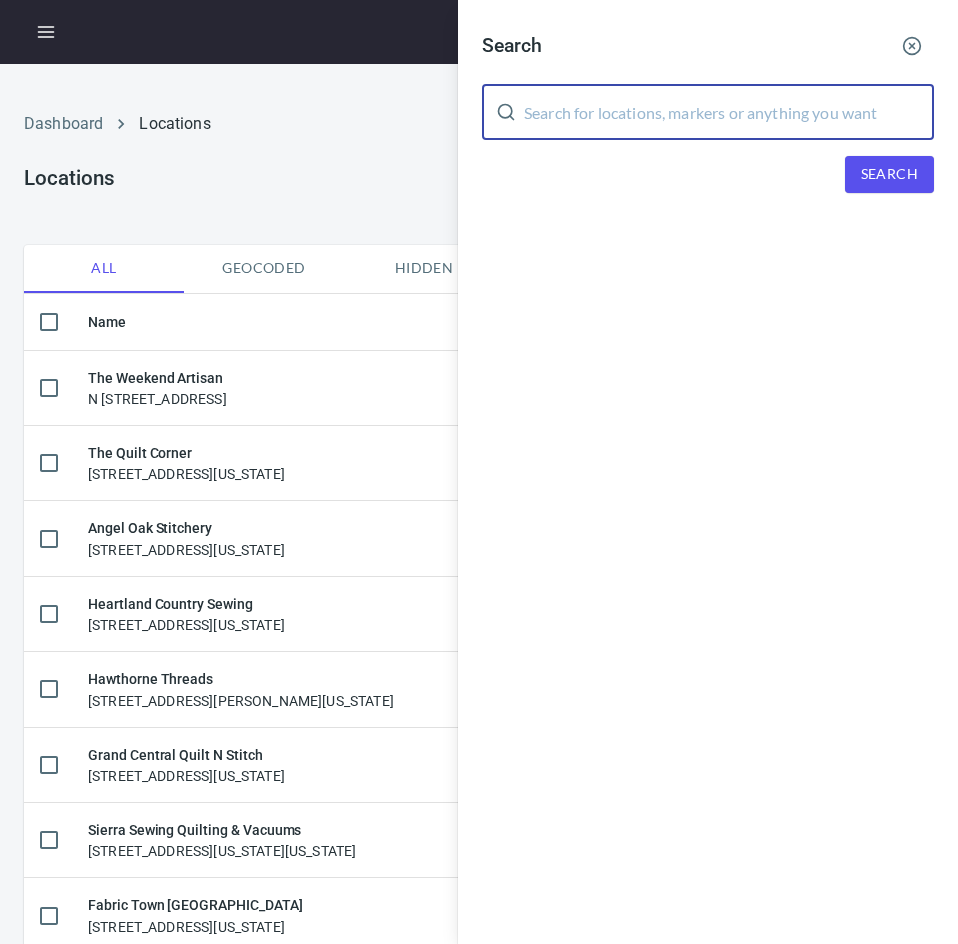 paste on "Coneflower Quilt Co" 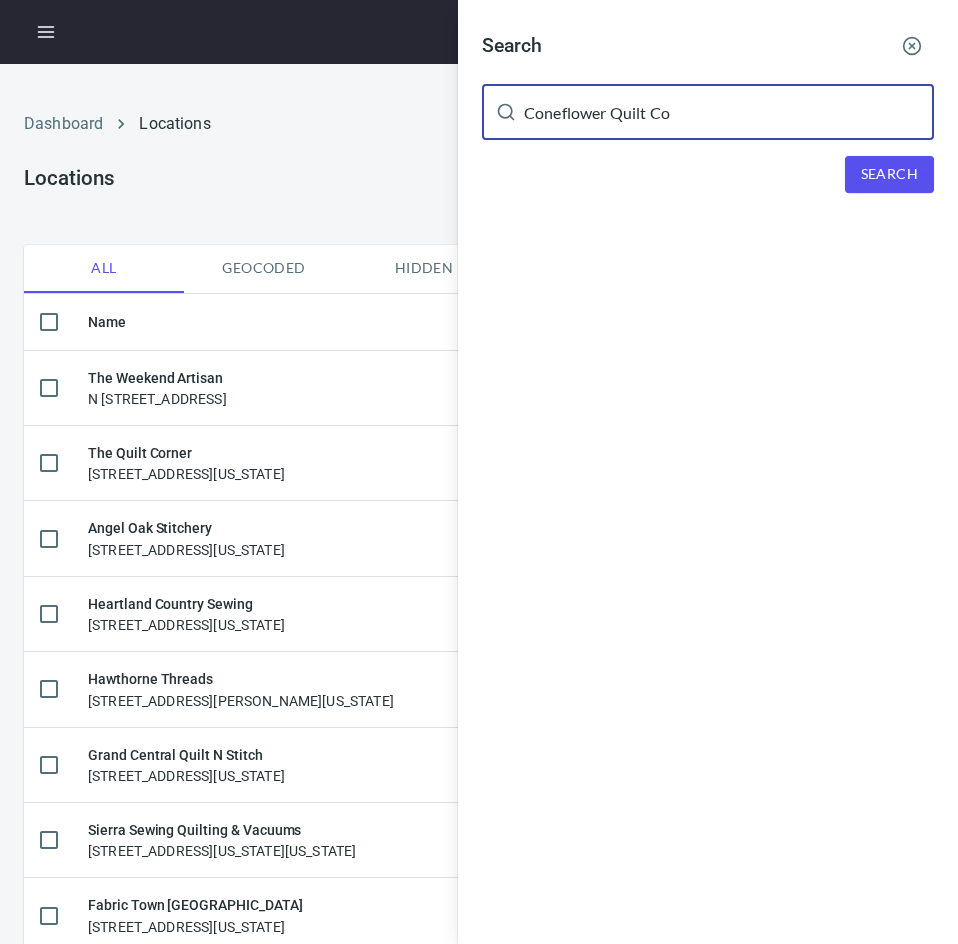 type on "Coneflower Quilt Co" 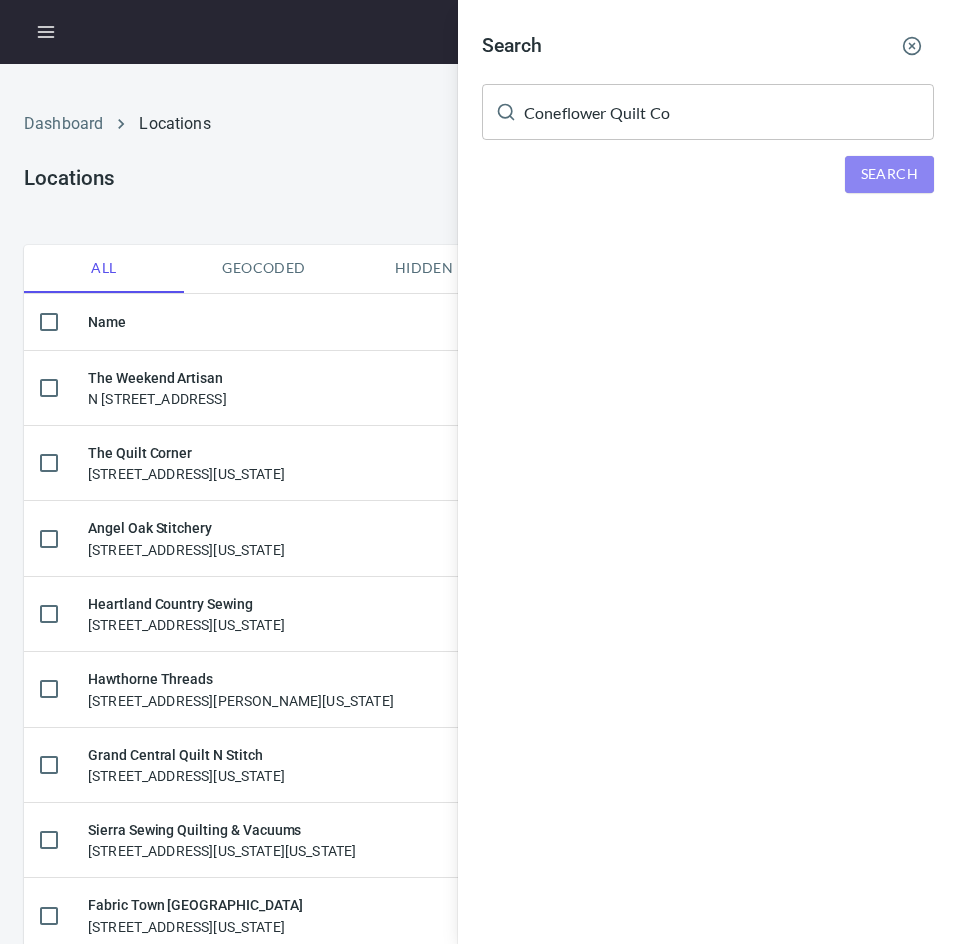click on "Search" at bounding box center (889, 174) 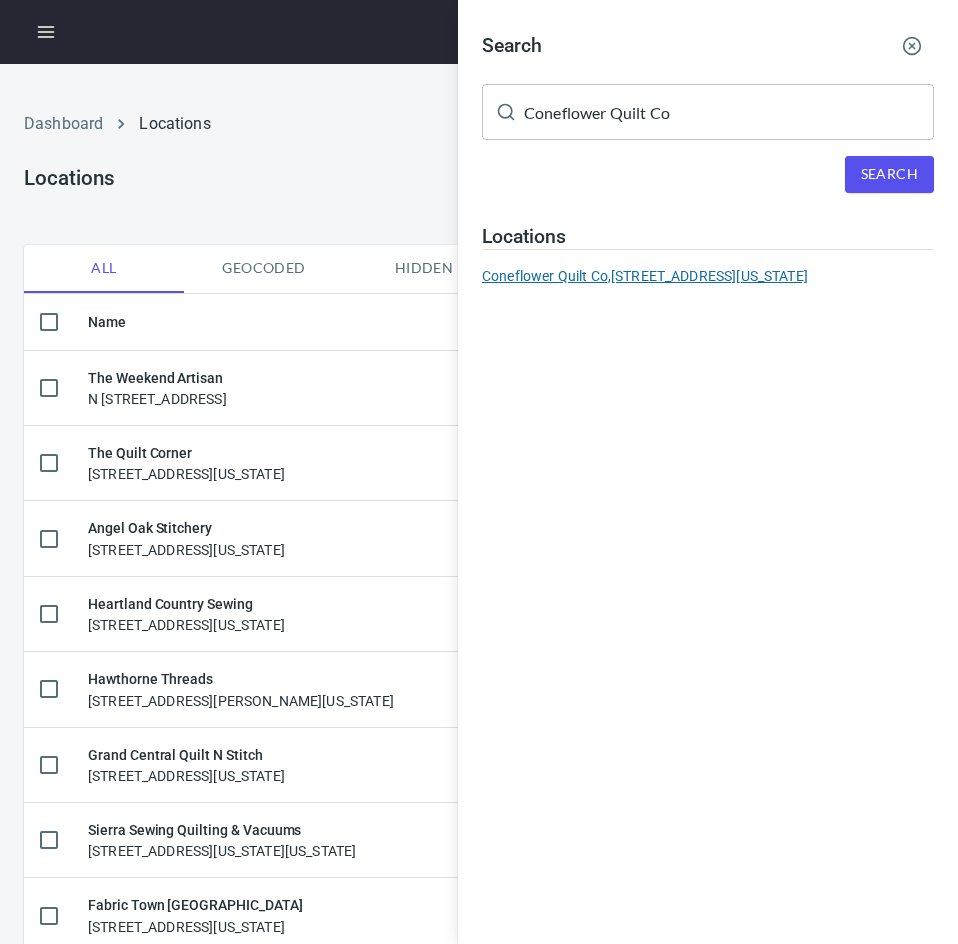 click on "Coneflower Quilt Co,  [STREET_ADDRESS][US_STATE]" at bounding box center [708, 276] 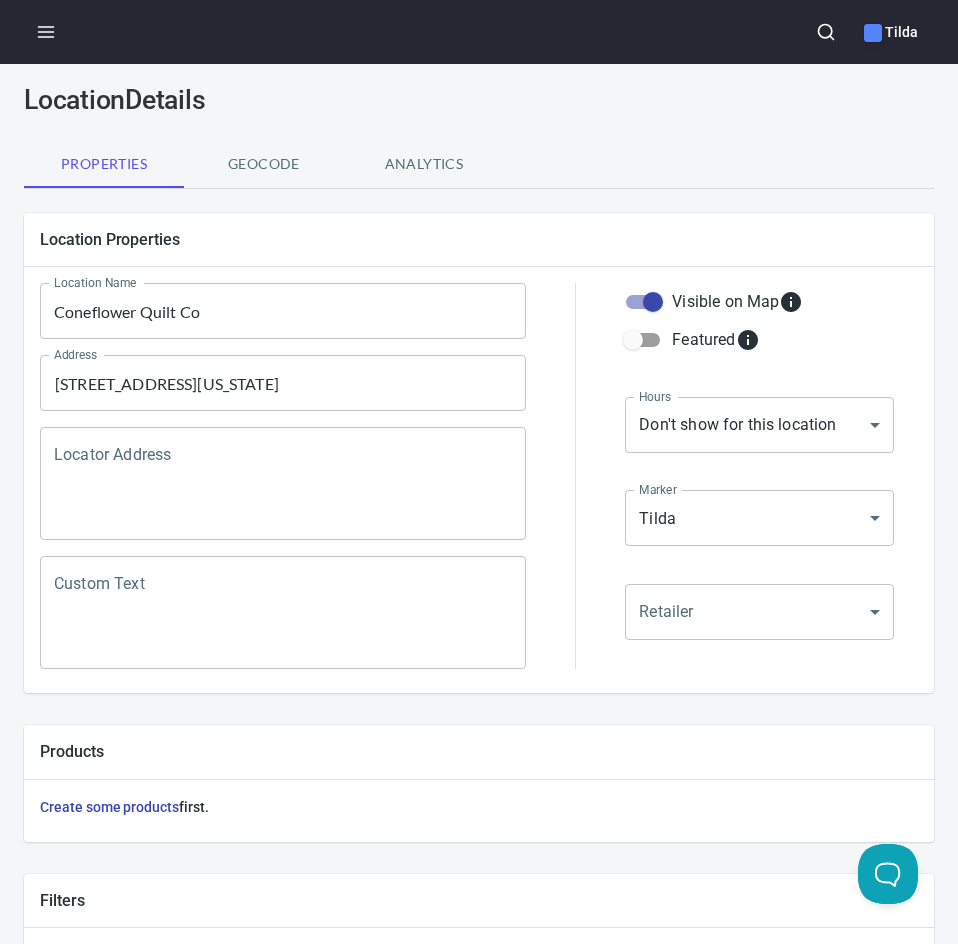 scroll, scrollTop: 52, scrollLeft: 0, axis: vertical 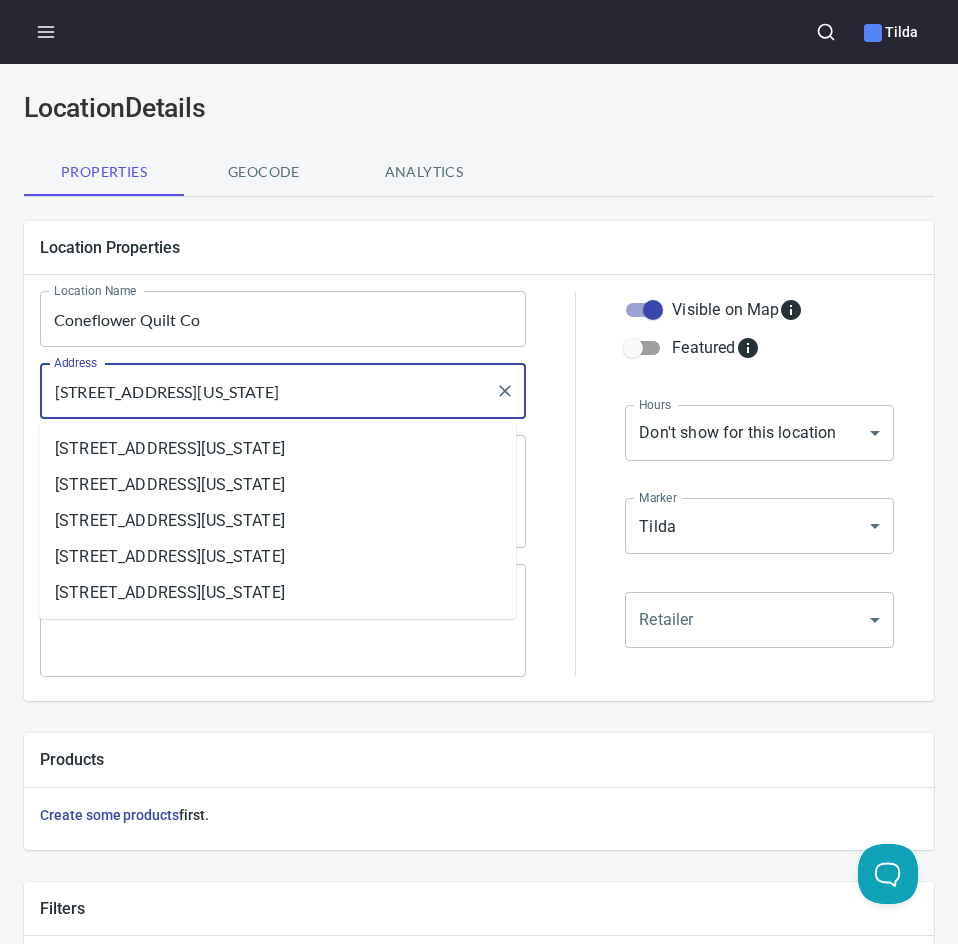 click on "[STREET_ADDRESS][US_STATE]" at bounding box center (268, 391) 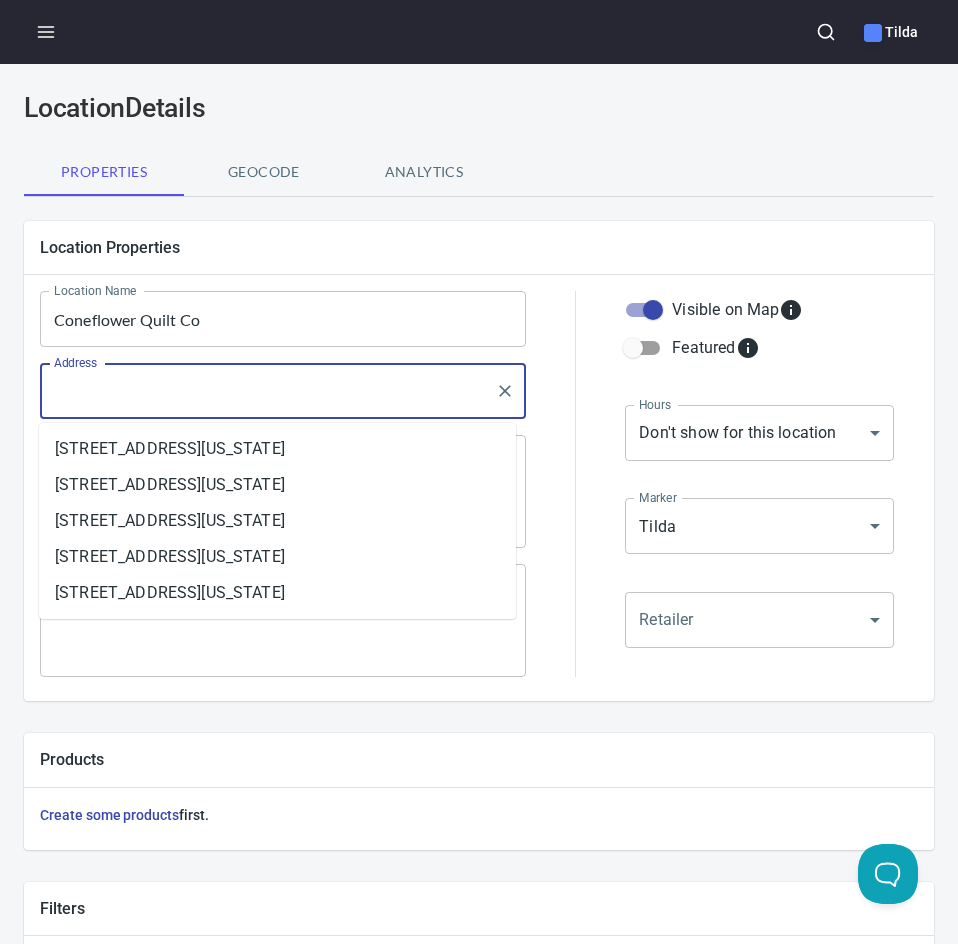 paste on "Coneflower Quilt Co" 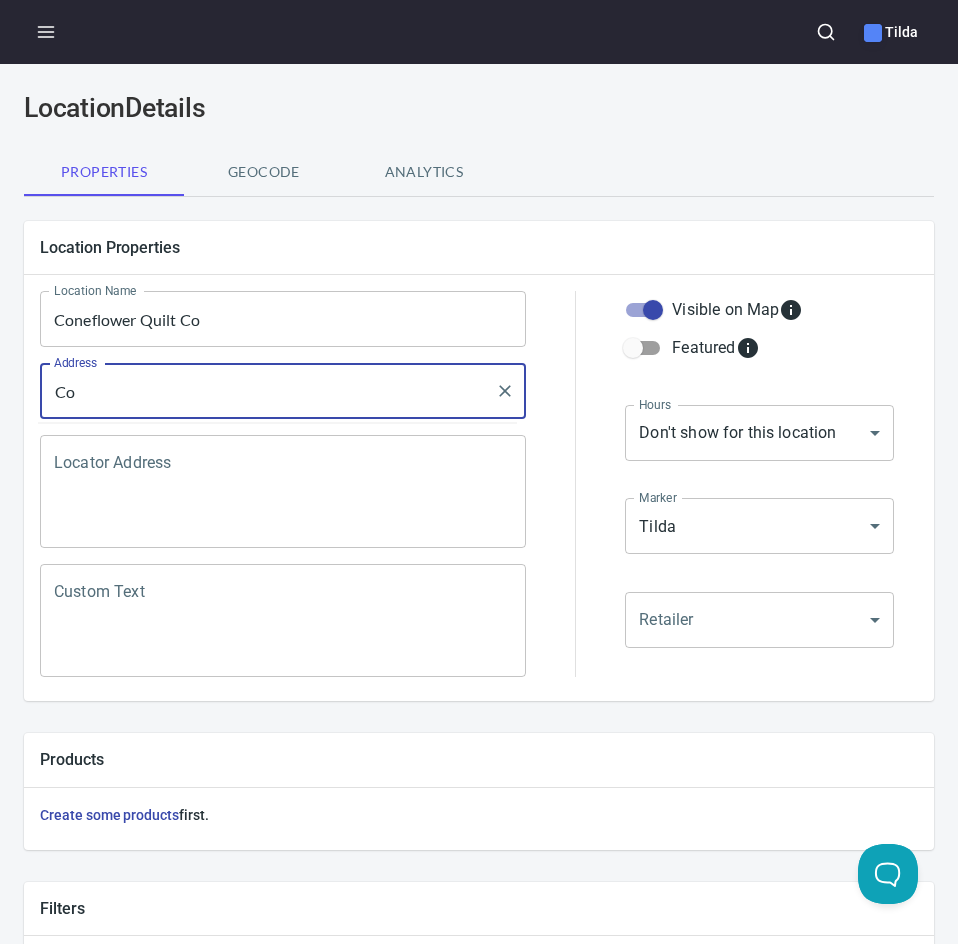 type on "C" 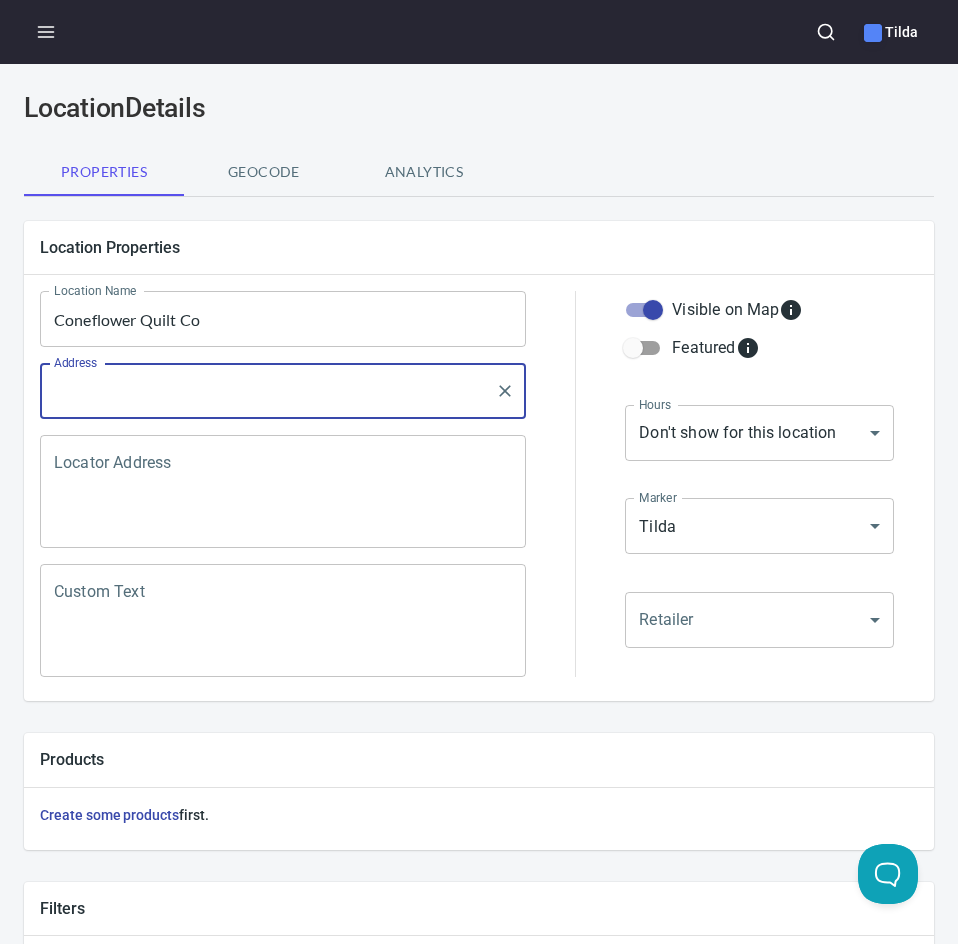 click on "Address" at bounding box center (268, 391) 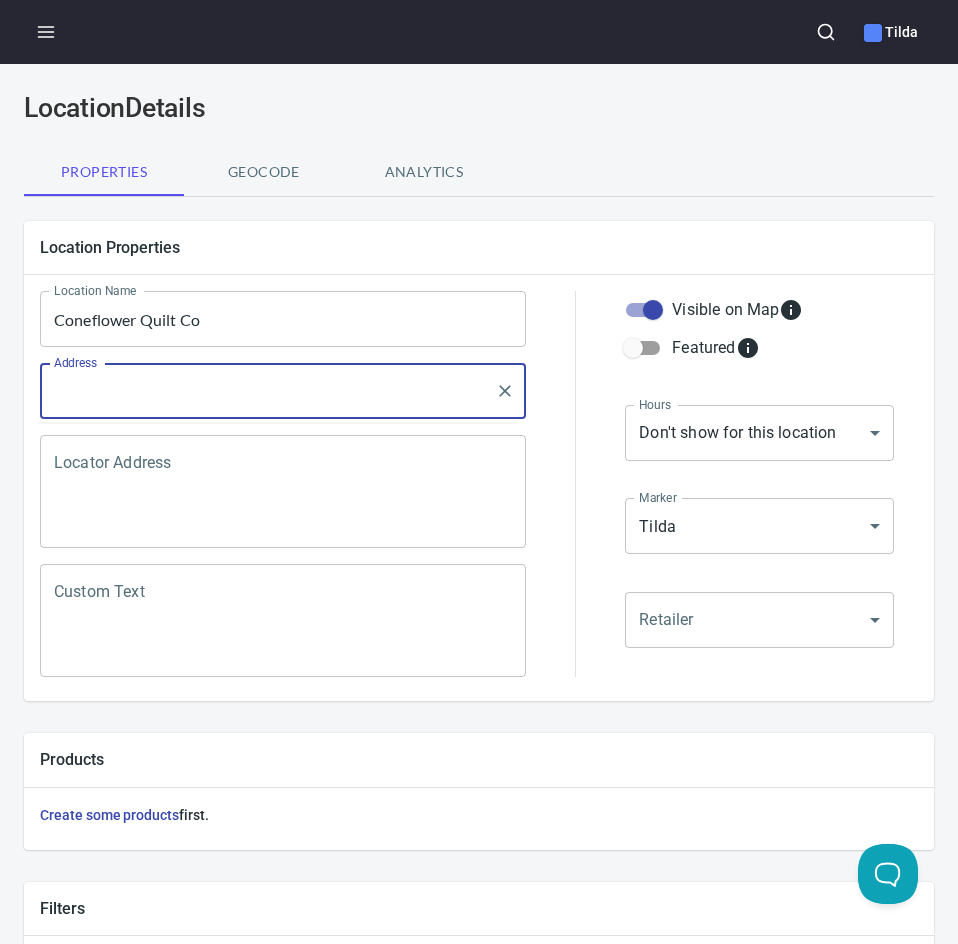 paste on "[STREET_ADDRESS]" 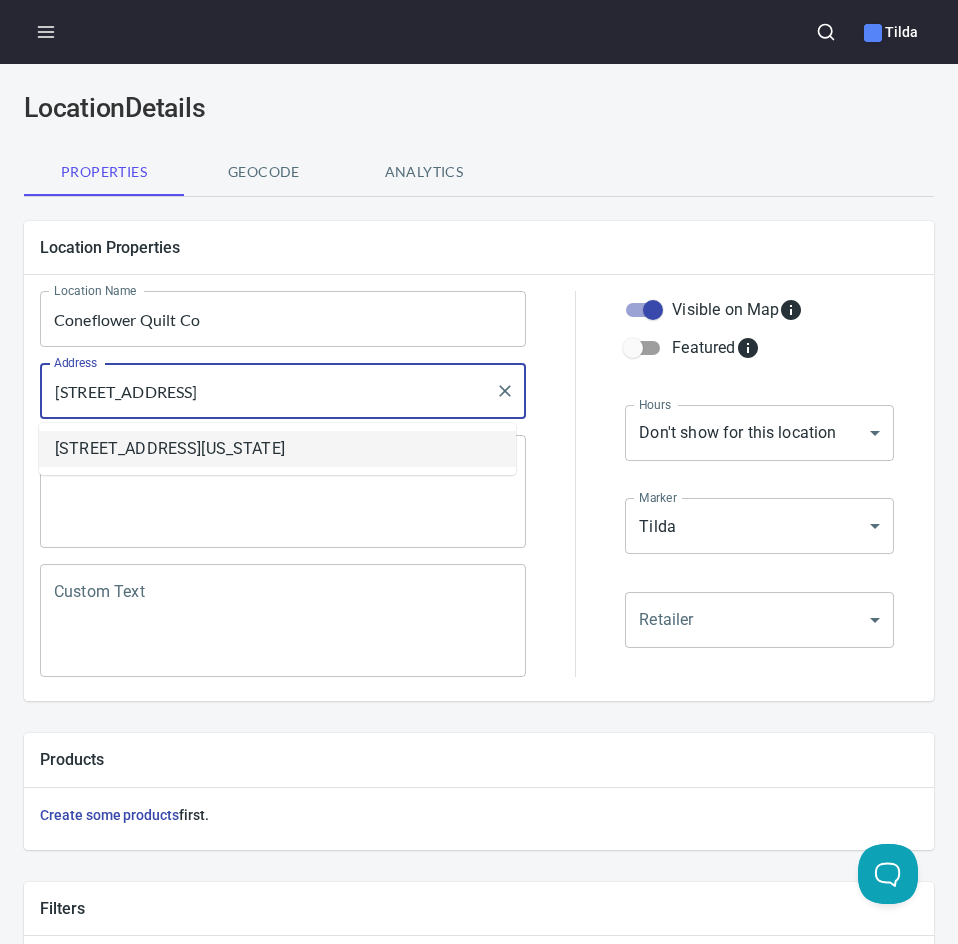 click on "[STREET_ADDRESS][US_STATE]" at bounding box center (277, 449) 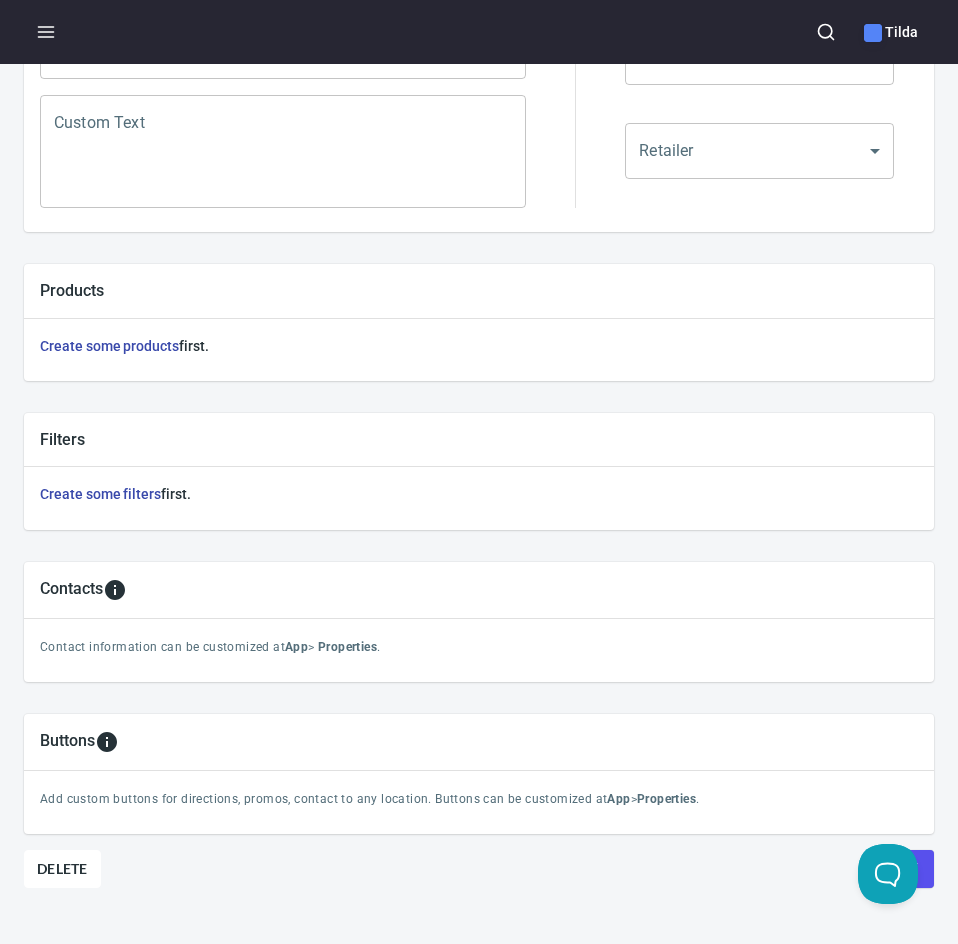 scroll, scrollTop: 568, scrollLeft: 0, axis: vertical 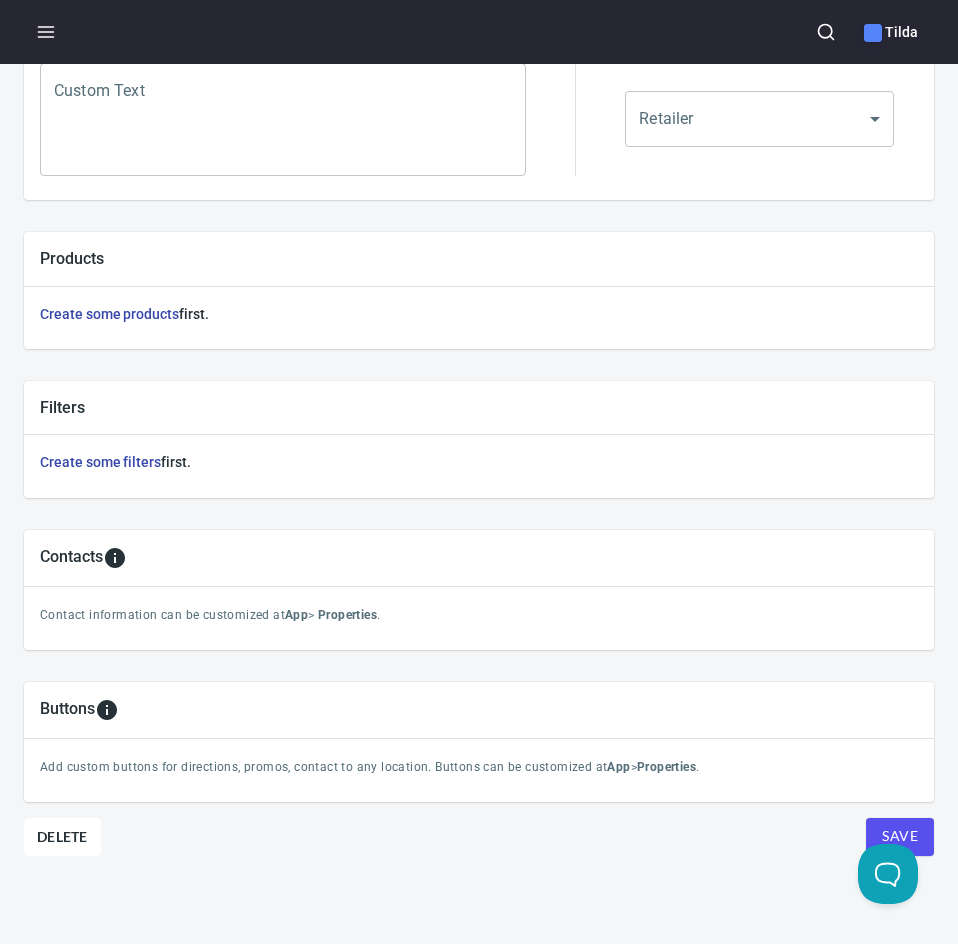 type on "[STREET_ADDRESS][US_STATE]" 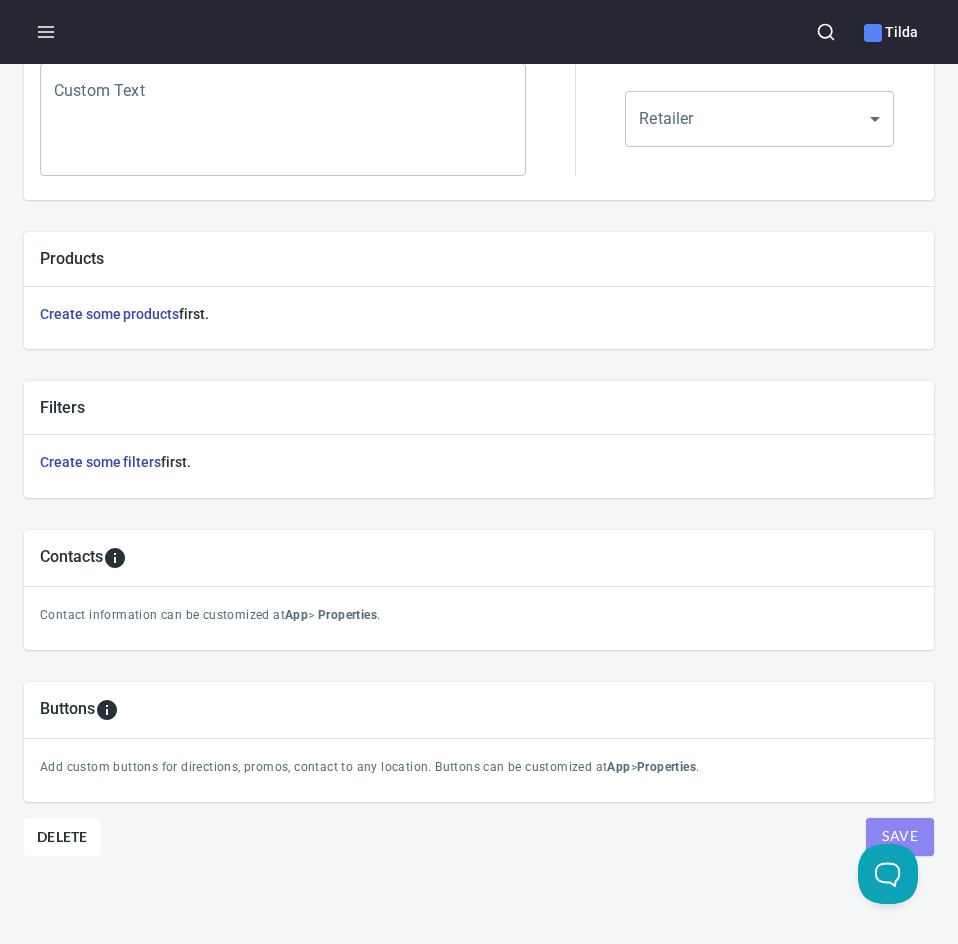 click on "Save" at bounding box center [900, 836] 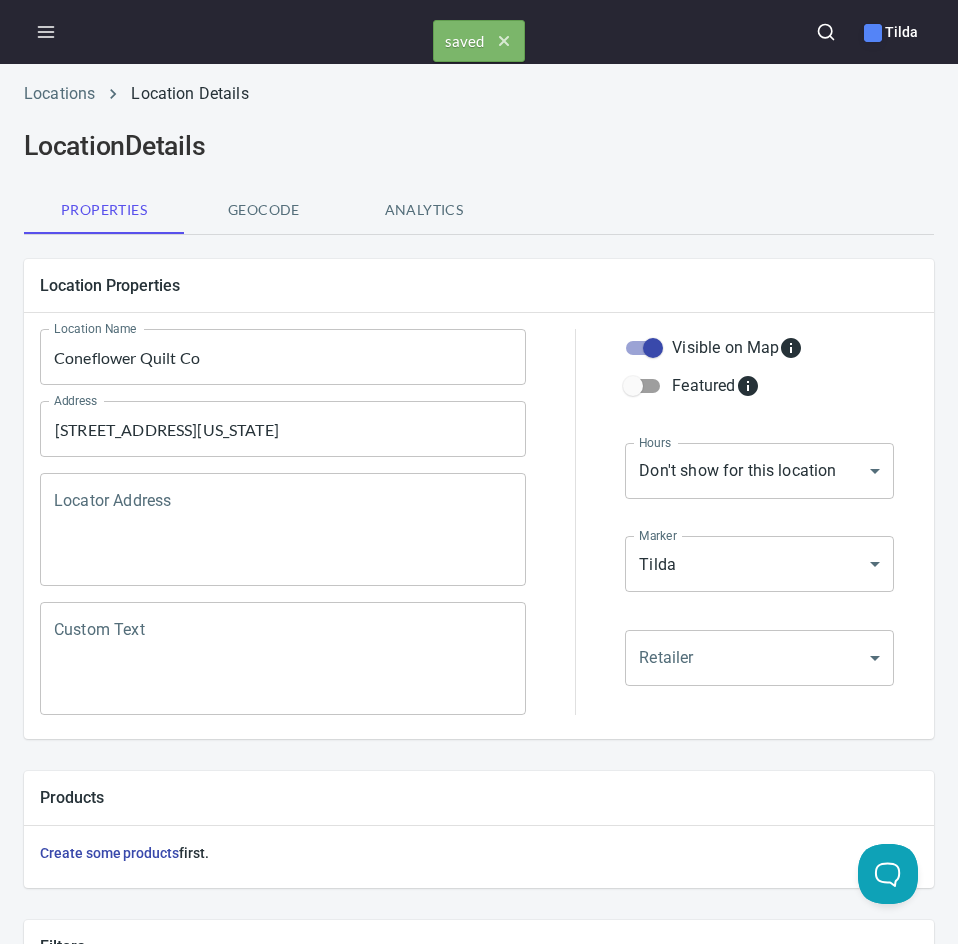 scroll, scrollTop: 0, scrollLeft: 0, axis: both 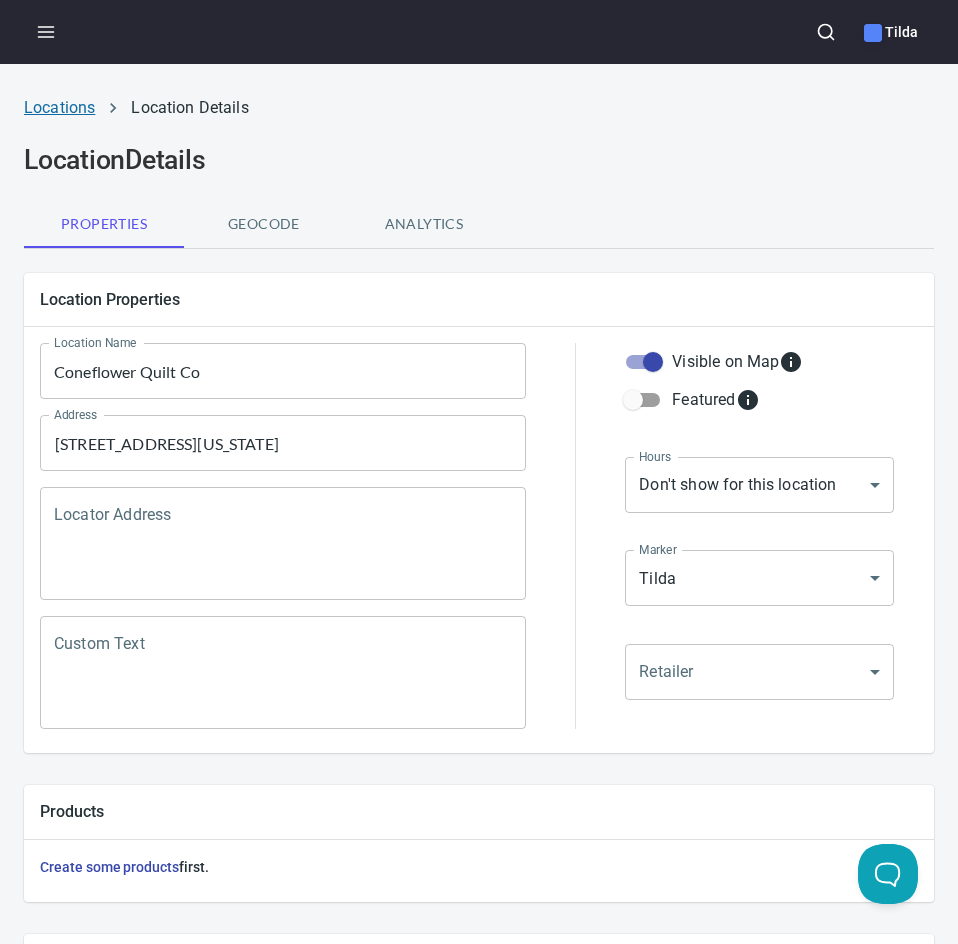 click on "Locations" at bounding box center [59, 107] 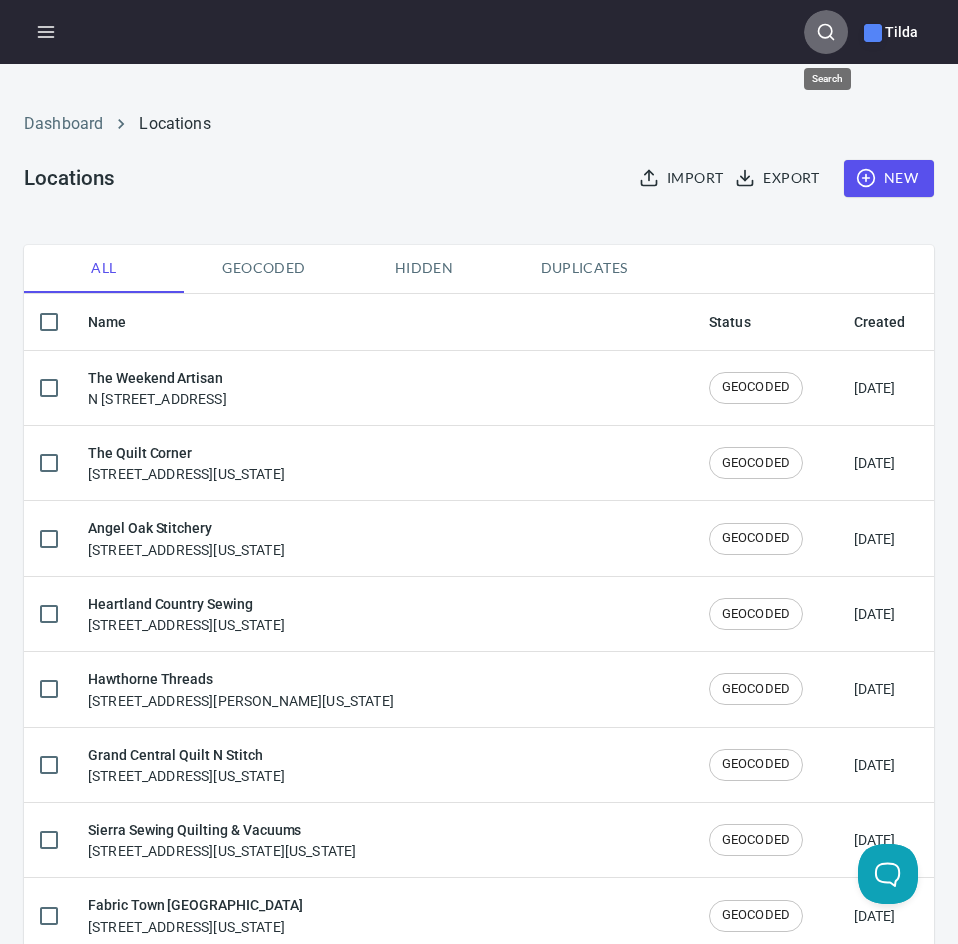 click 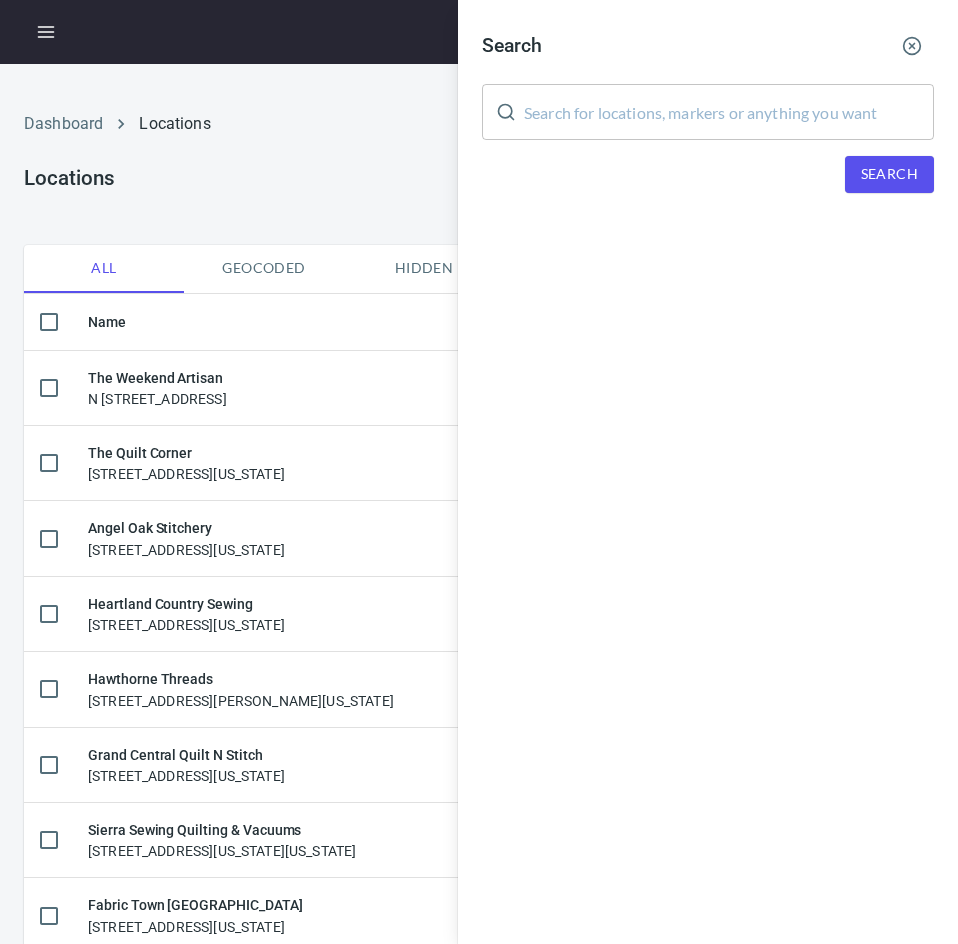 click at bounding box center (729, 112) 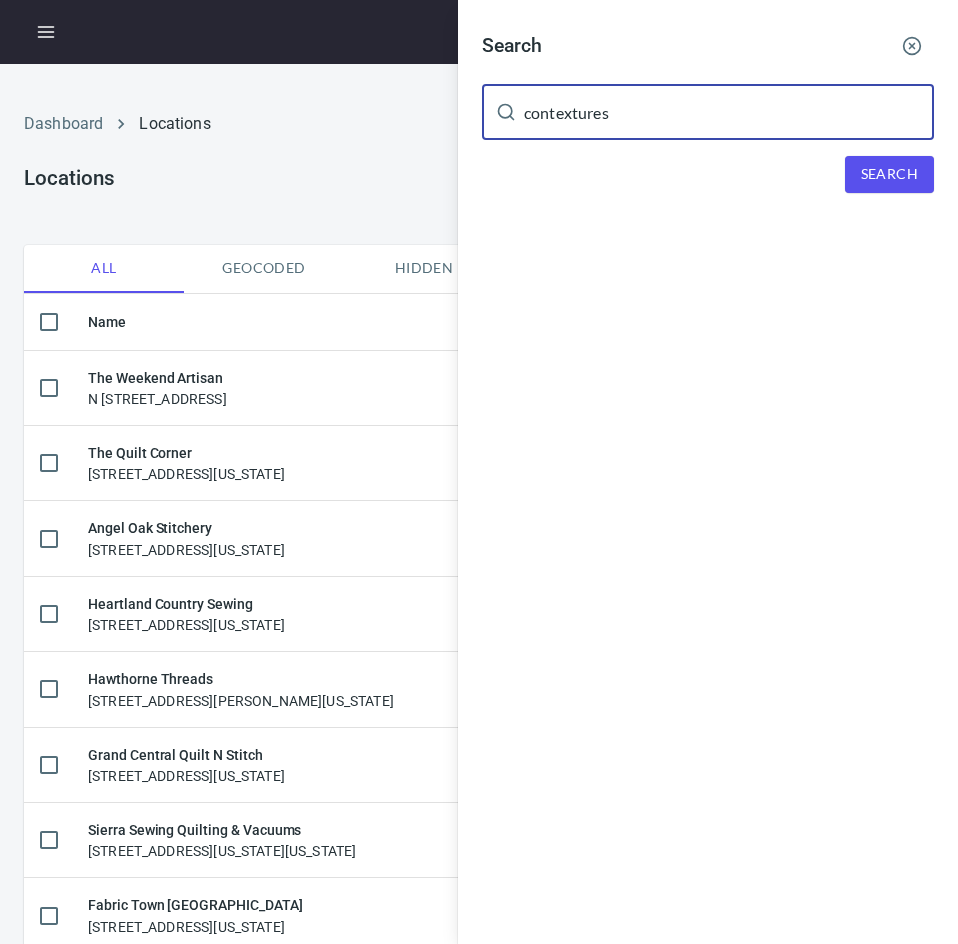 type on "contextures" 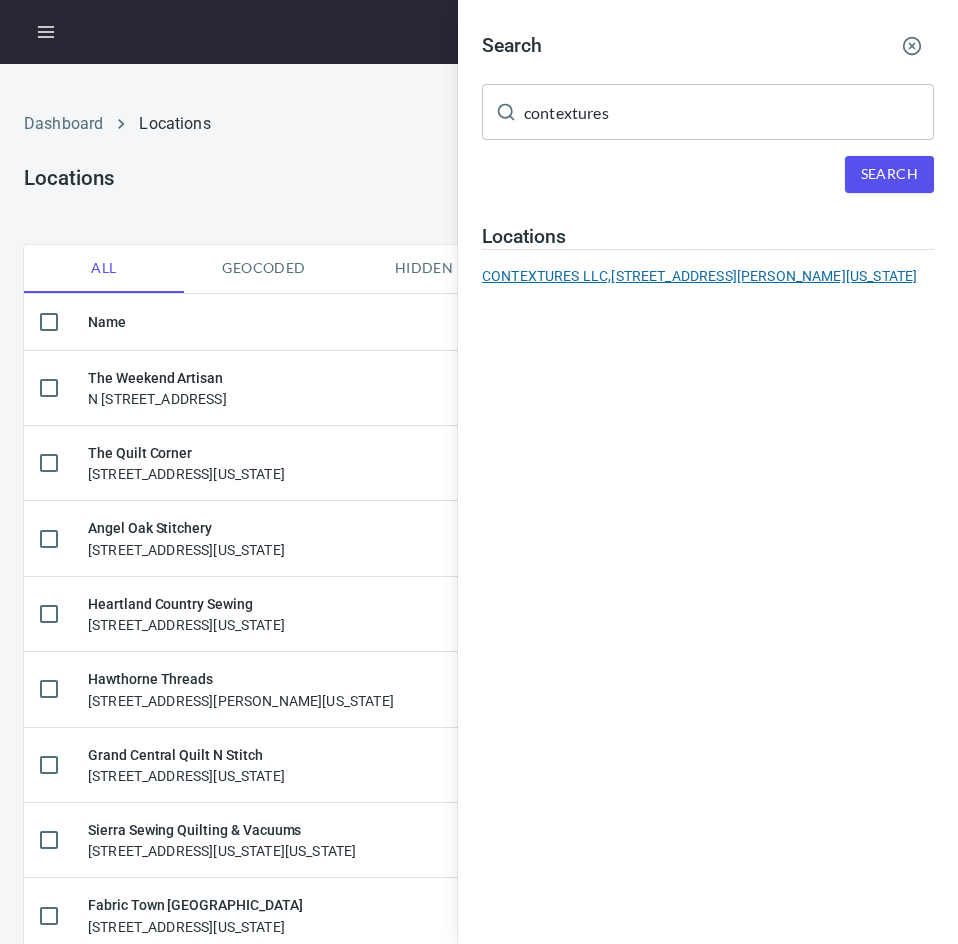 click on "CONTEXTURES LLC,  [STREET_ADDRESS][PERSON_NAME][US_STATE]" at bounding box center (708, 276) 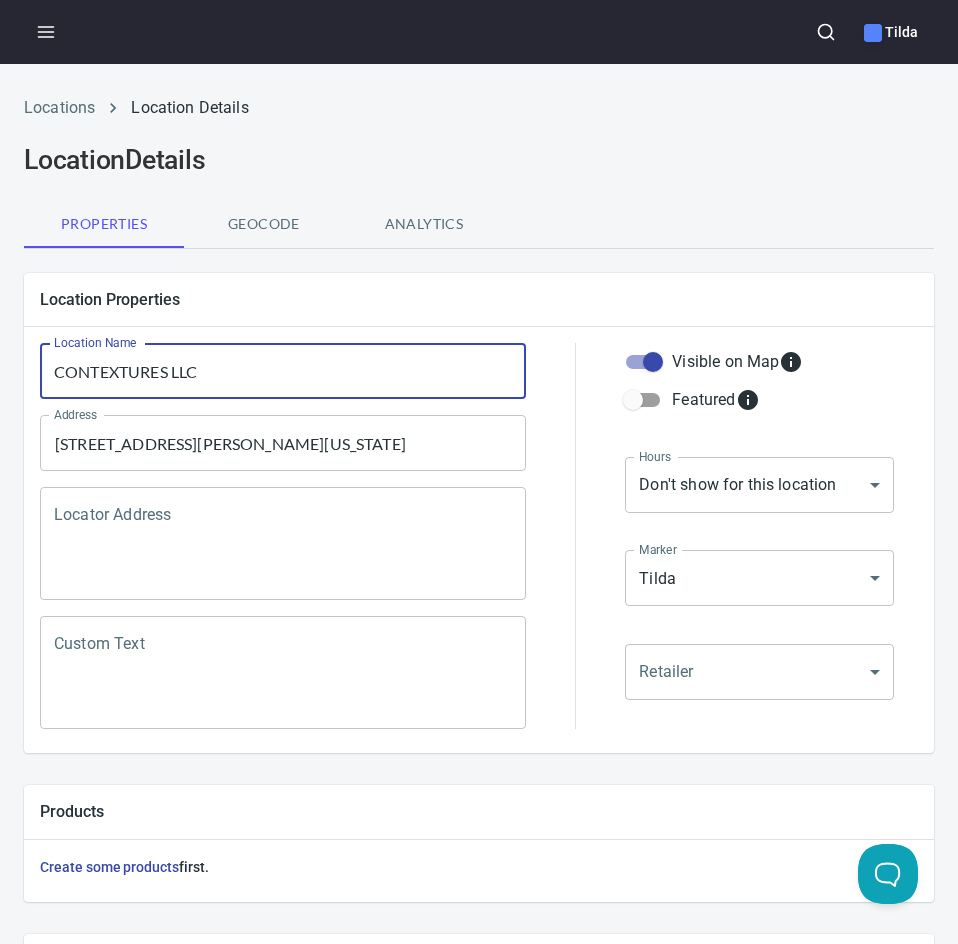 drag, startPoint x: 166, startPoint y: 378, endPoint x: 68, endPoint y: 375, distance: 98.045906 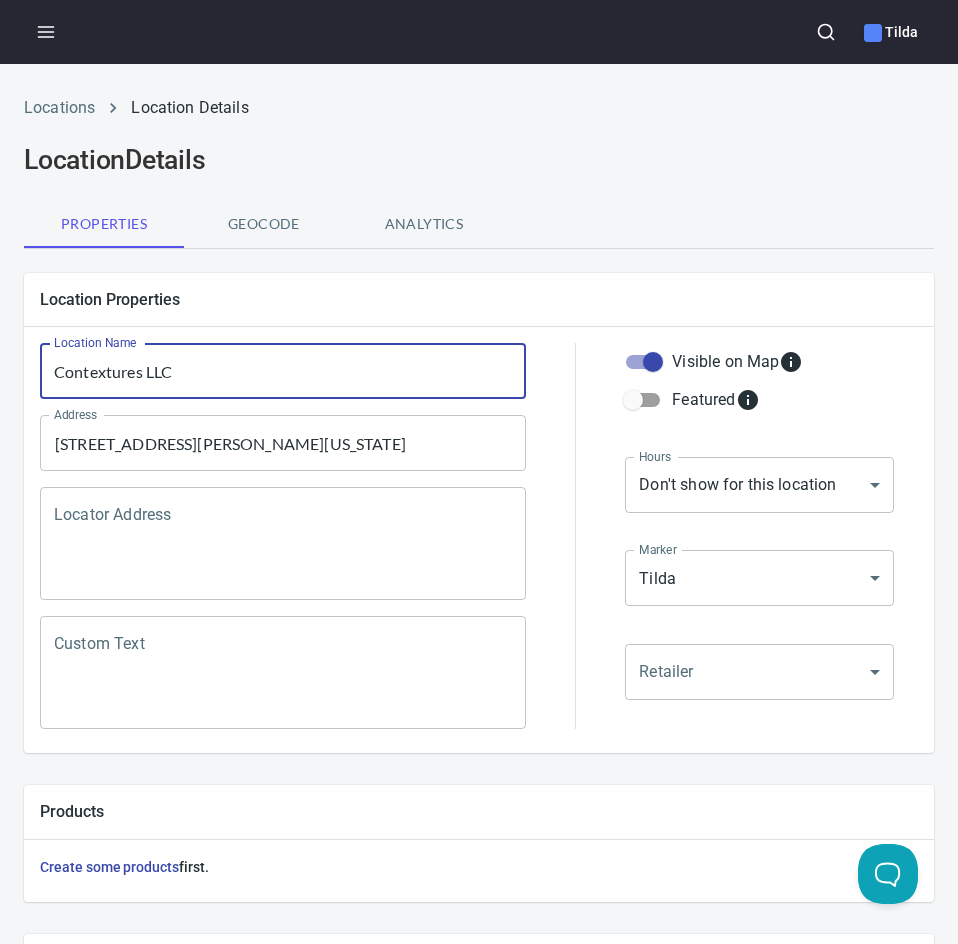 scroll, scrollTop: 568, scrollLeft: 0, axis: vertical 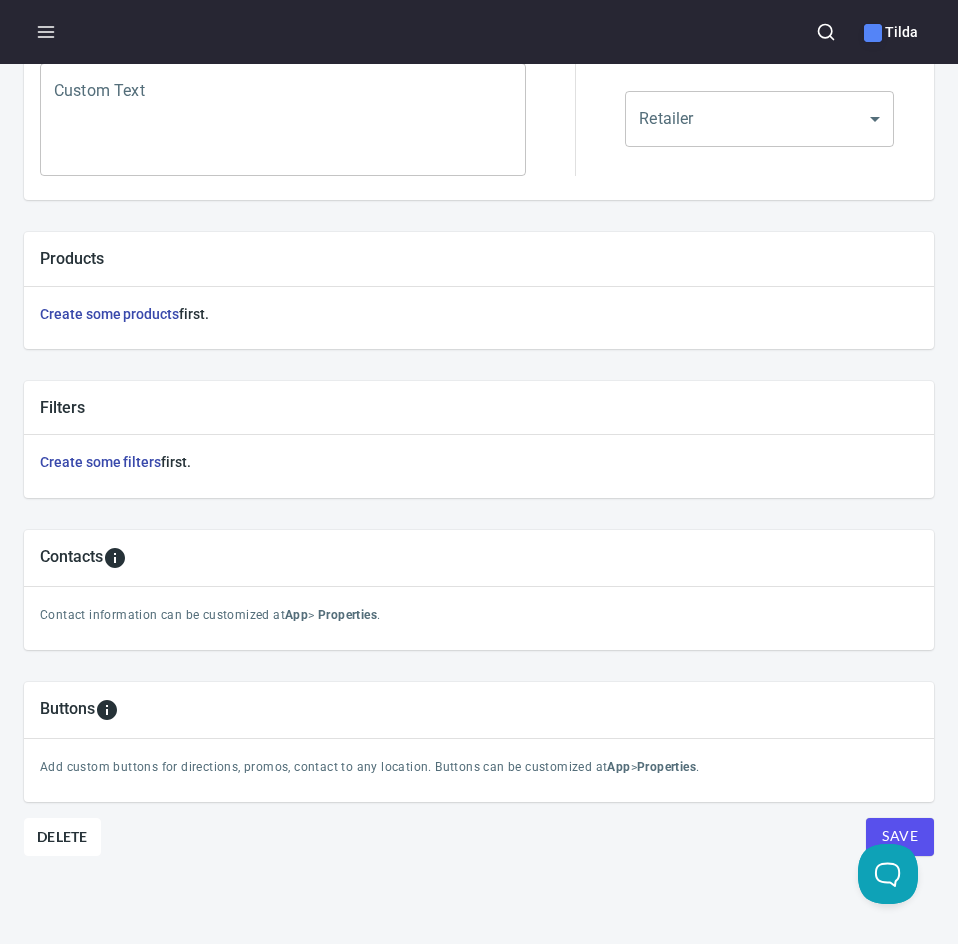 type on "Contextures LLC" 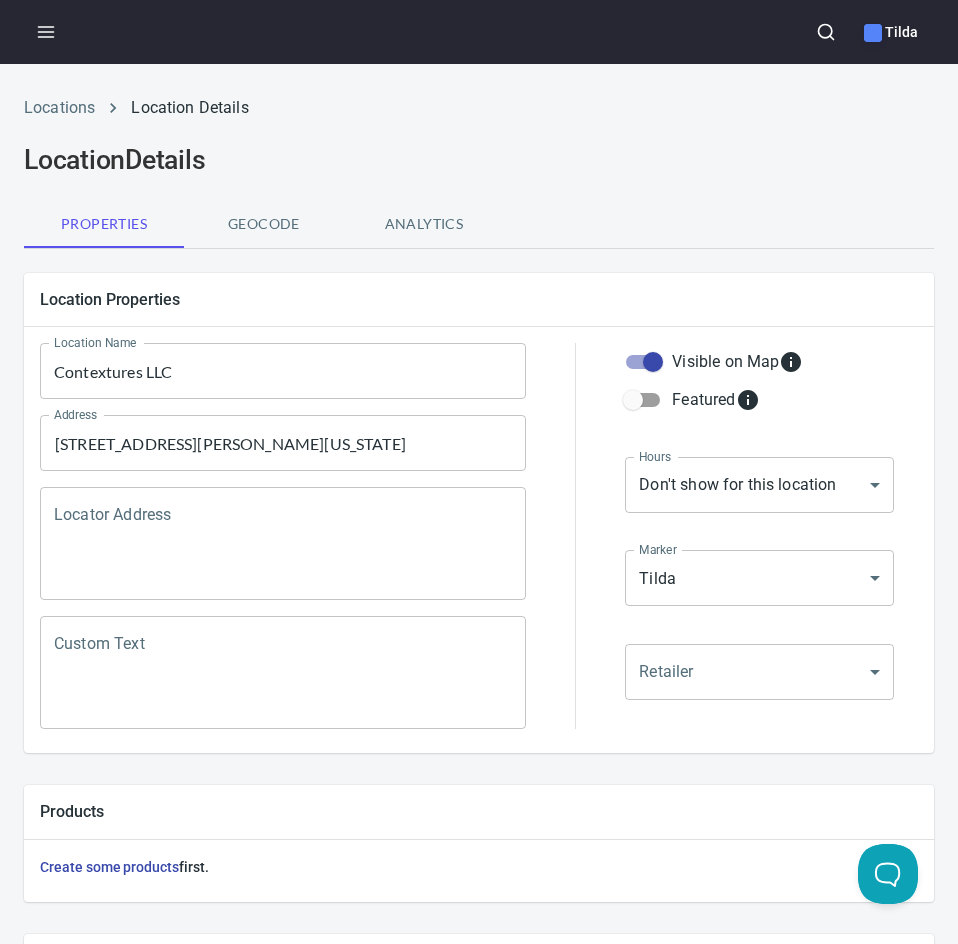 scroll, scrollTop: 568, scrollLeft: 0, axis: vertical 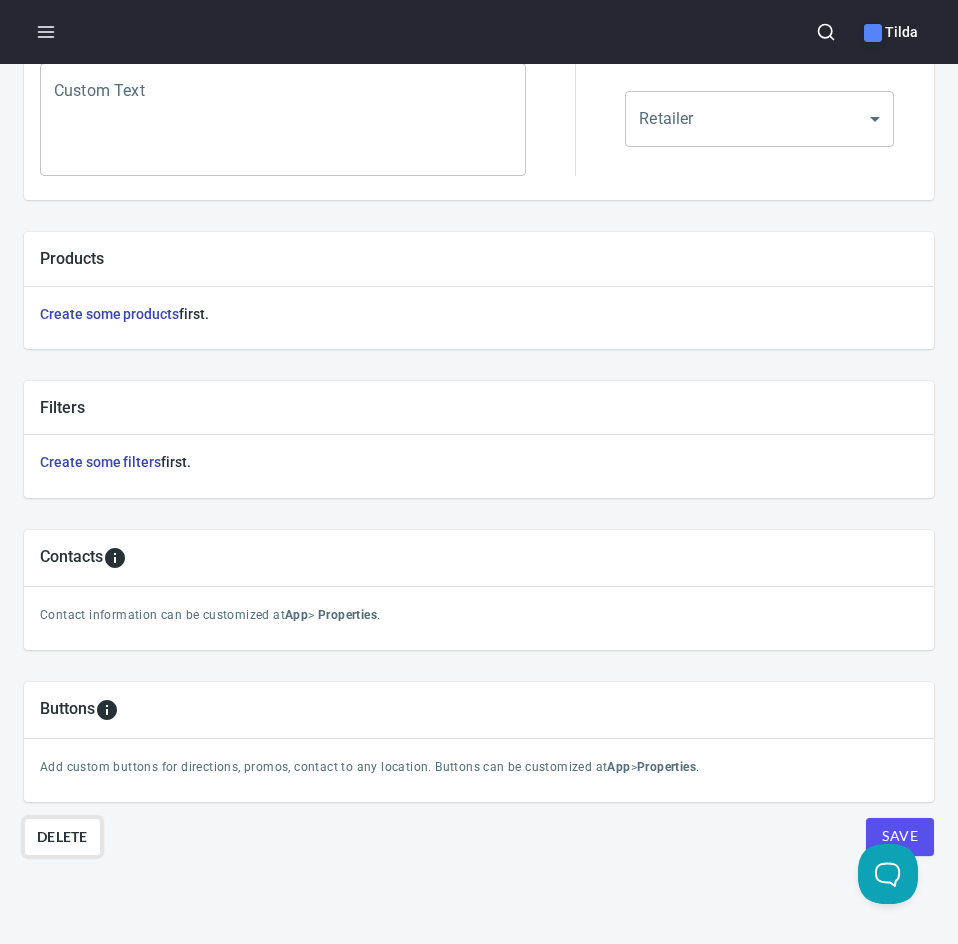 click on "Delete" at bounding box center [62, 837] 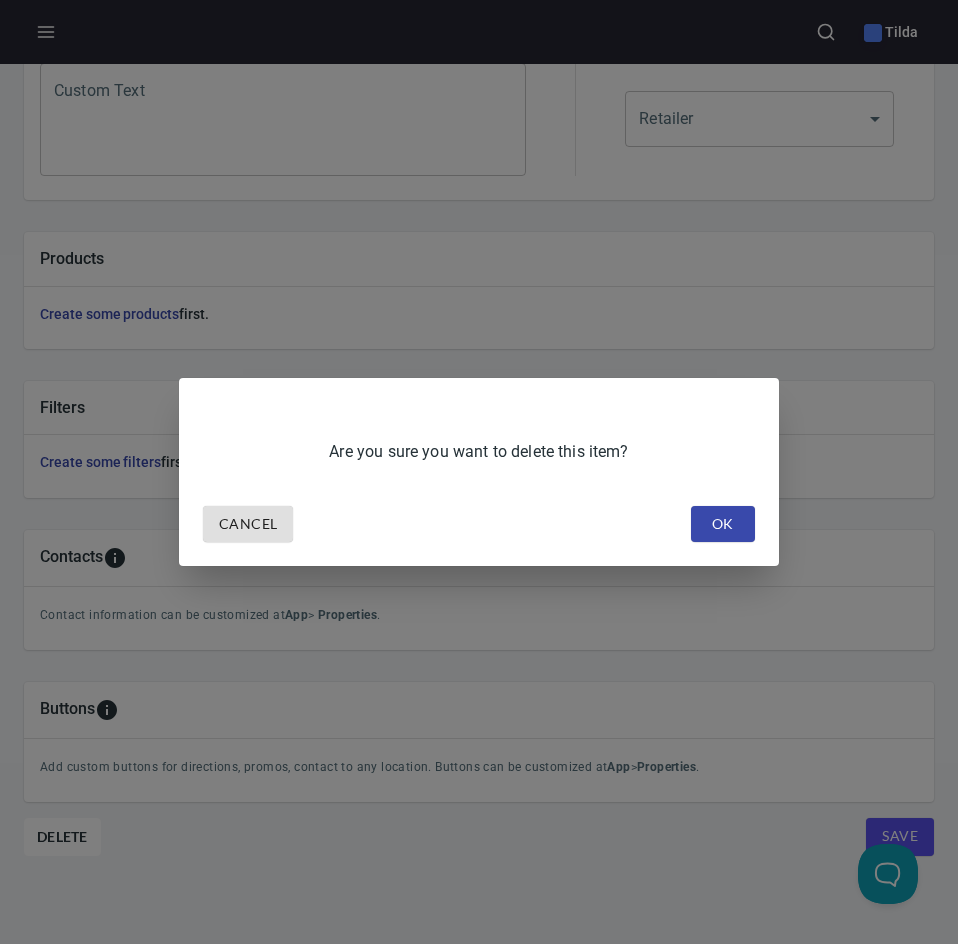 click on "OK" at bounding box center [723, 524] 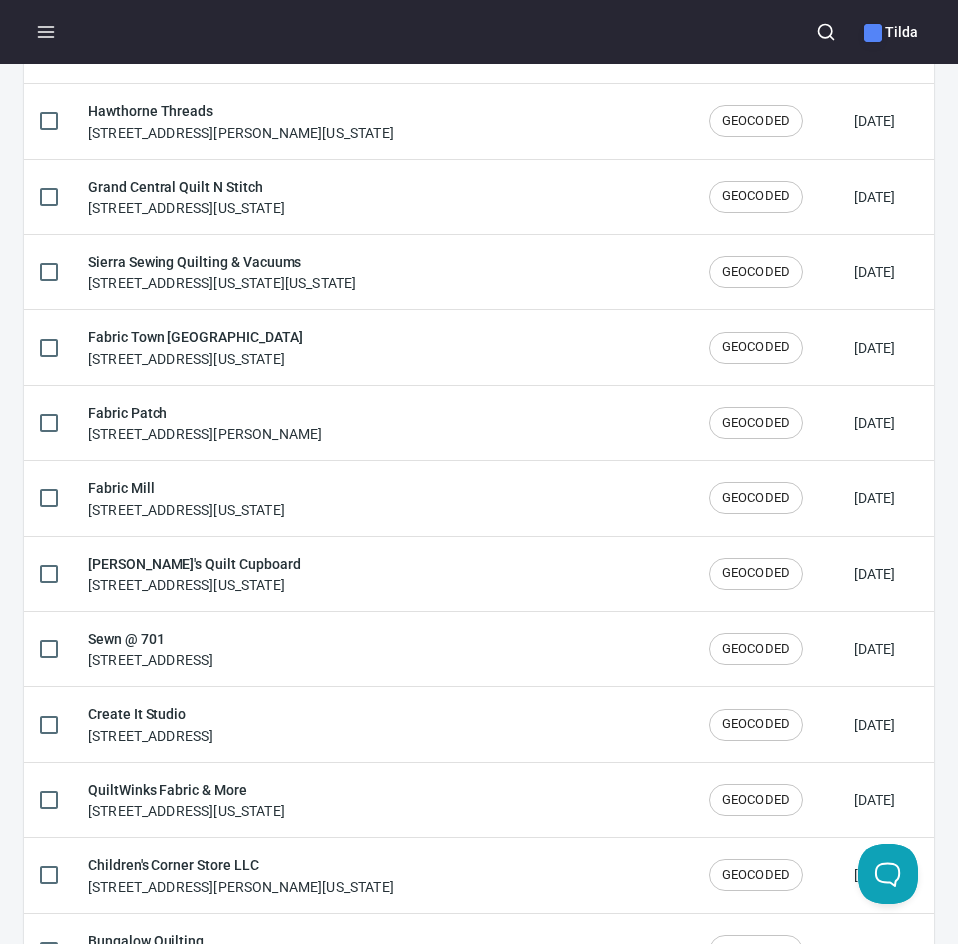 scroll, scrollTop: 0, scrollLeft: 0, axis: both 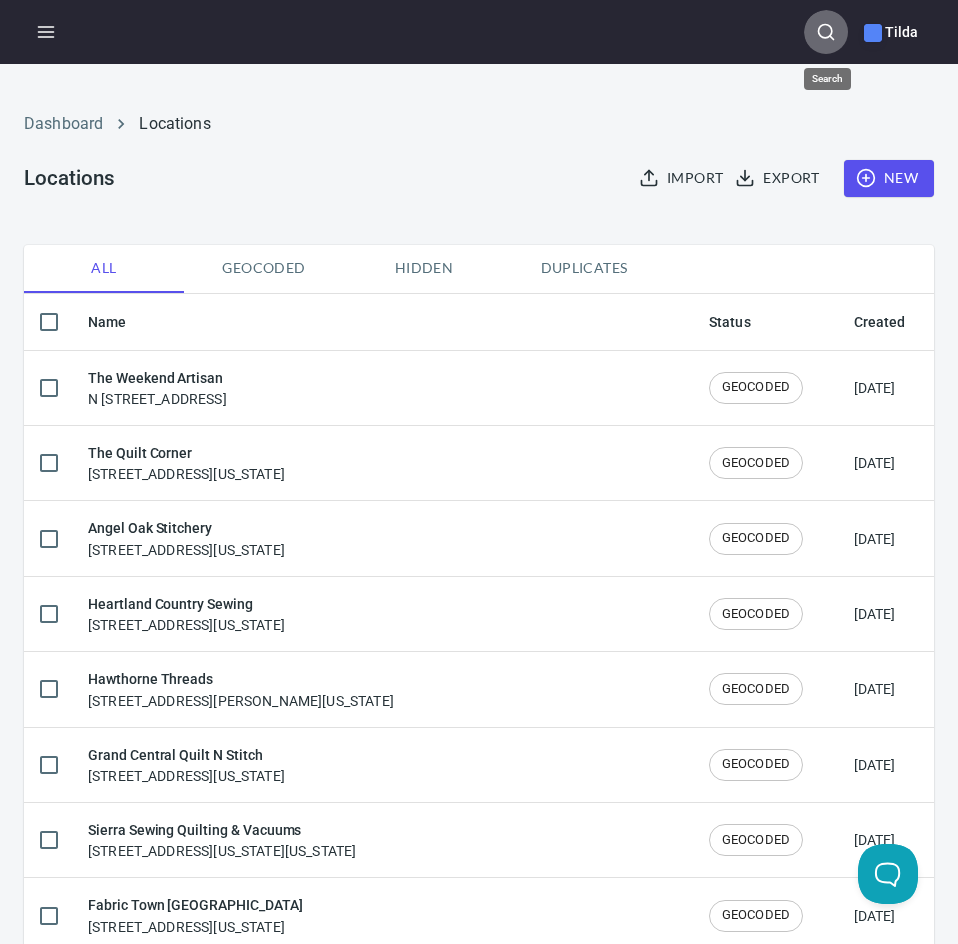 click at bounding box center (826, 32) 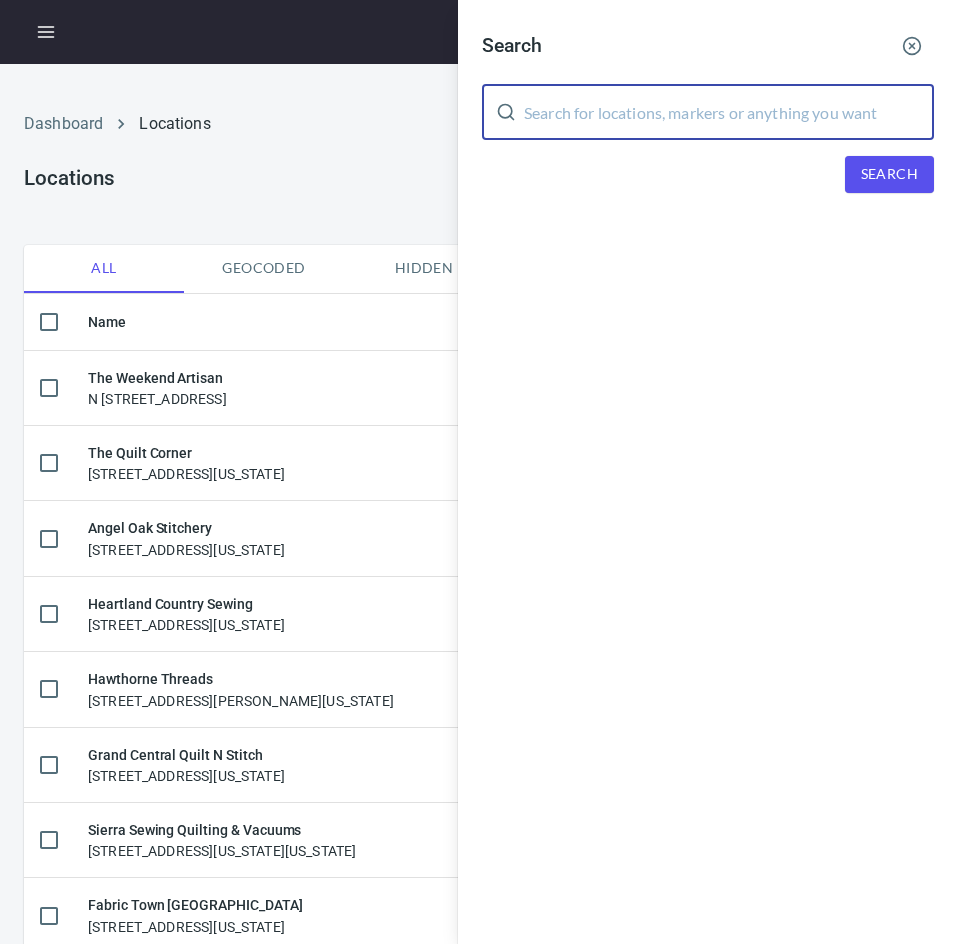 click at bounding box center (729, 112) 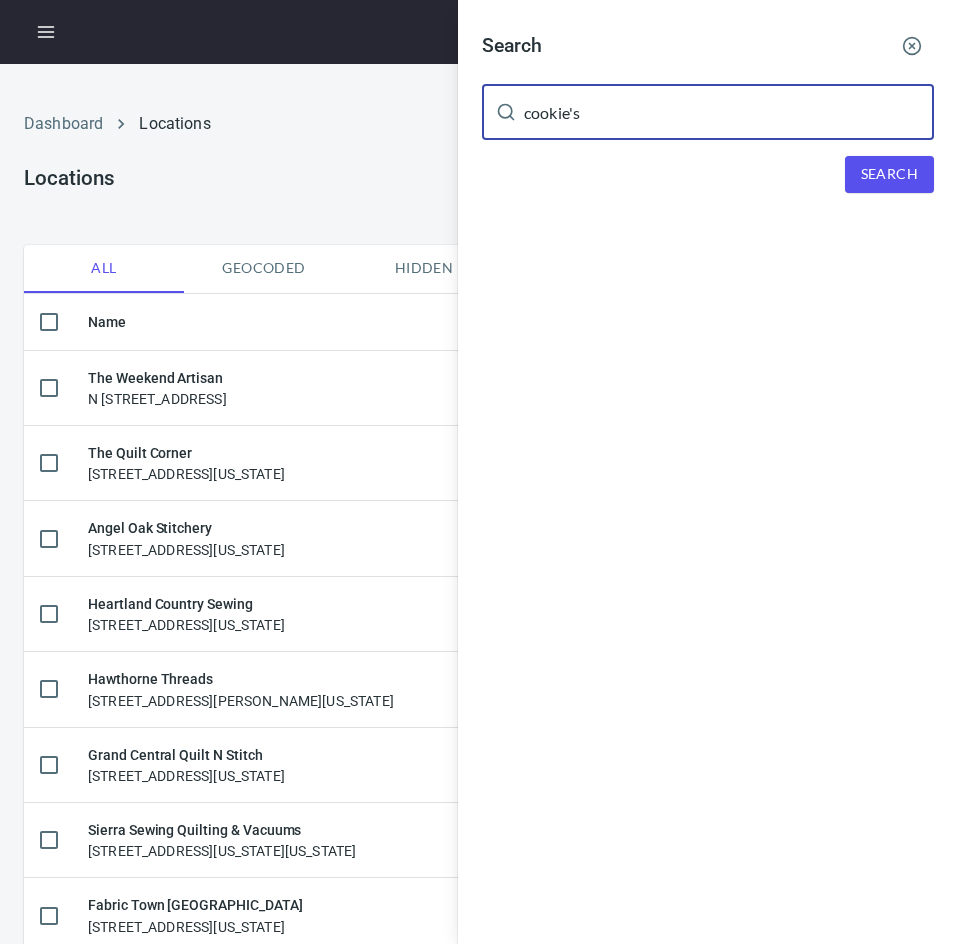 type on "cookie's" 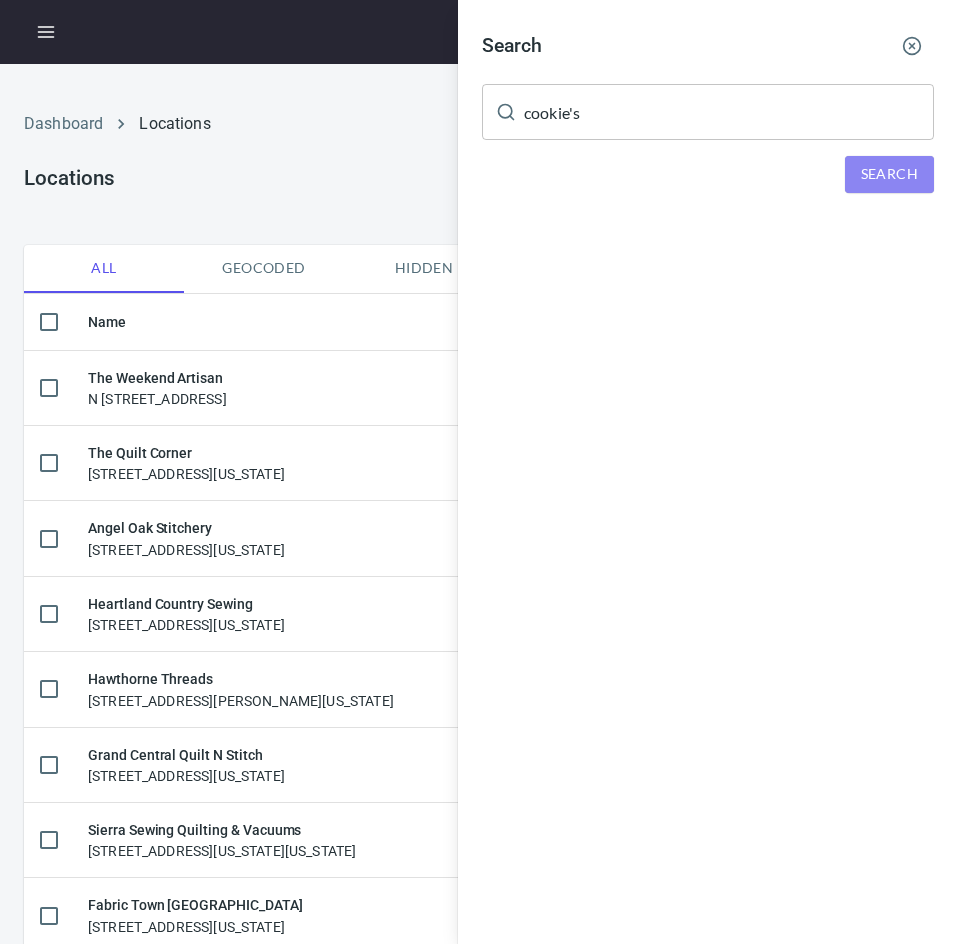 click on "Search" at bounding box center (889, 174) 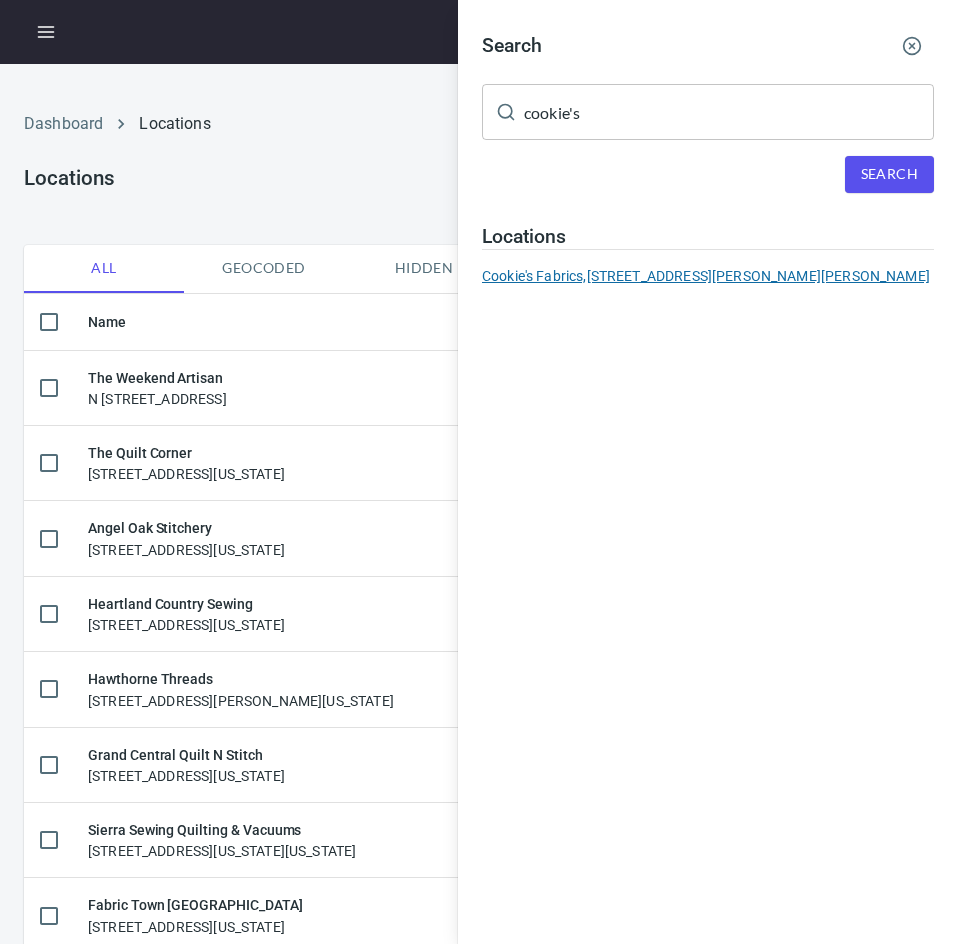 click on "Cookie's Fabrics,  [STREET_ADDRESS][PERSON_NAME][PERSON_NAME]" at bounding box center [708, 276] 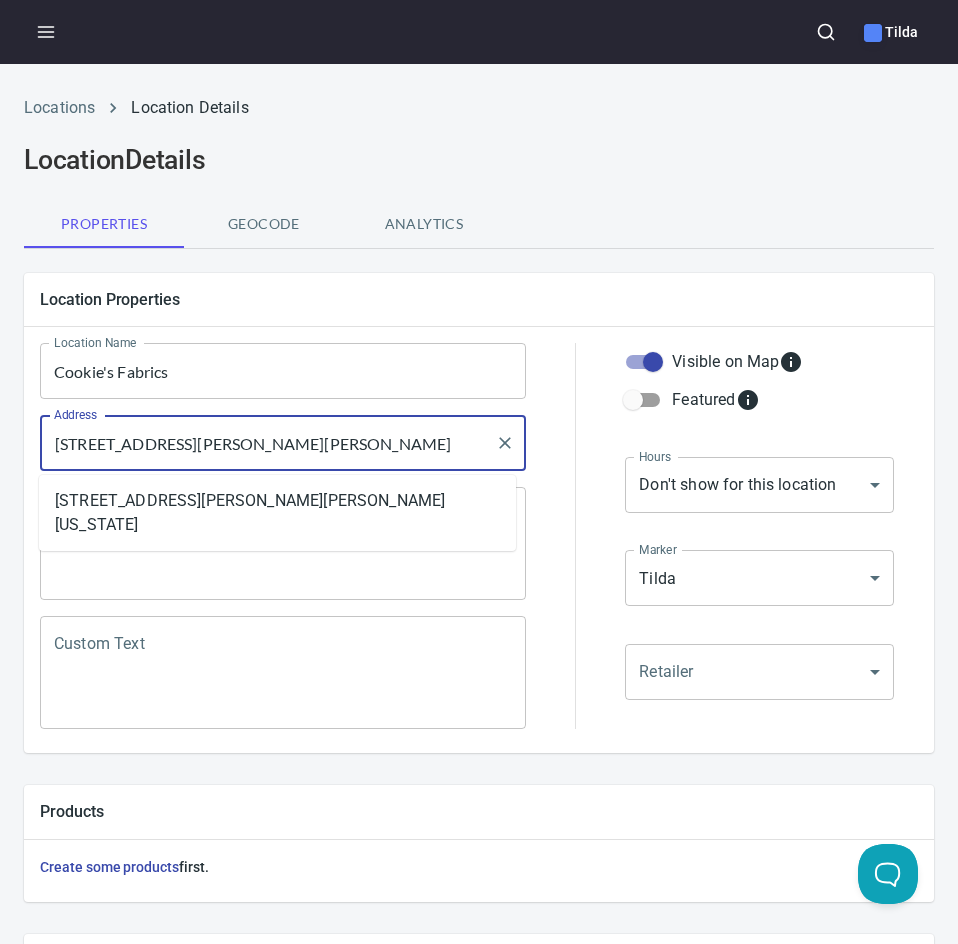 click on "[STREET_ADDRESS][PERSON_NAME][PERSON_NAME]" at bounding box center (268, 443) 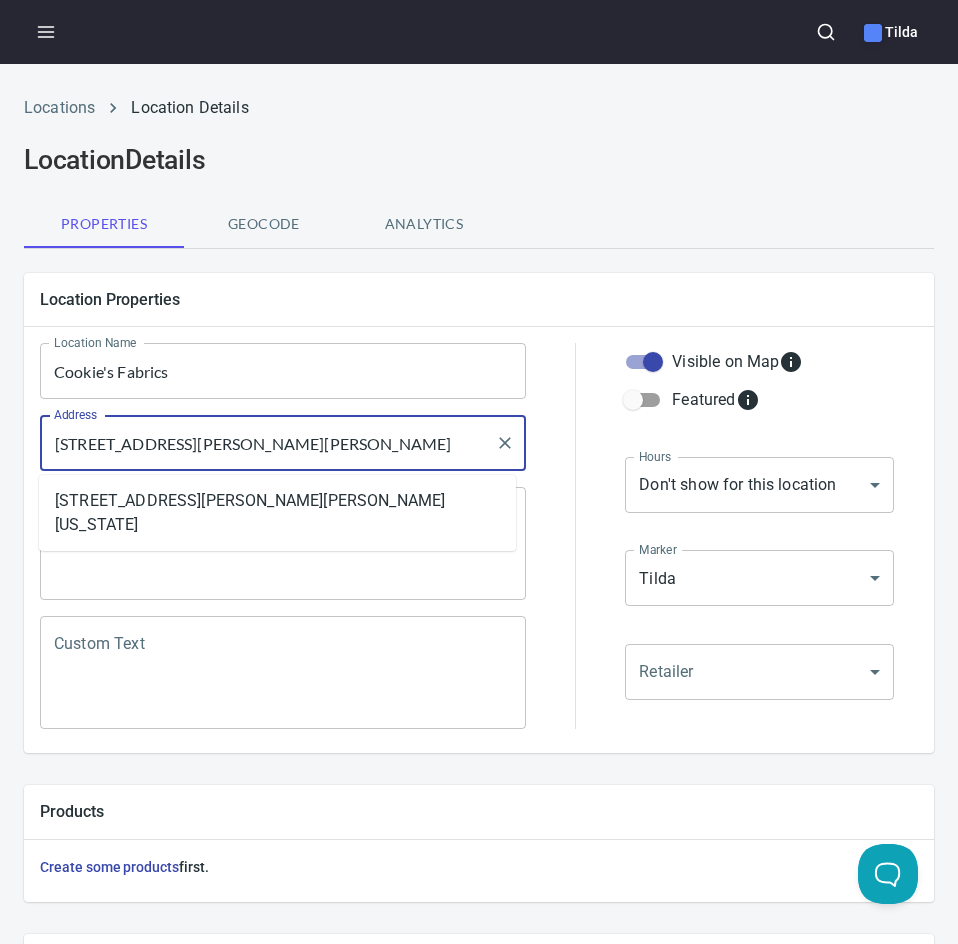 paste on "Private residence.  Retail address: [STREET_ADDRESS][PERSON_NAME]" 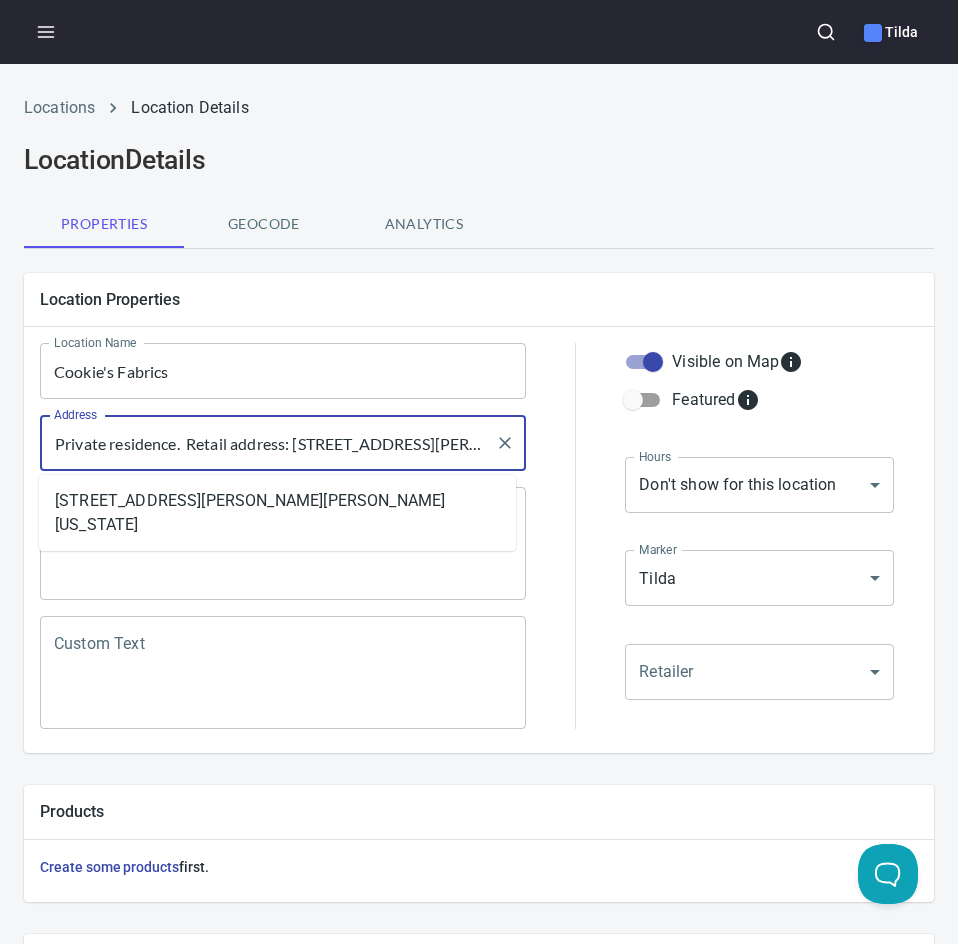 scroll, scrollTop: 0, scrollLeft: 142, axis: horizontal 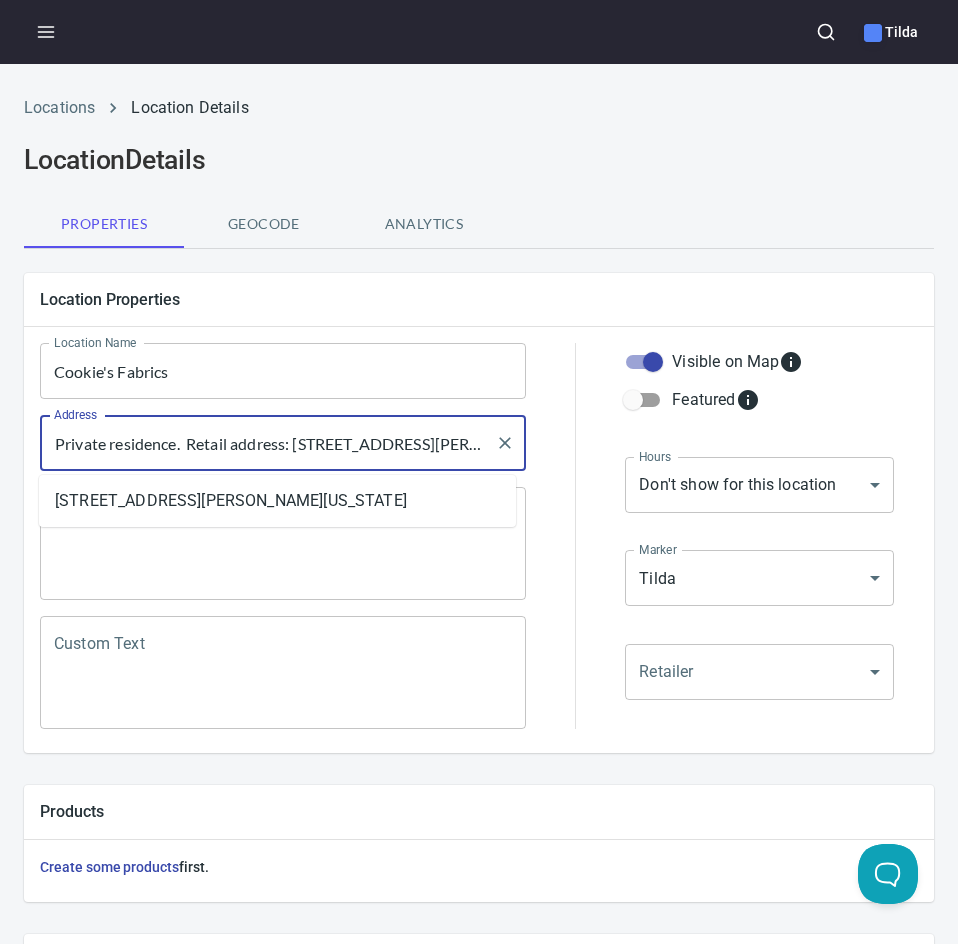 drag, startPoint x: 158, startPoint y: 446, endPoint x: -12, endPoint y: 437, distance: 170.23807 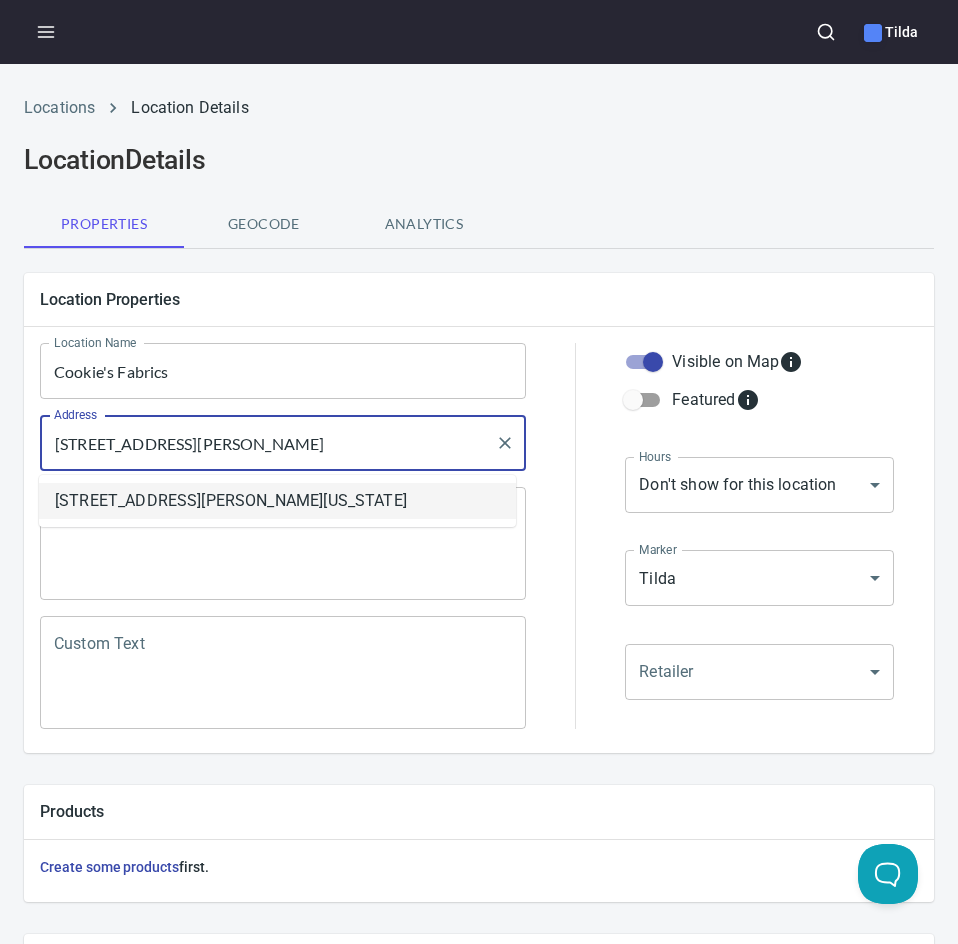 click on "[STREET_ADDRESS][PERSON_NAME][US_STATE]" at bounding box center [277, 501] 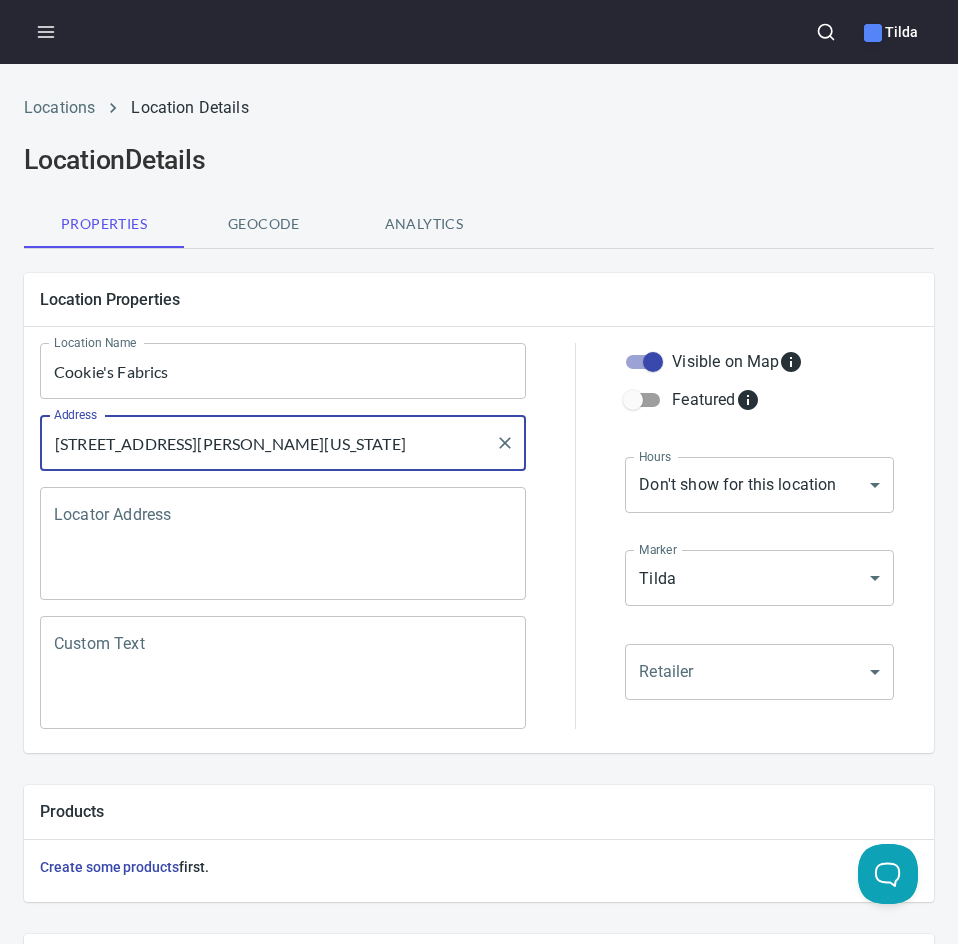 scroll, scrollTop: 568, scrollLeft: 0, axis: vertical 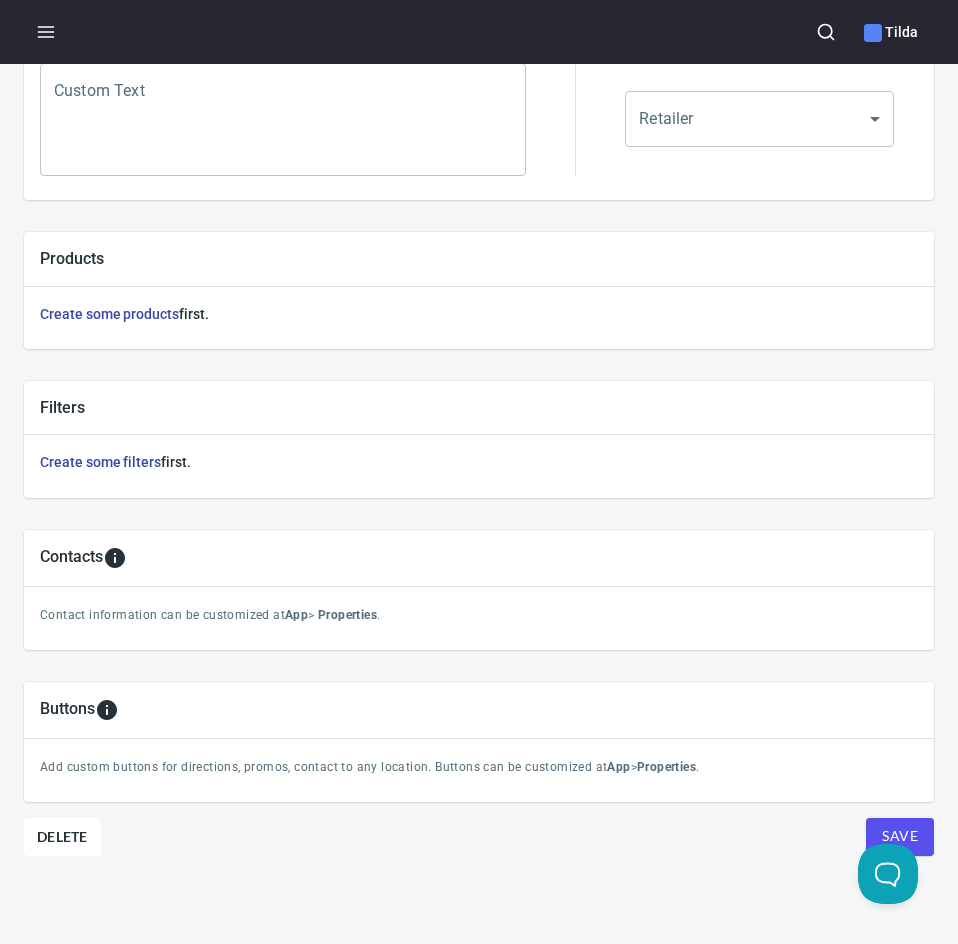 type on "[STREET_ADDRESS][PERSON_NAME][US_STATE]" 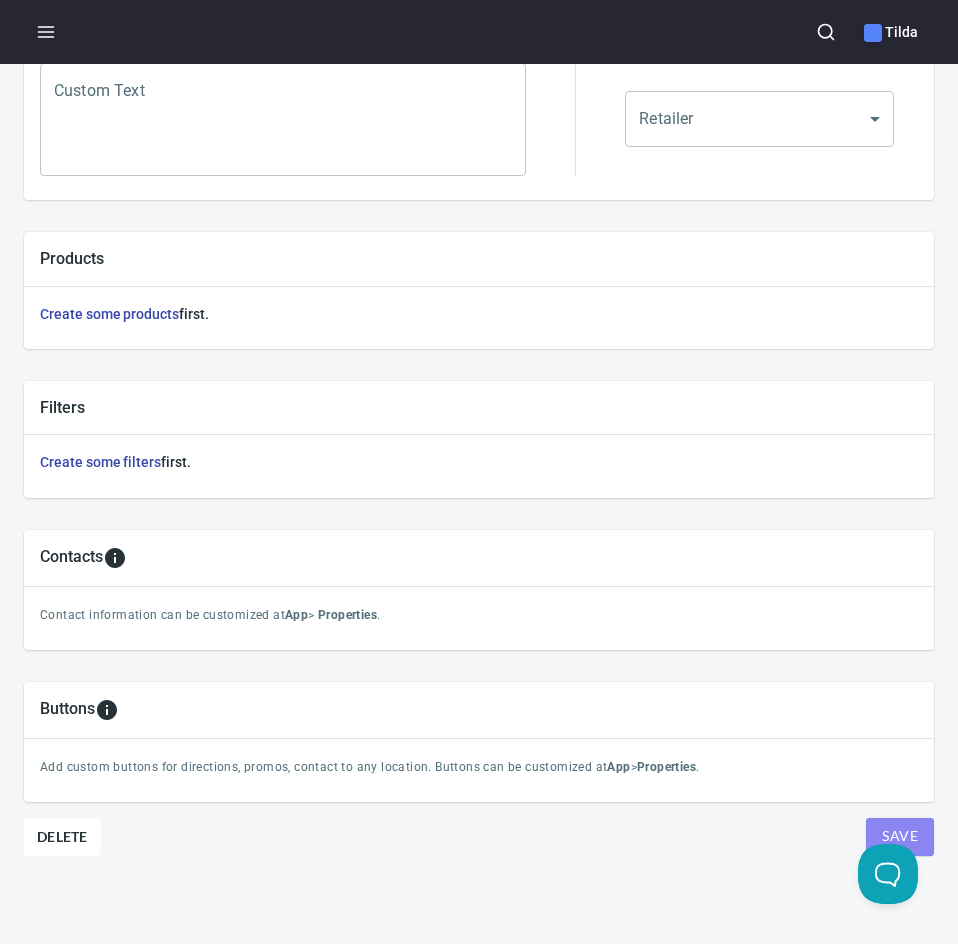 click on "Save" at bounding box center [900, 836] 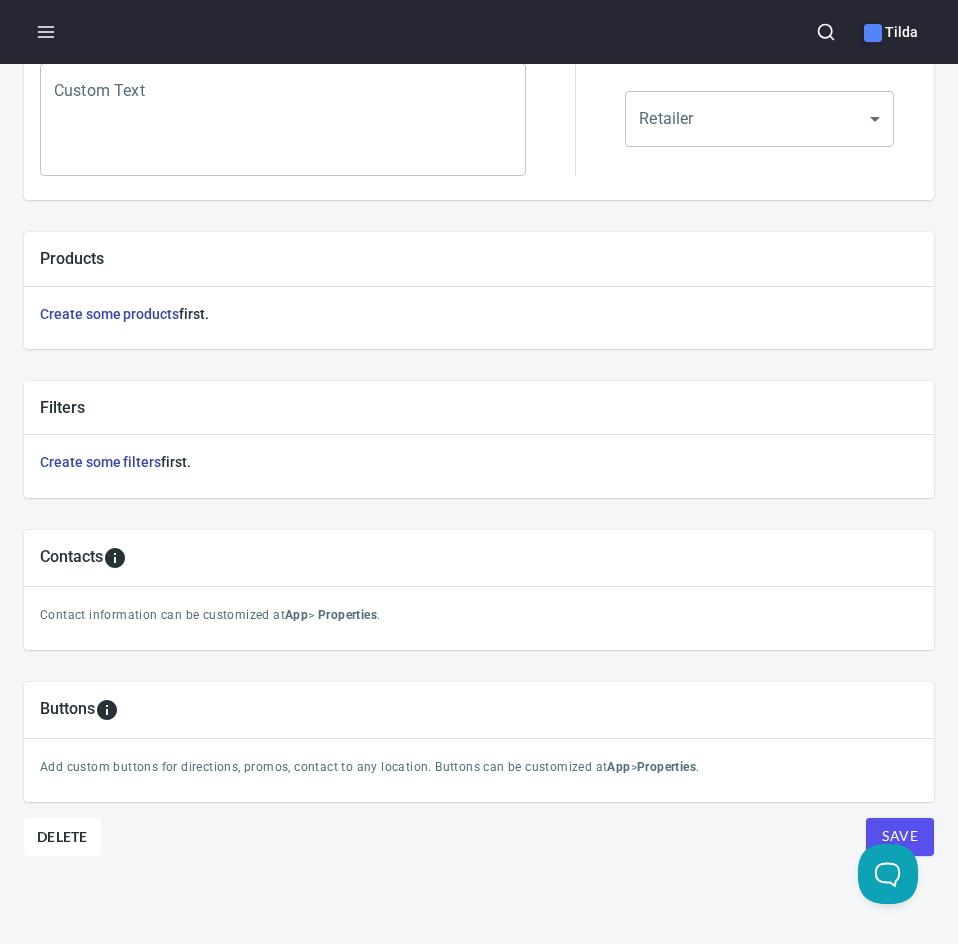 scroll, scrollTop: 0, scrollLeft: 0, axis: both 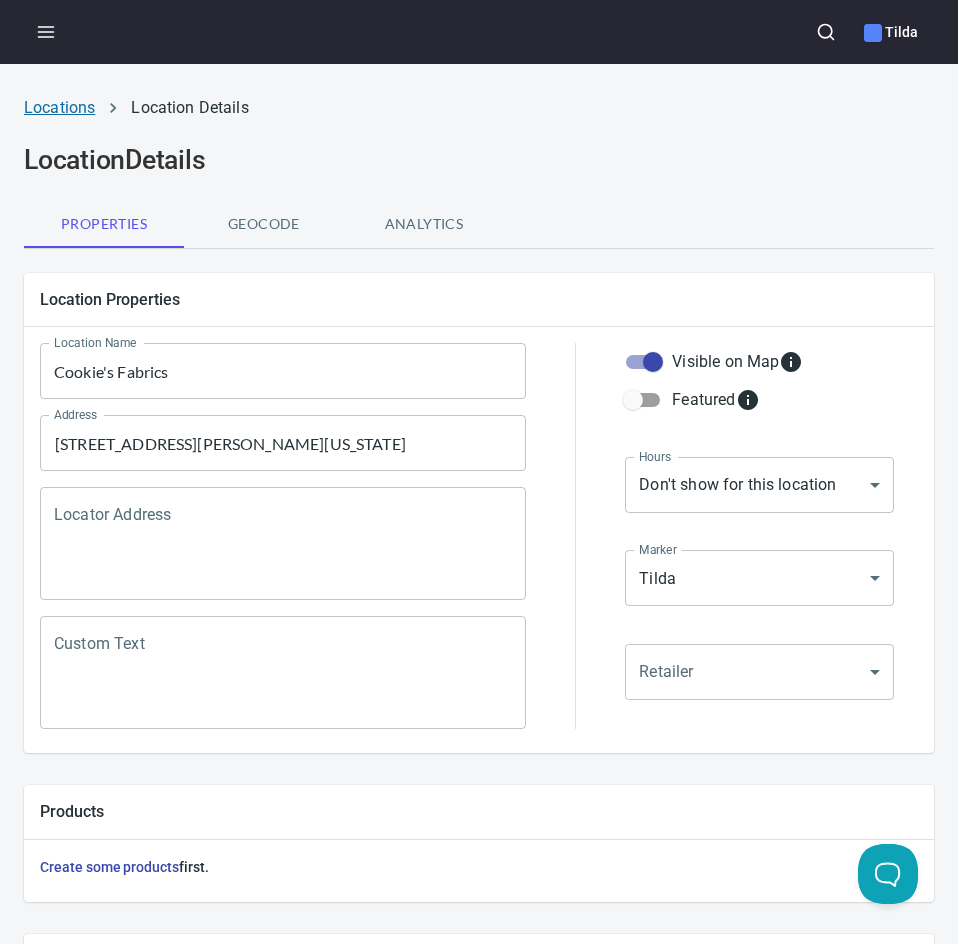 click on "Locations" at bounding box center [59, 107] 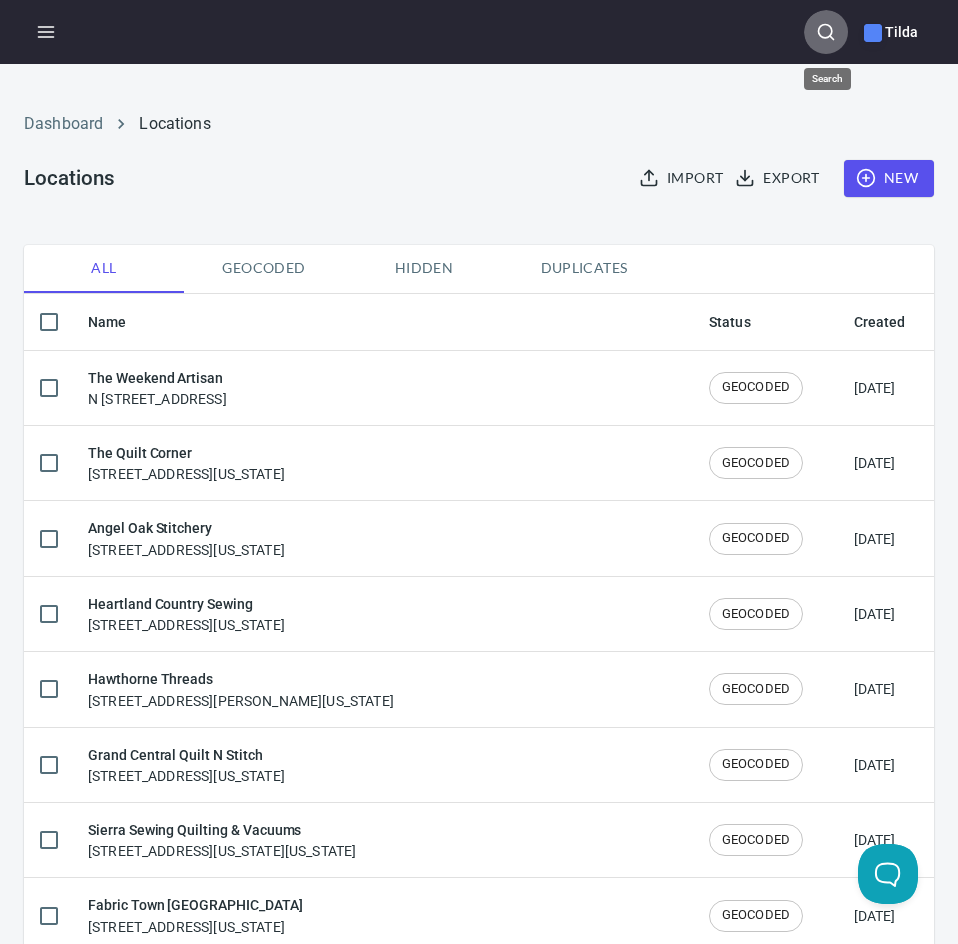 click 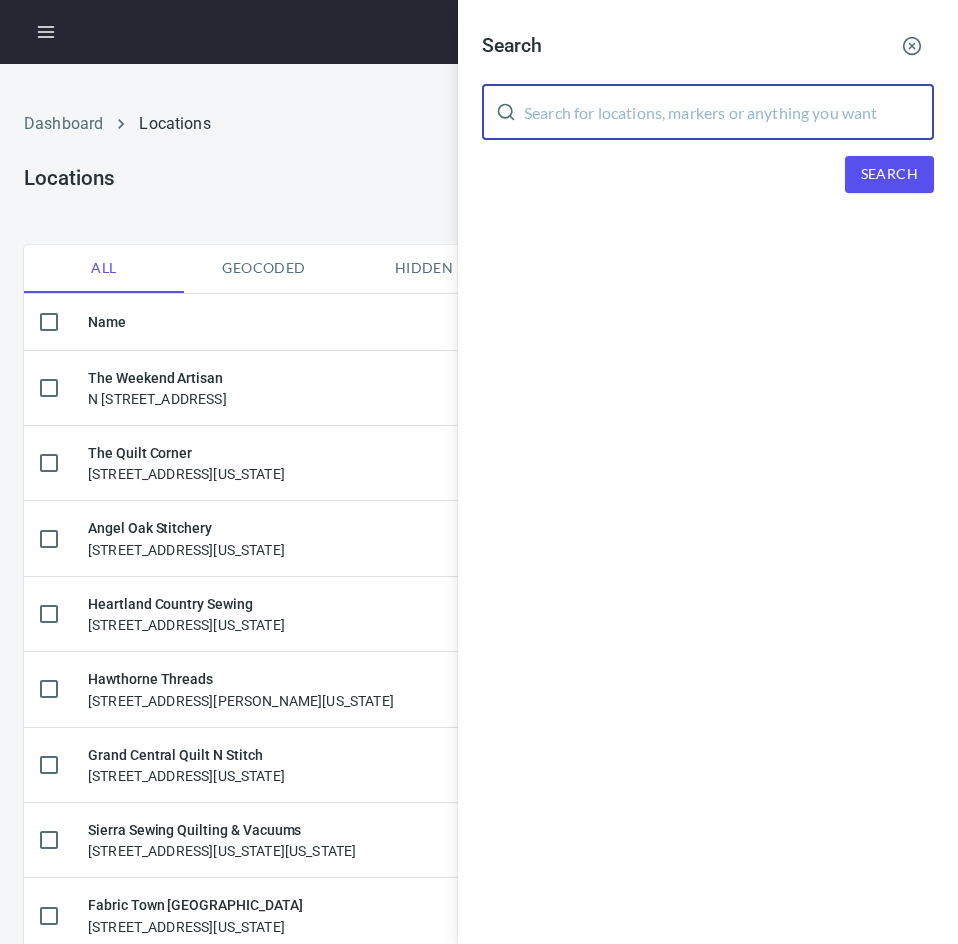 click at bounding box center [729, 112] 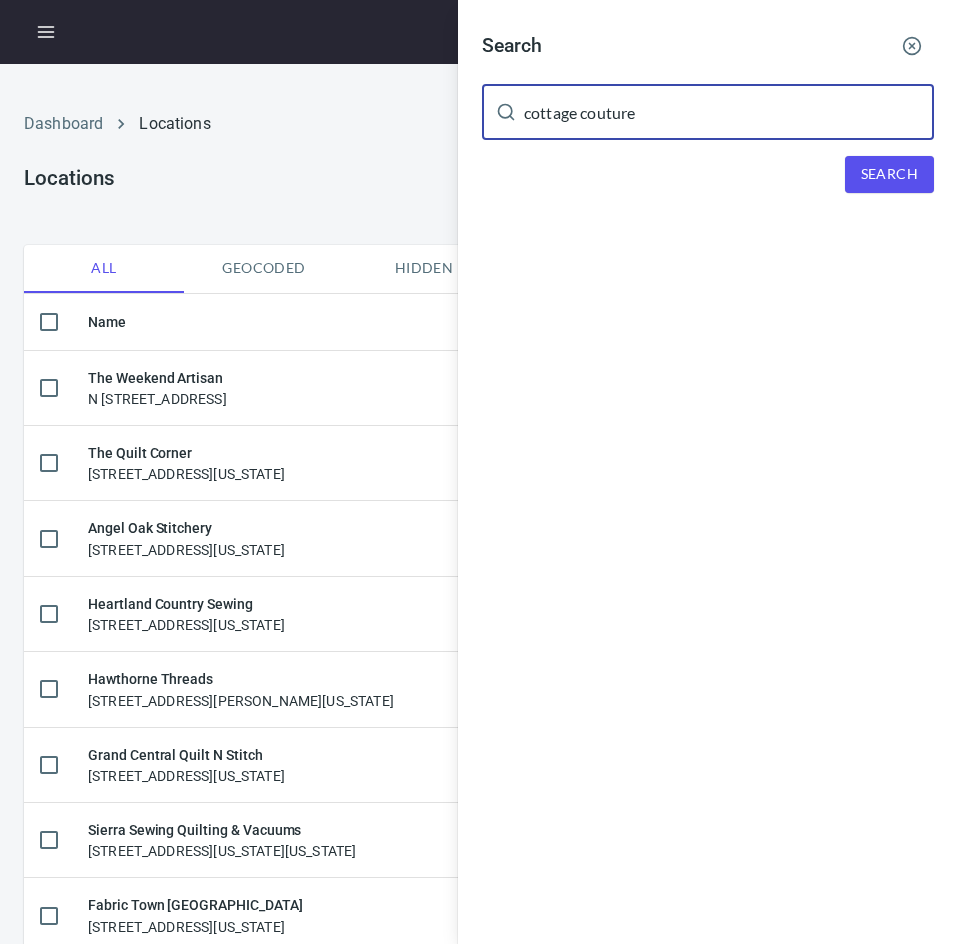 type on "cottage couture" 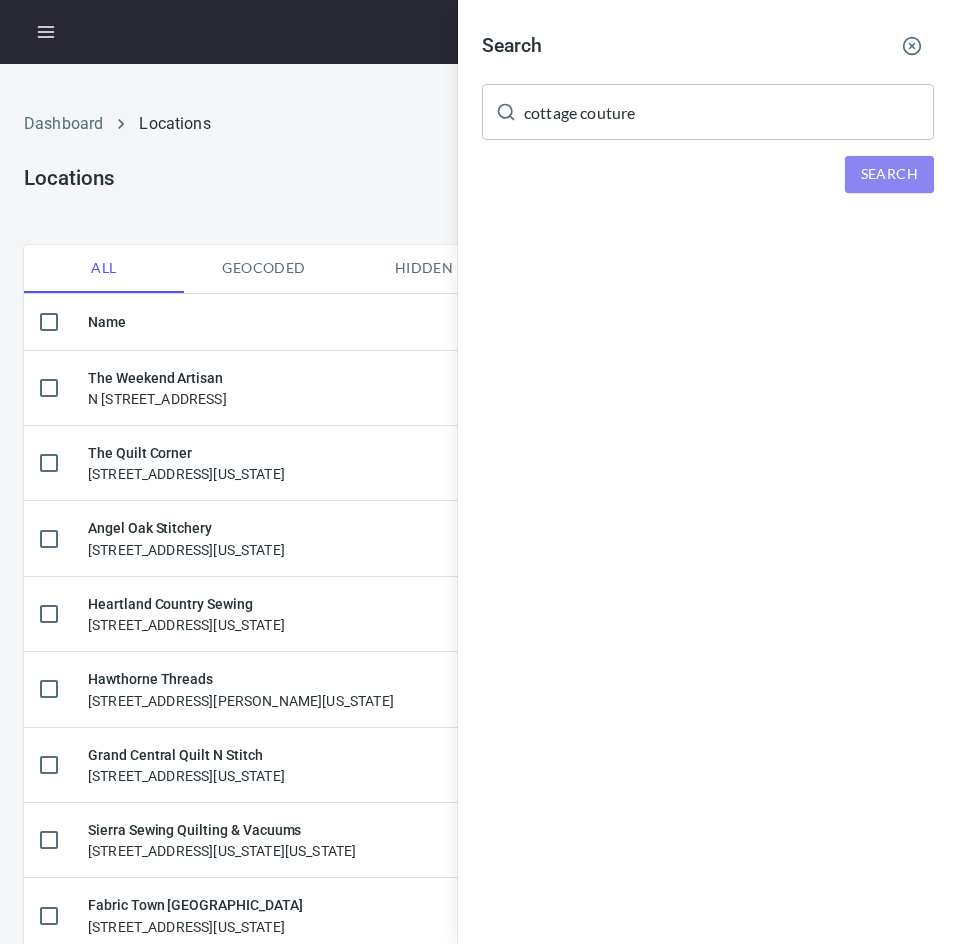 click on "Search" at bounding box center (889, 174) 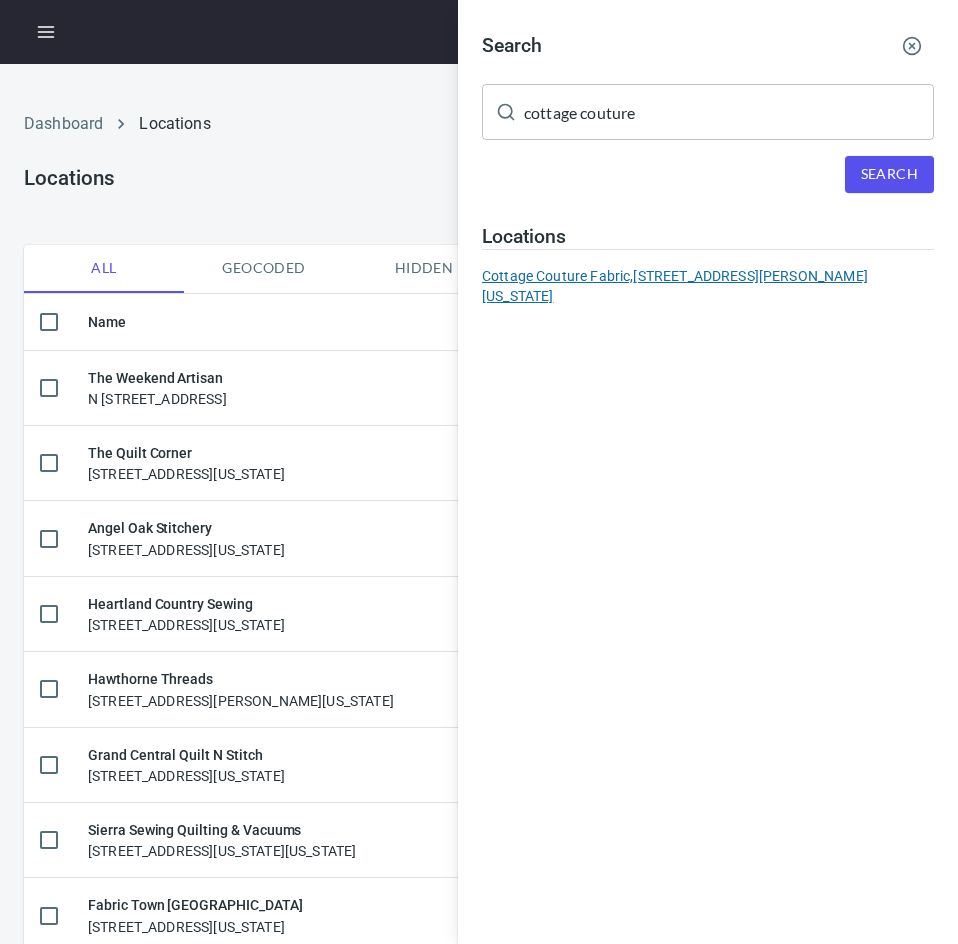 click on "Cottage Couture Fabric,  [STREET_ADDRESS][PERSON_NAME][US_STATE]" at bounding box center [708, 286] 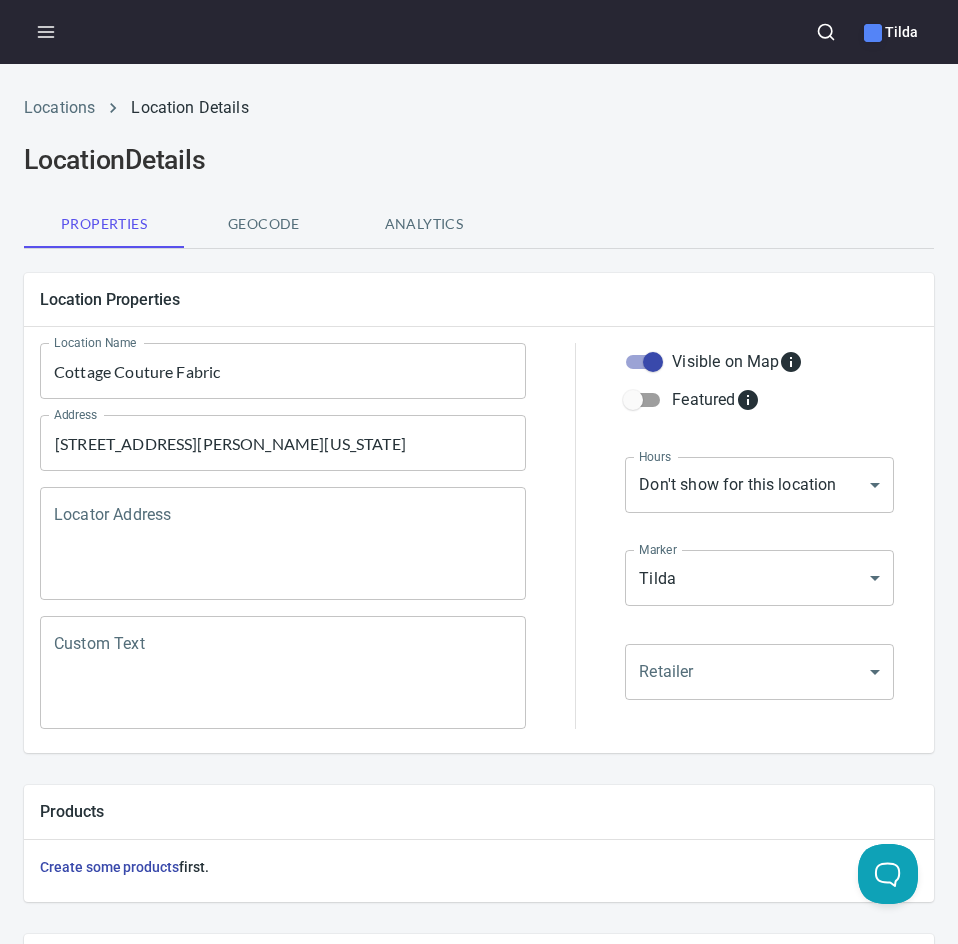 scroll, scrollTop: 568, scrollLeft: 0, axis: vertical 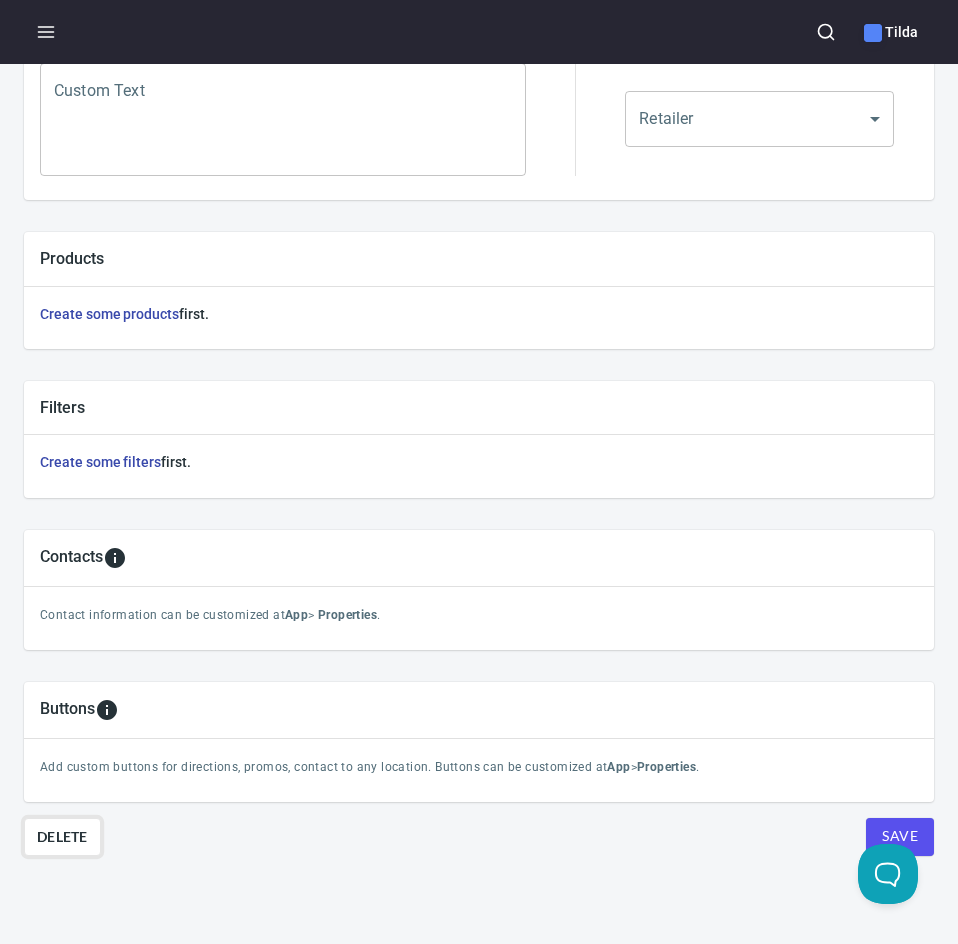 click on "Delete" at bounding box center [62, 837] 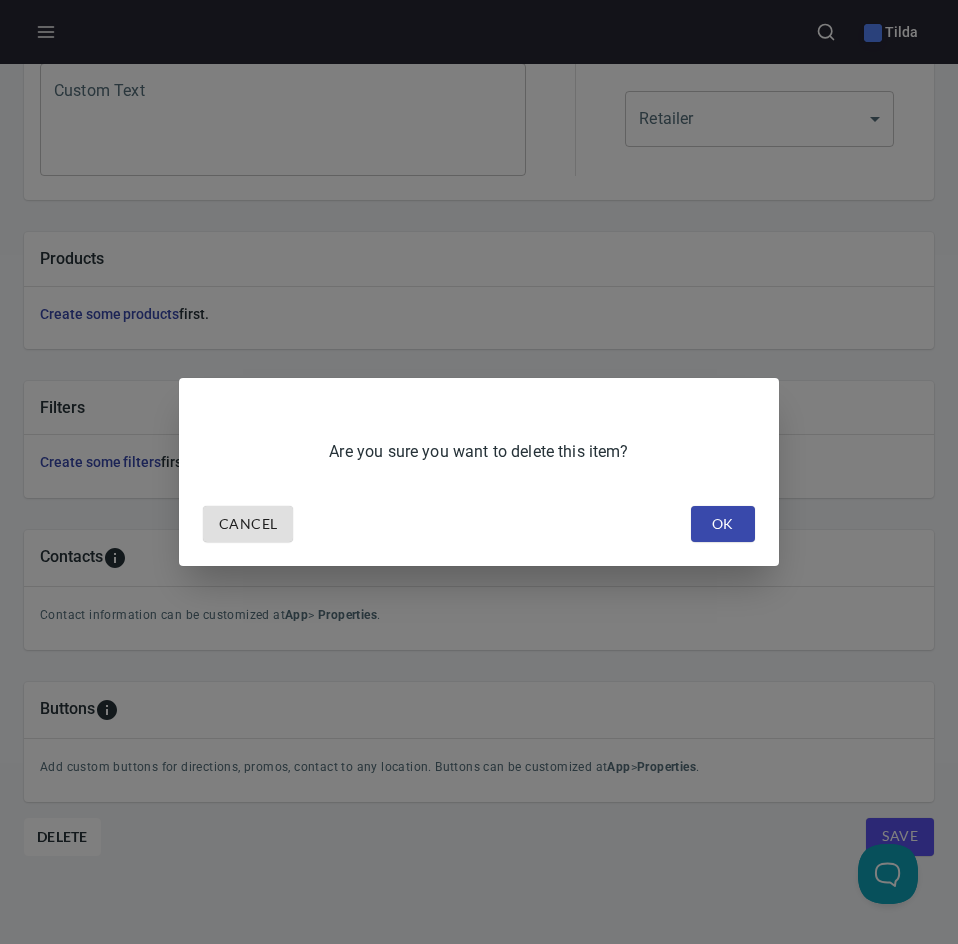 click on "OK" at bounding box center [723, 524] 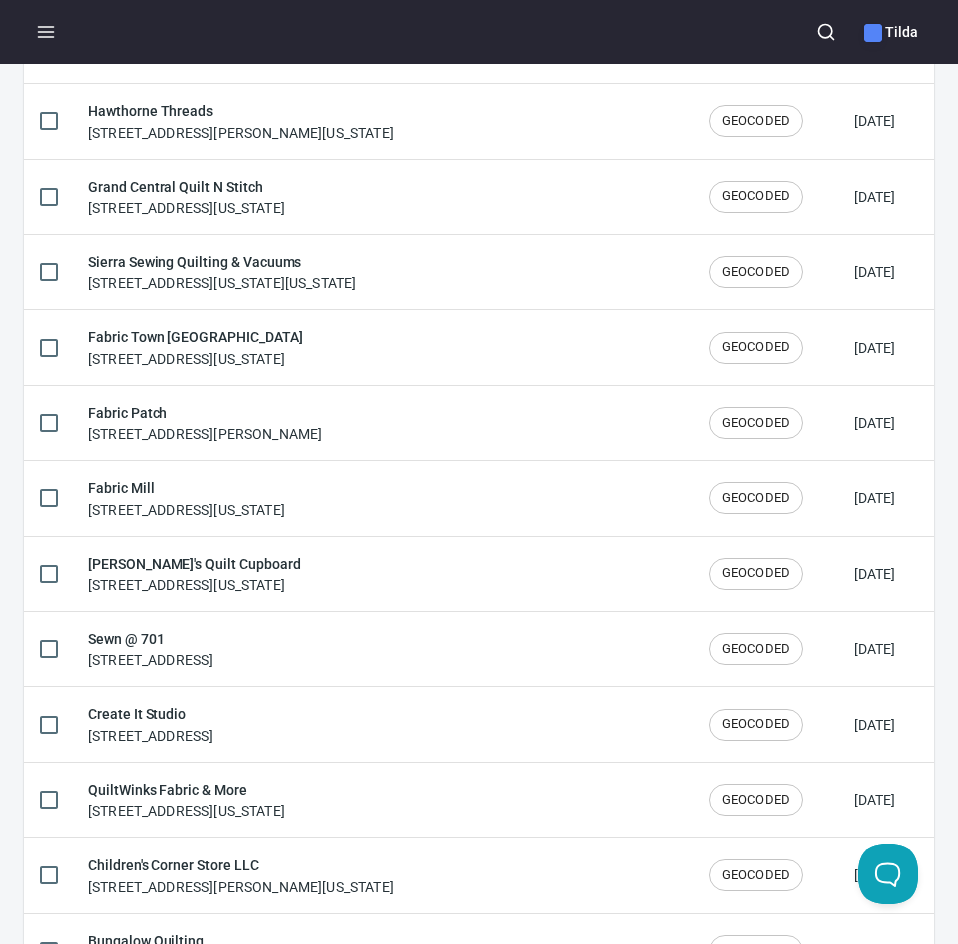 scroll, scrollTop: 0, scrollLeft: 0, axis: both 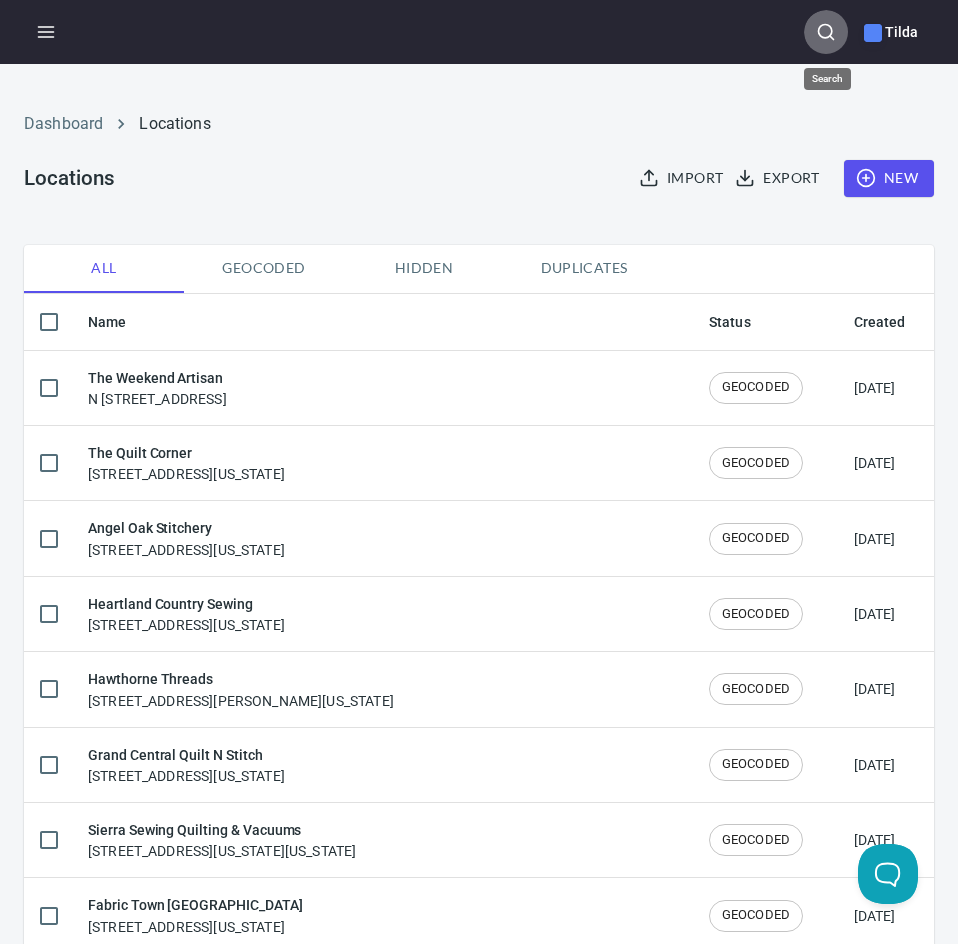 click 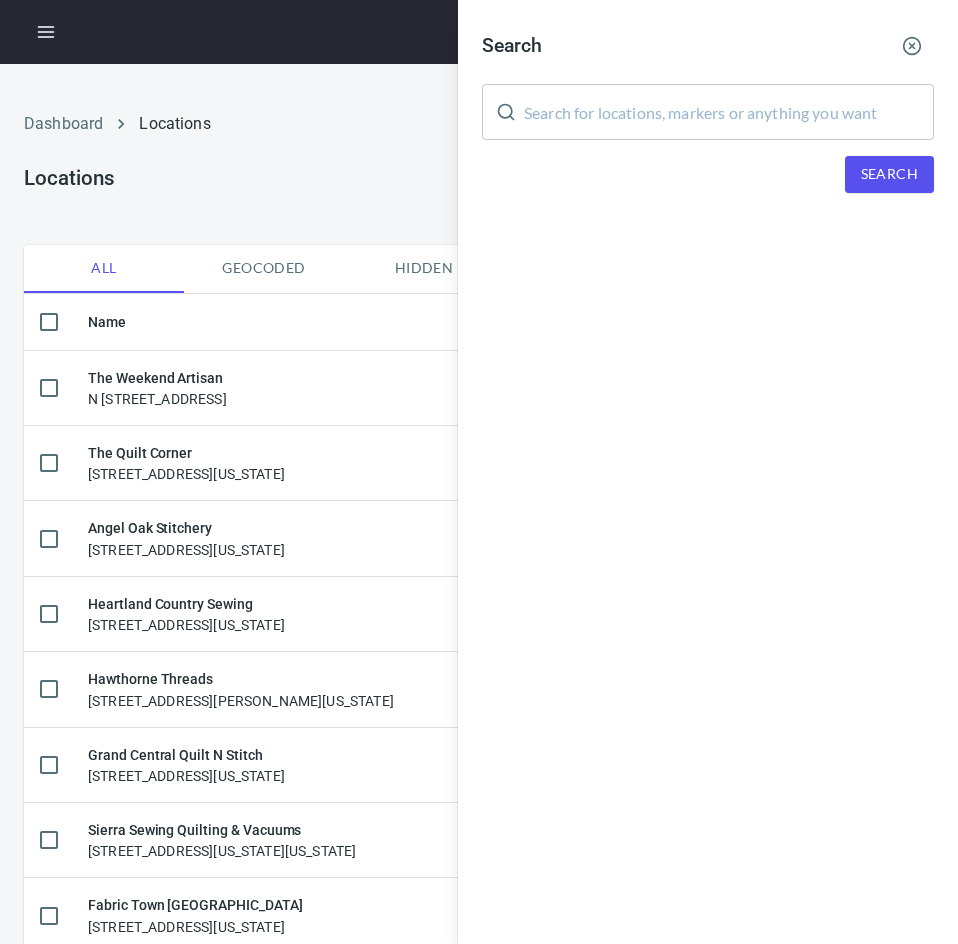 click at bounding box center (729, 112) 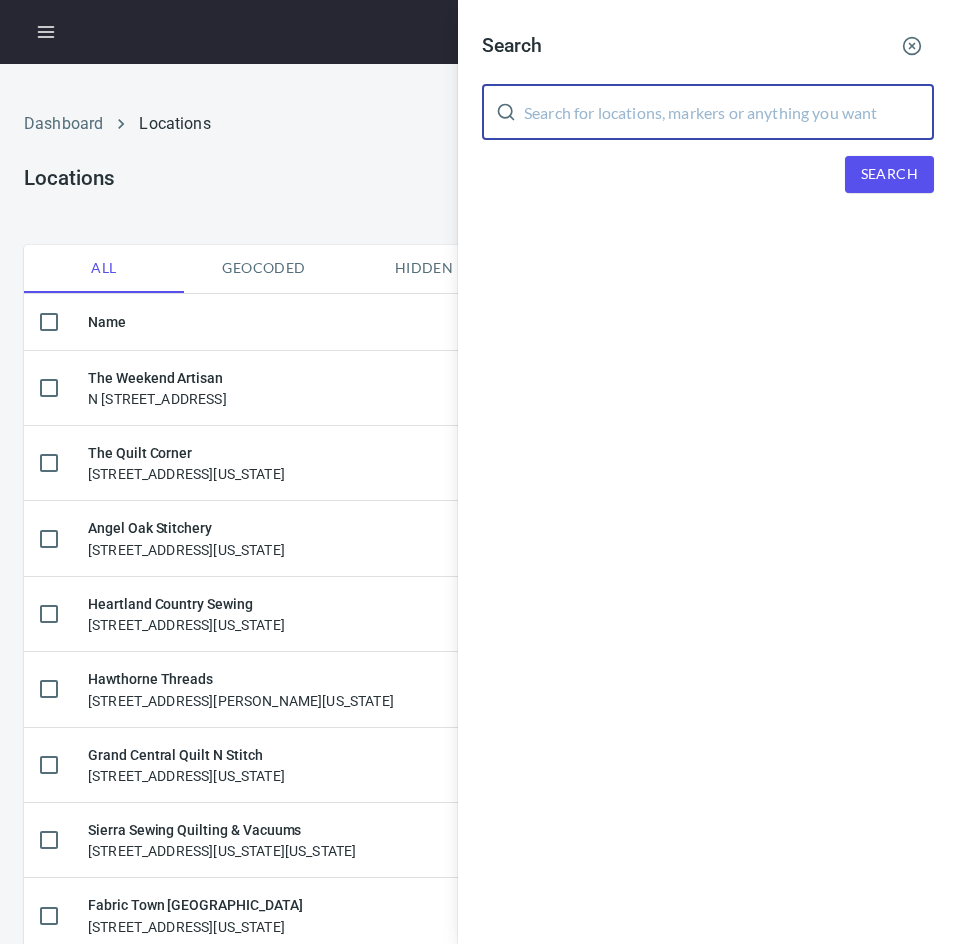 paste on "Cotton & Chocolate" 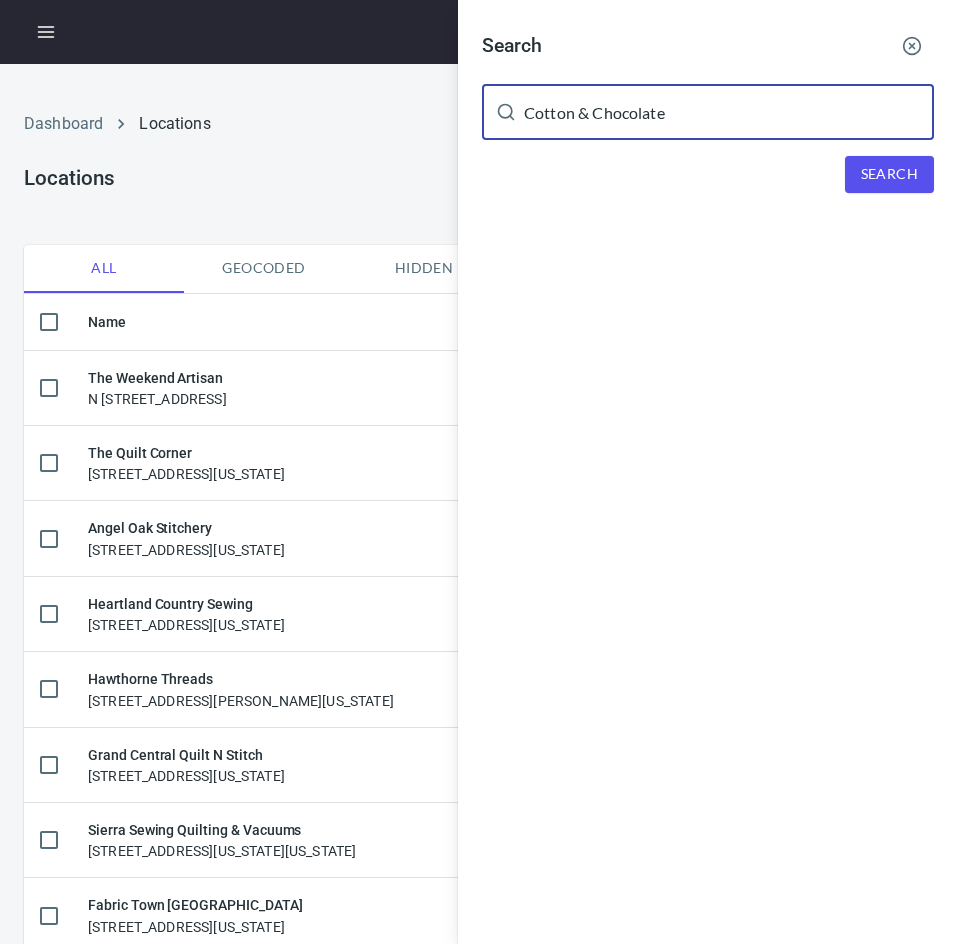 type on "Cotton & Chocolate" 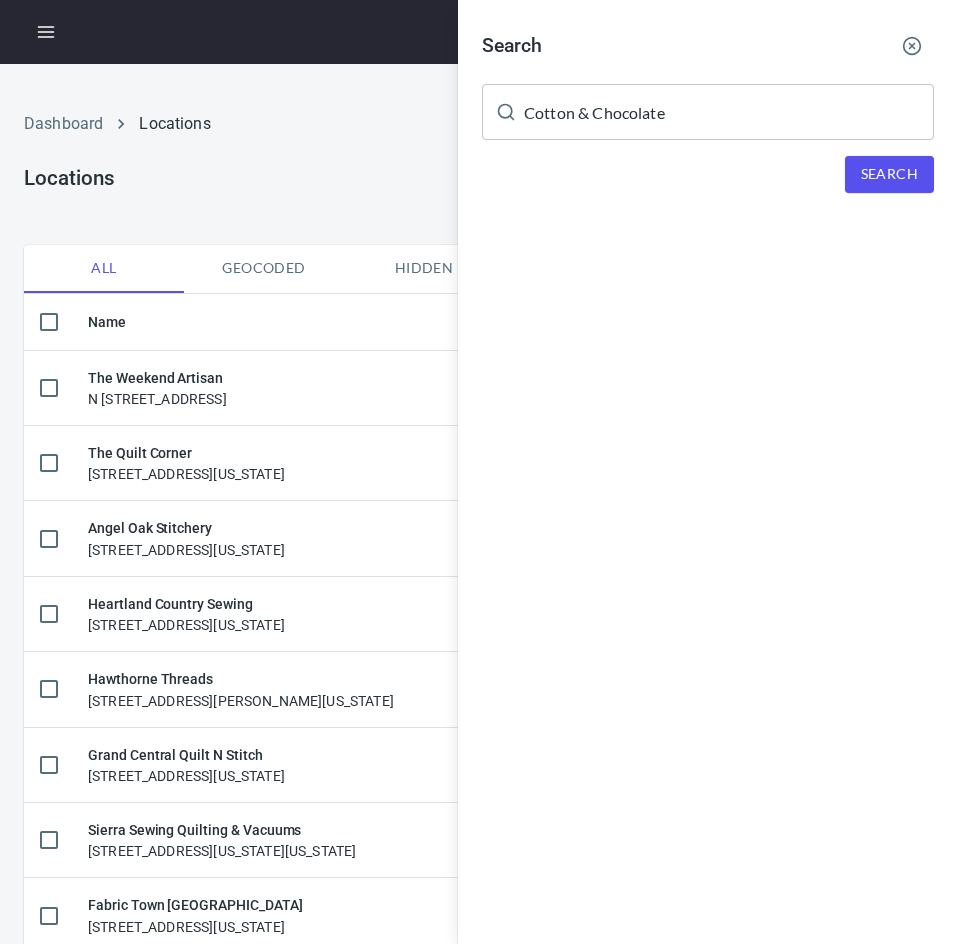 click on "Search" at bounding box center (889, 174) 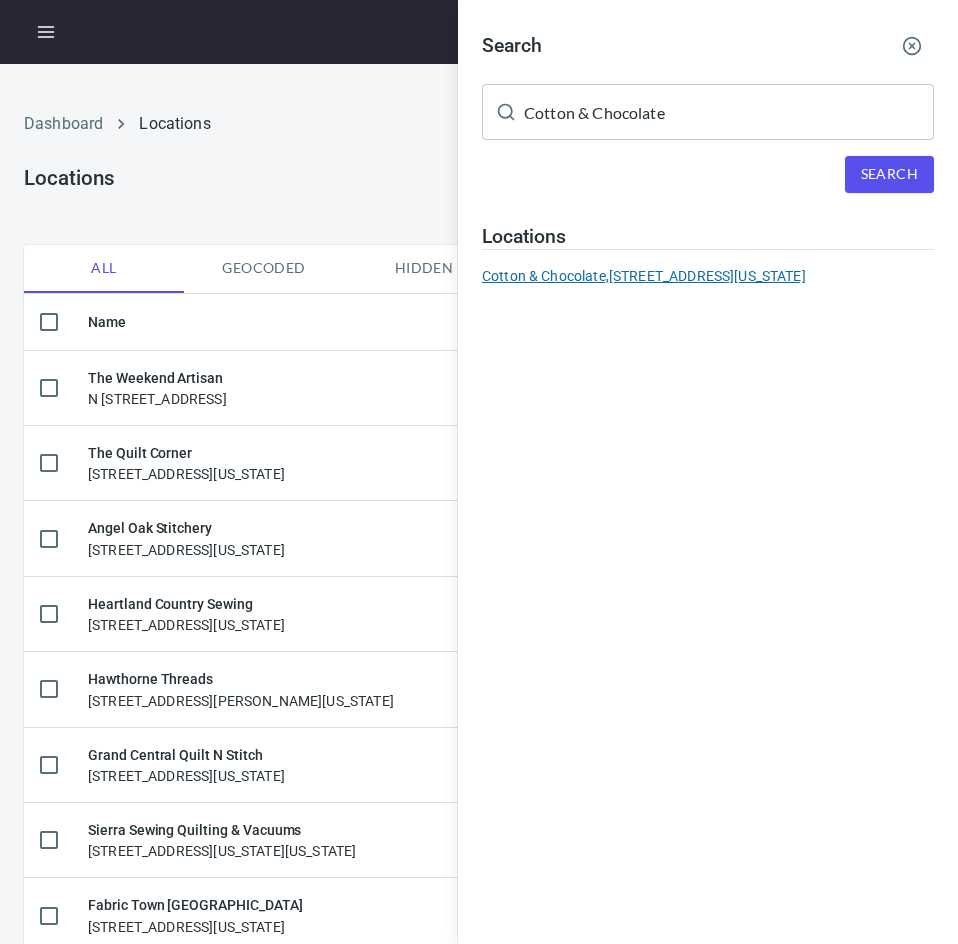 click on "Cotton & Chocolate,  [STREET_ADDRESS][US_STATE]" at bounding box center (708, 276) 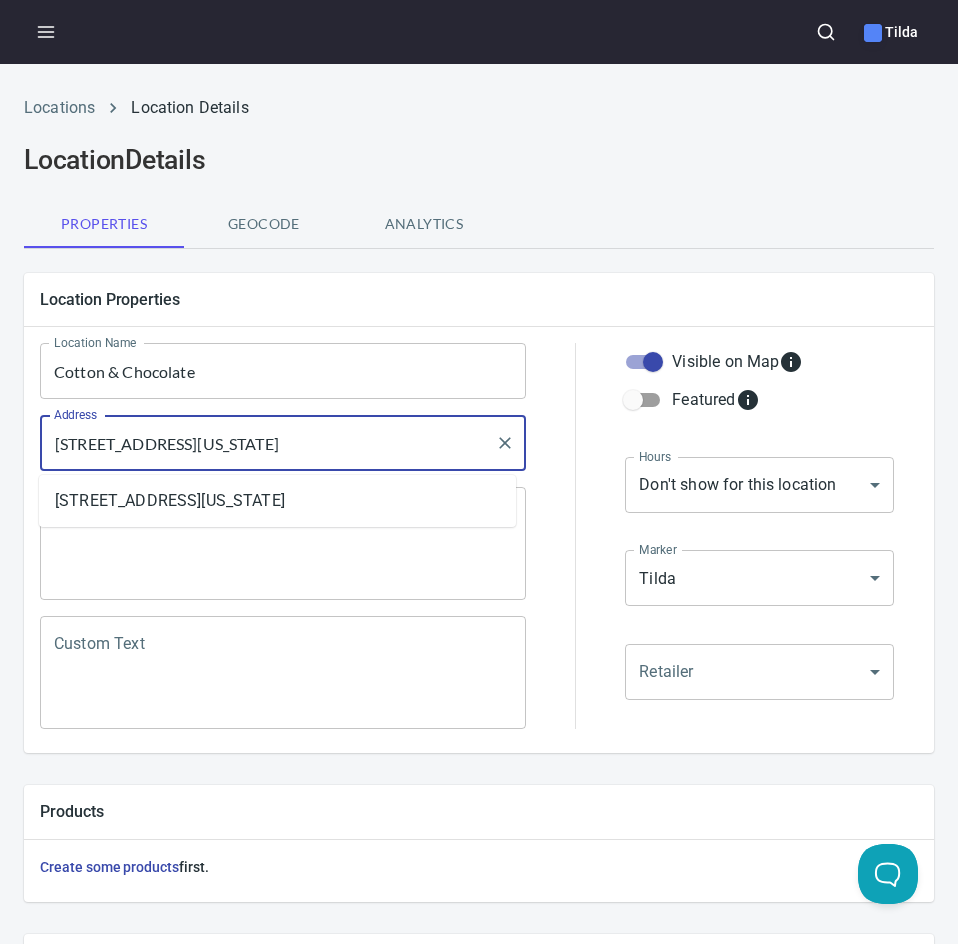 click on "[STREET_ADDRESS][US_STATE]" at bounding box center (268, 443) 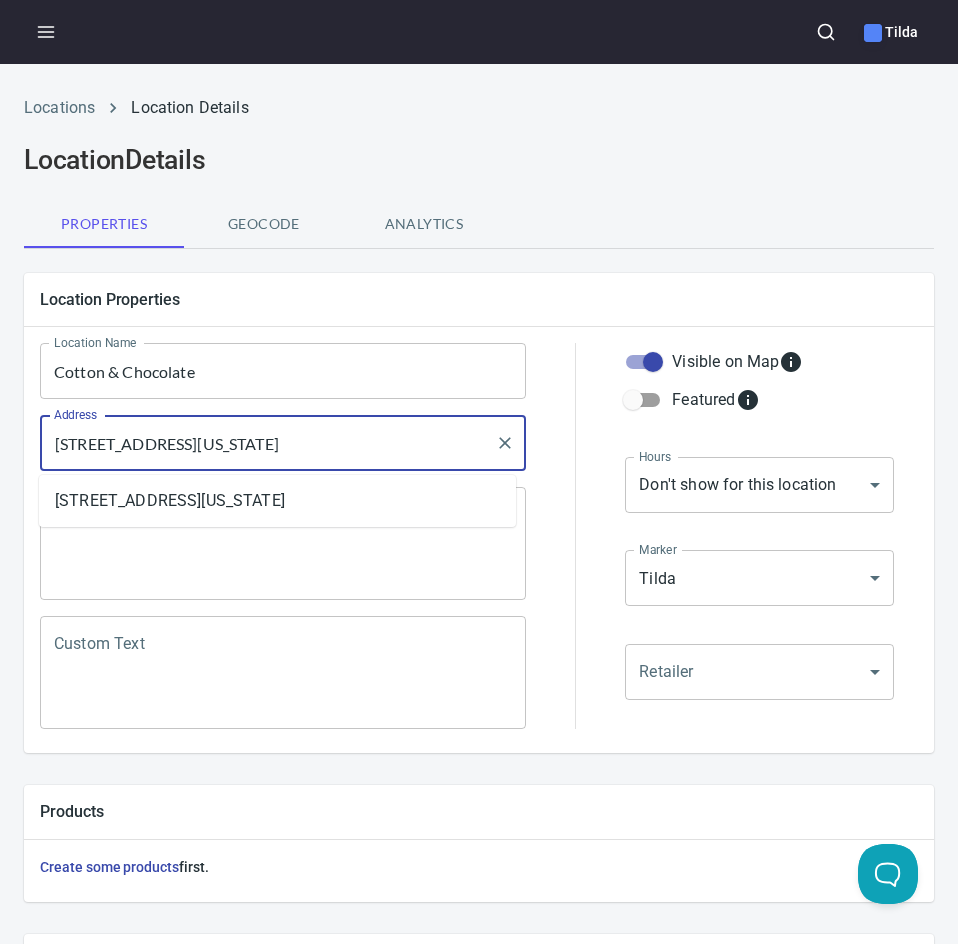 drag, startPoint x: 473, startPoint y: 443, endPoint x: 0, endPoint y: 449, distance: 473.03806 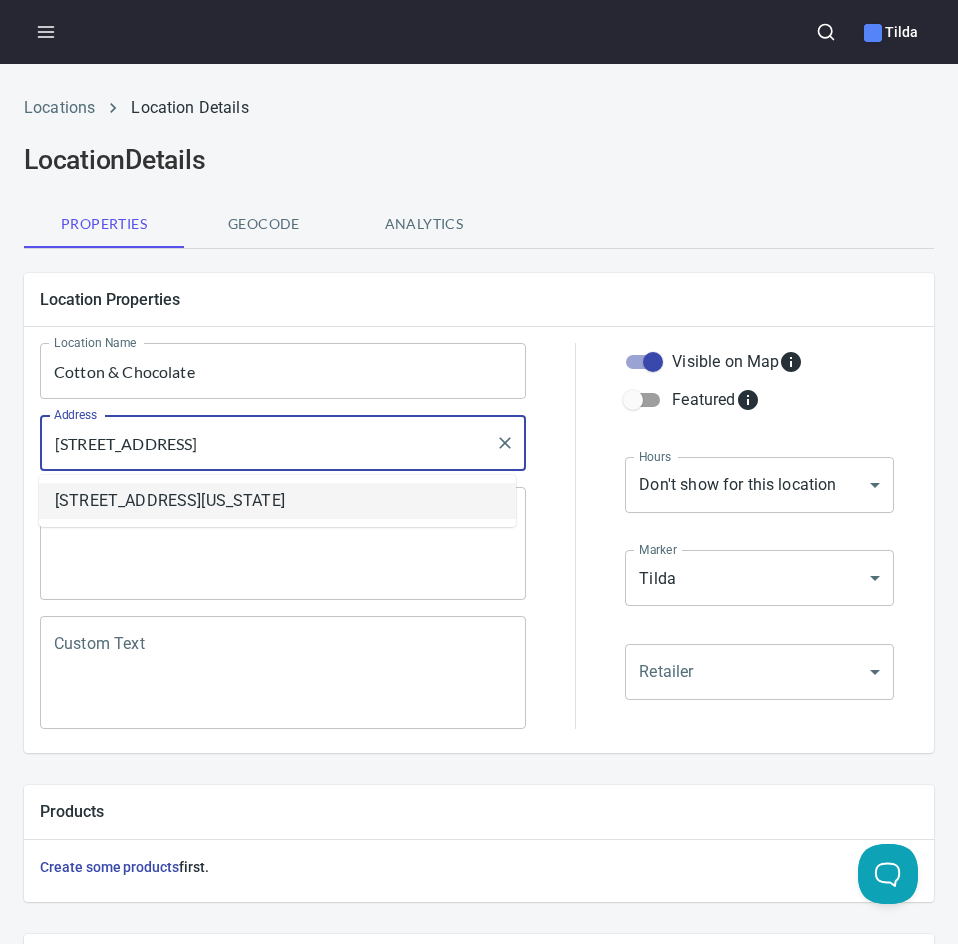 click on "[STREET_ADDRESS][US_STATE]" at bounding box center (277, 501) 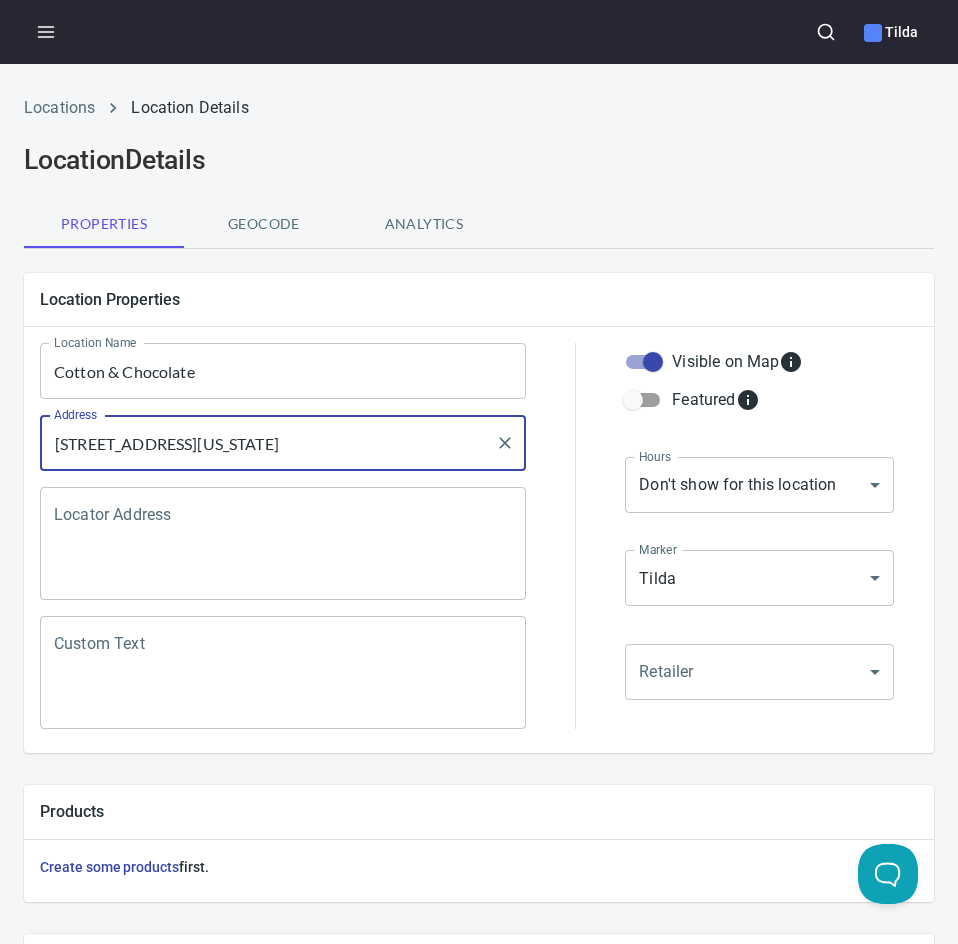 scroll, scrollTop: 568, scrollLeft: 0, axis: vertical 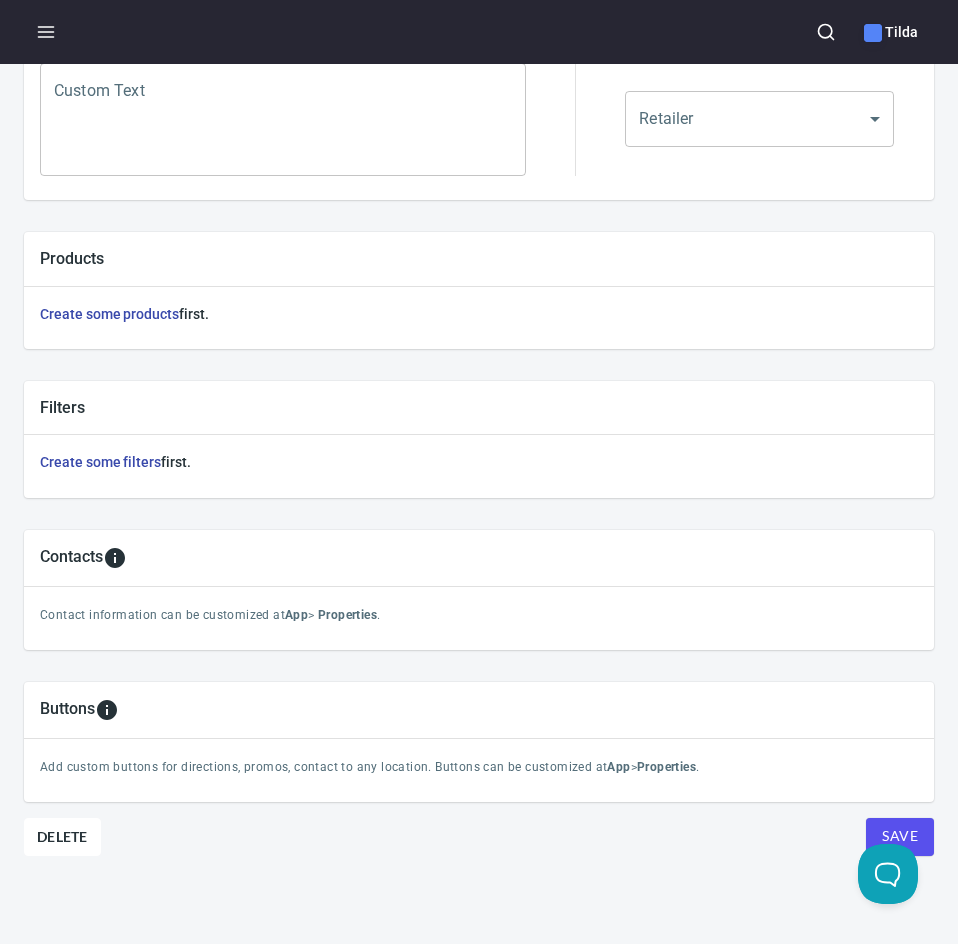 type on "[STREET_ADDRESS][US_STATE]" 